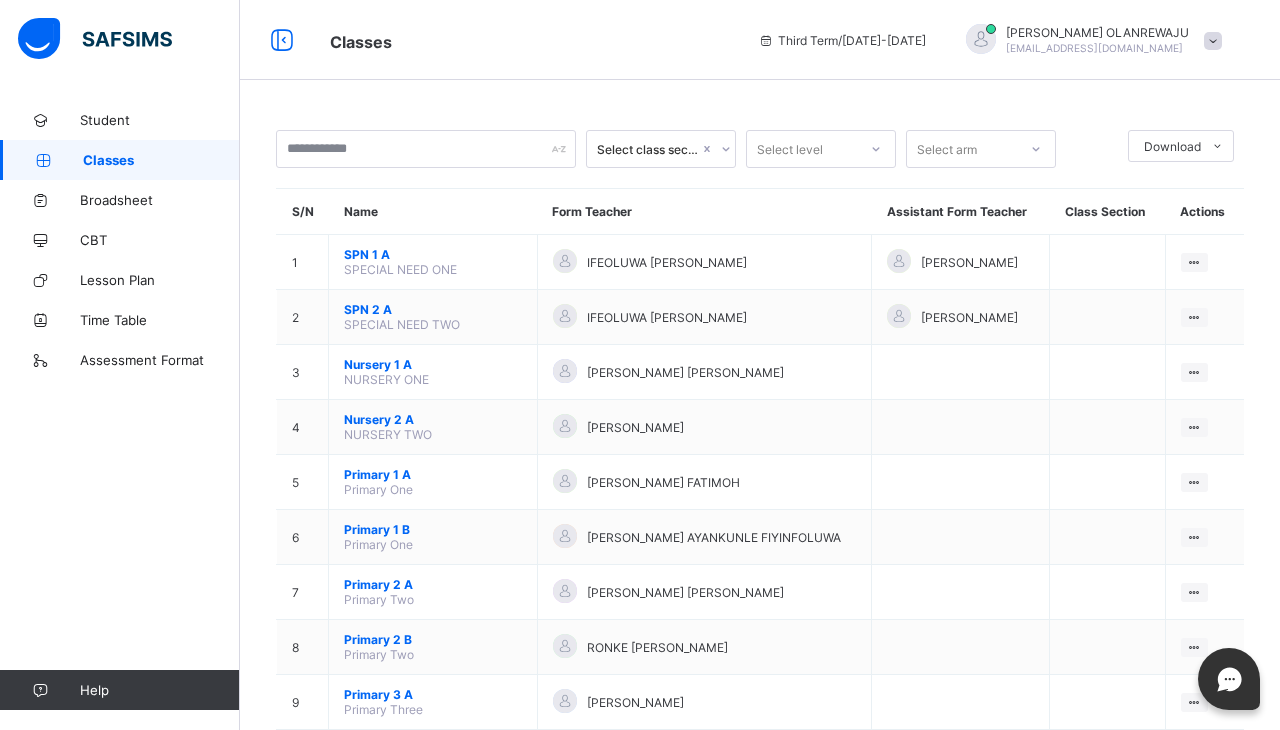 scroll, scrollTop: 0, scrollLeft: 0, axis: both 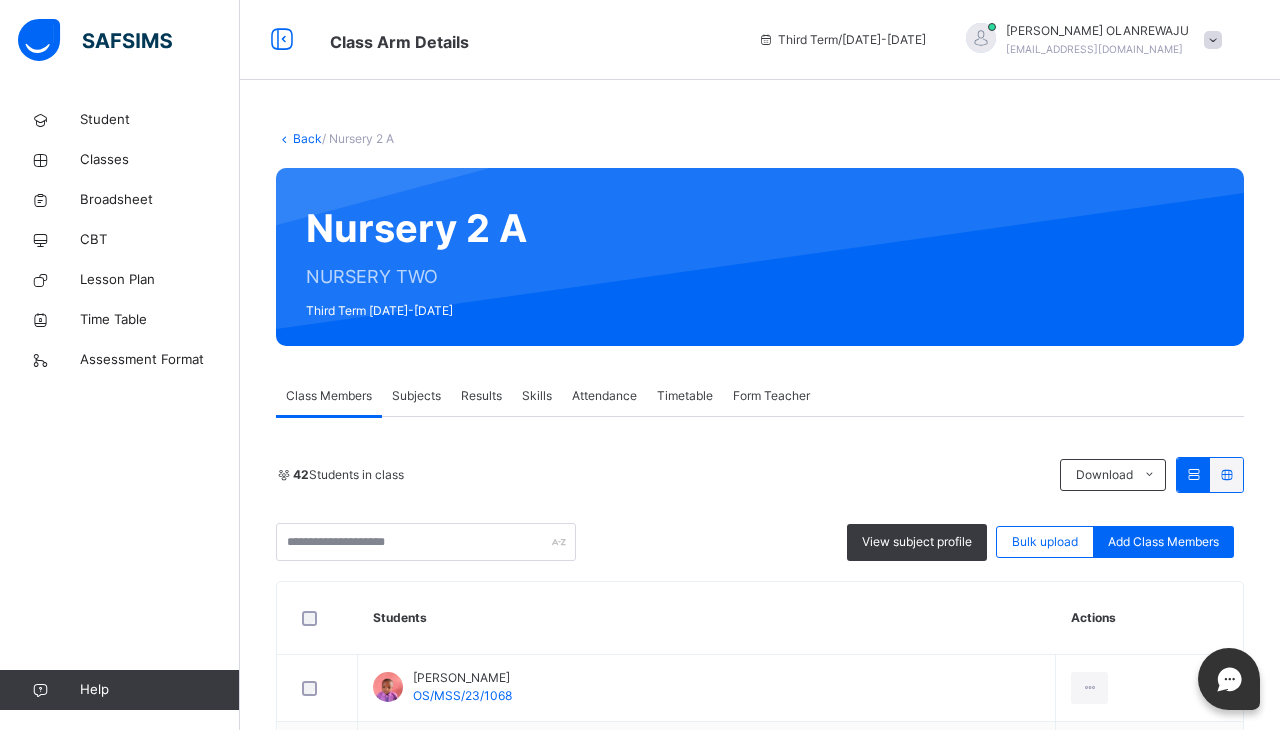 click on "Subjects" at bounding box center [416, 396] 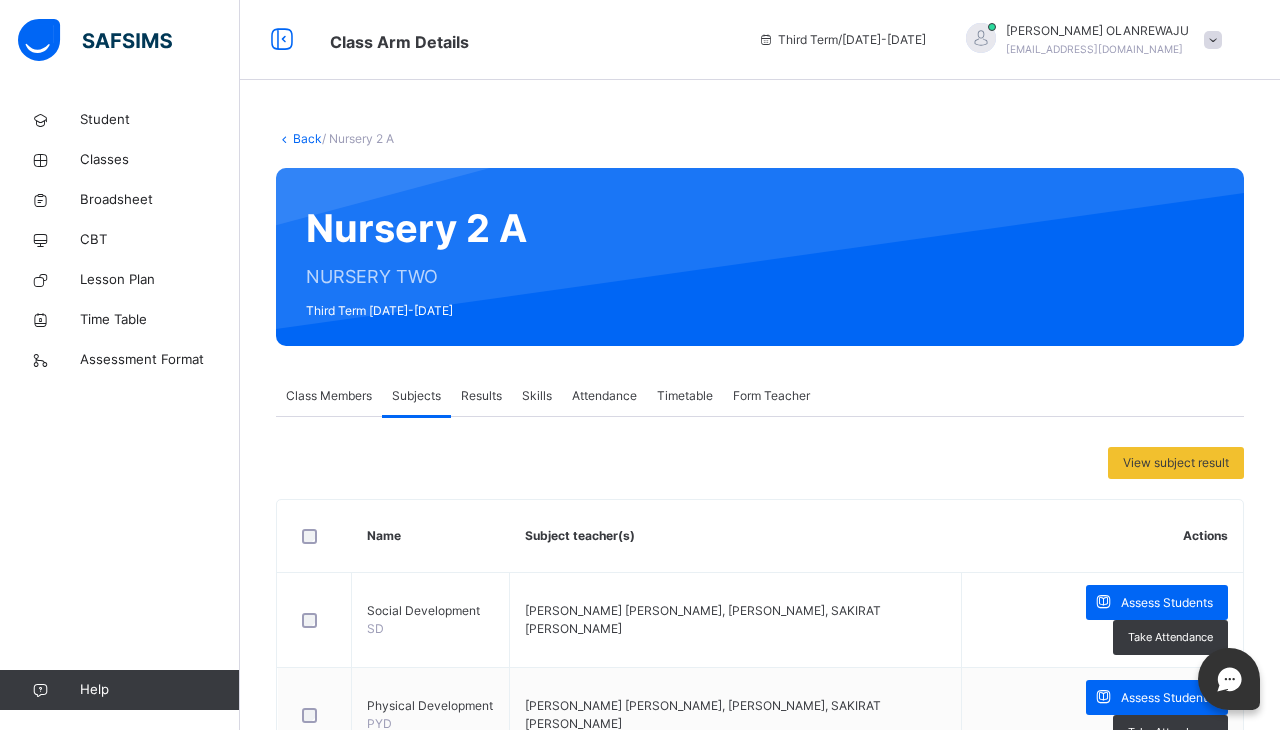 click on "Assess Students" at bounding box center (1157, 602) 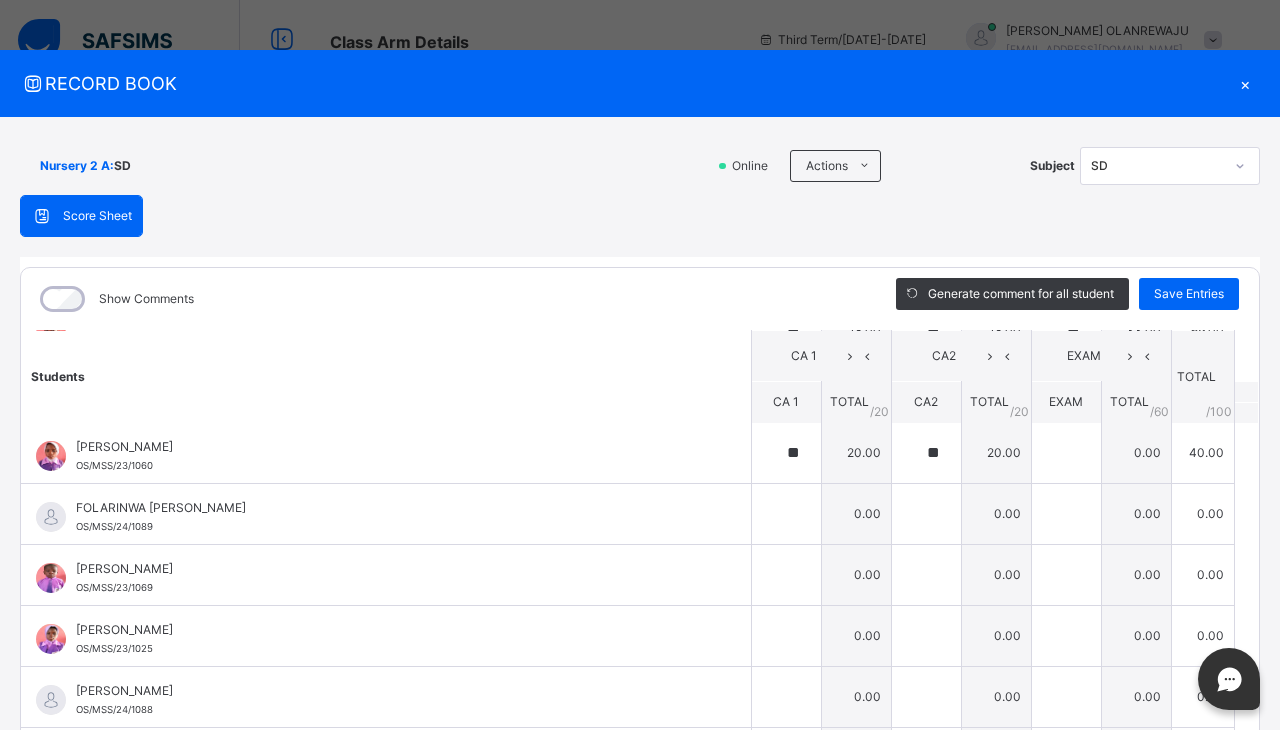 scroll, scrollTop: 1345, scrollLeft: 0, axis: vertical 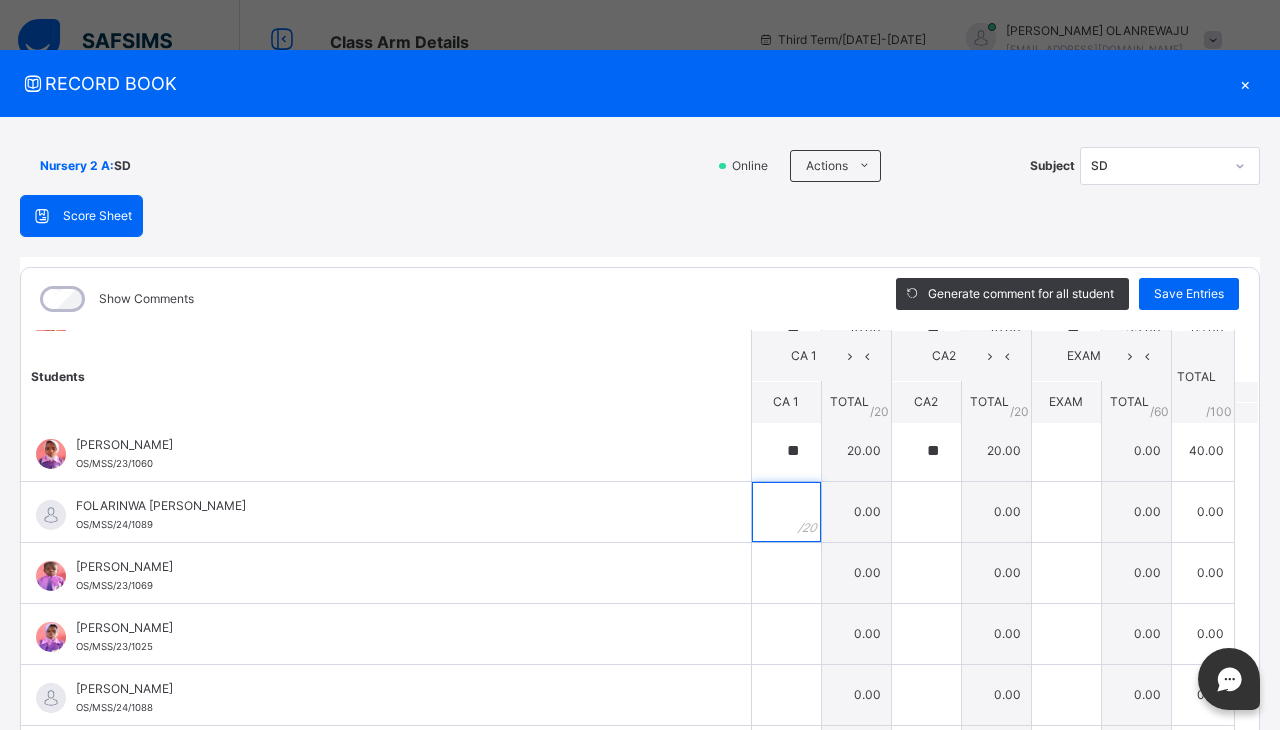 click at bounding box center [786, 512] 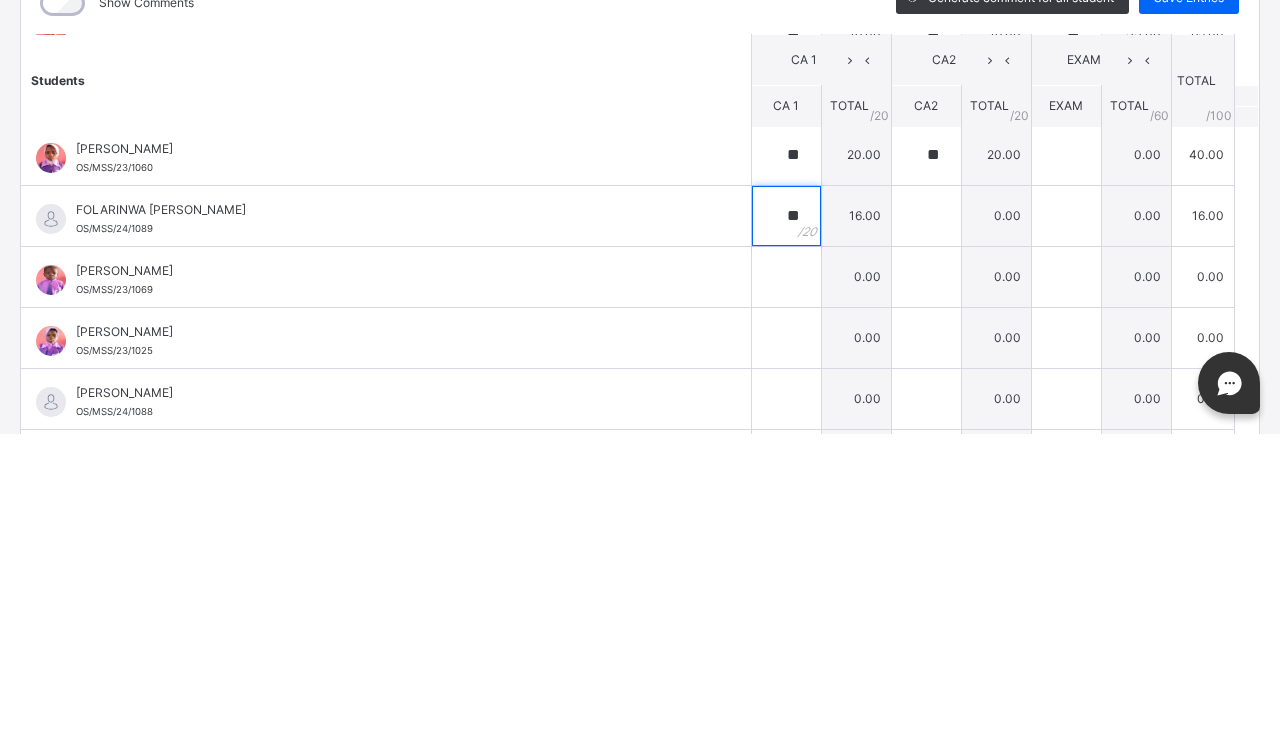 type on "**" 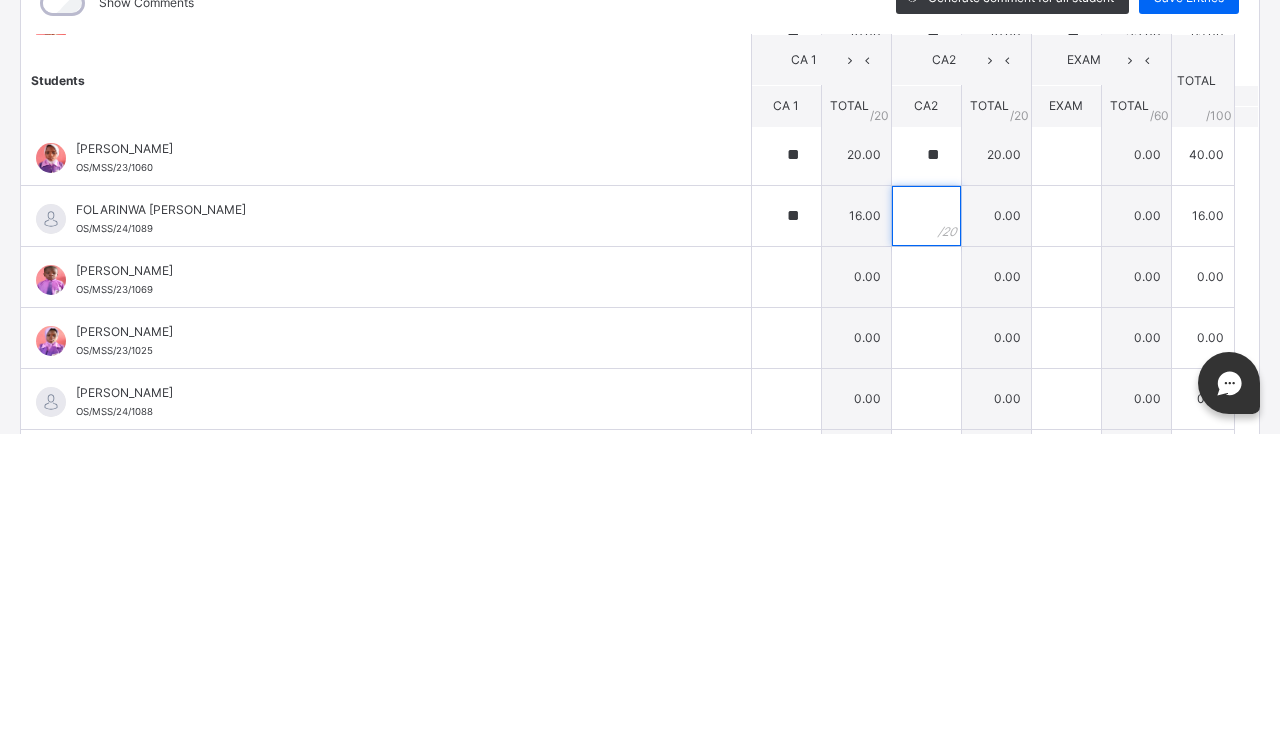 click at bounding box center (926, 512) 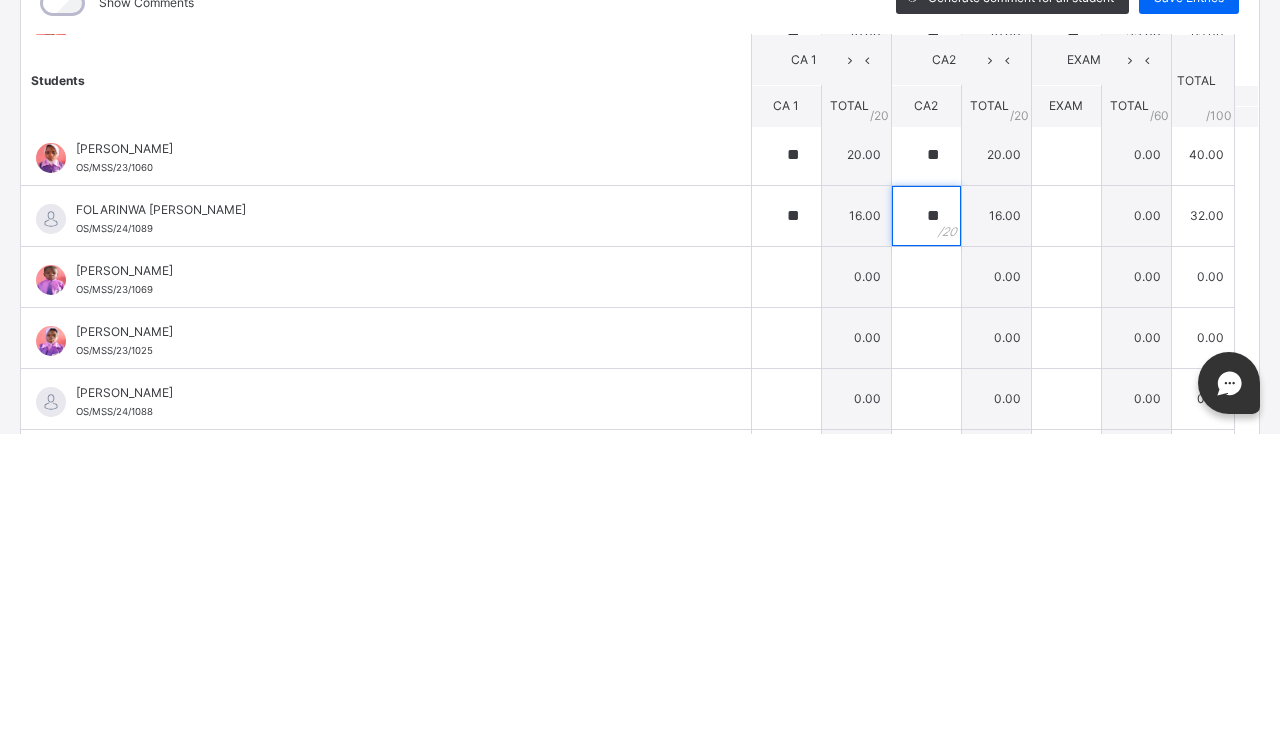 type on "**" 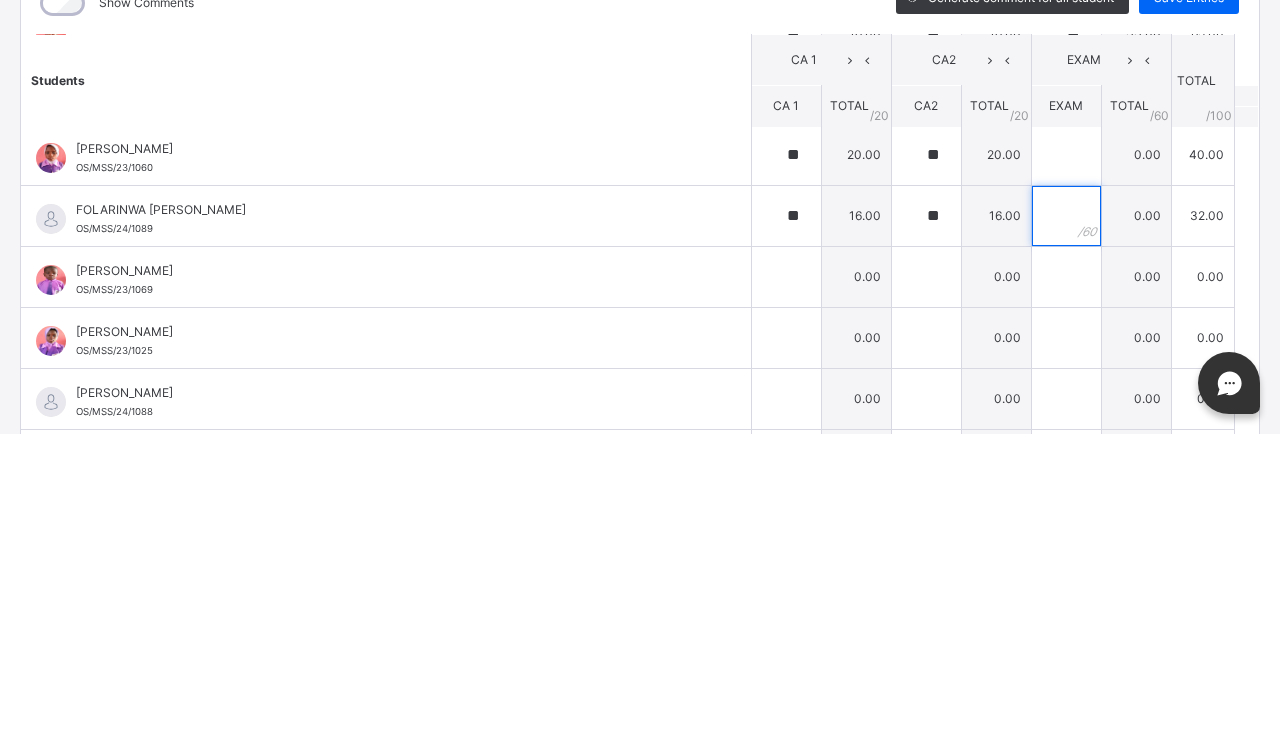 click at bounding box center (1066, 512) 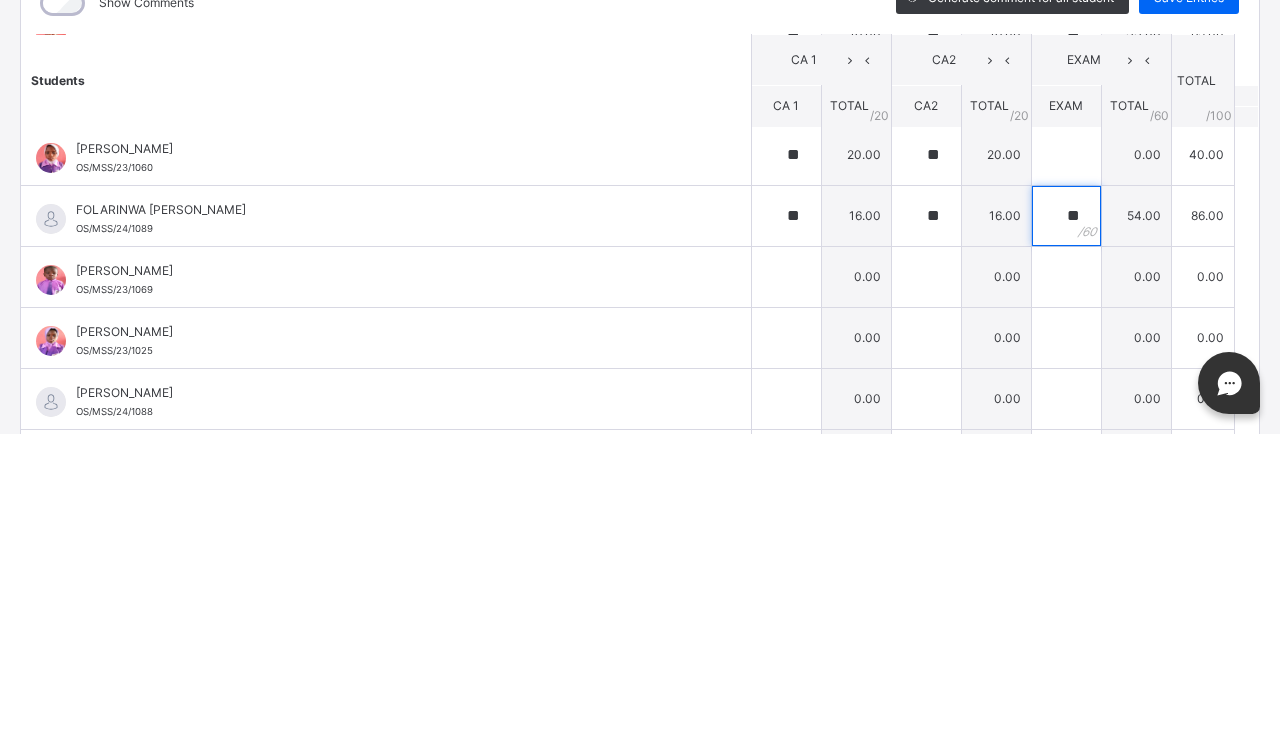 type on "**" 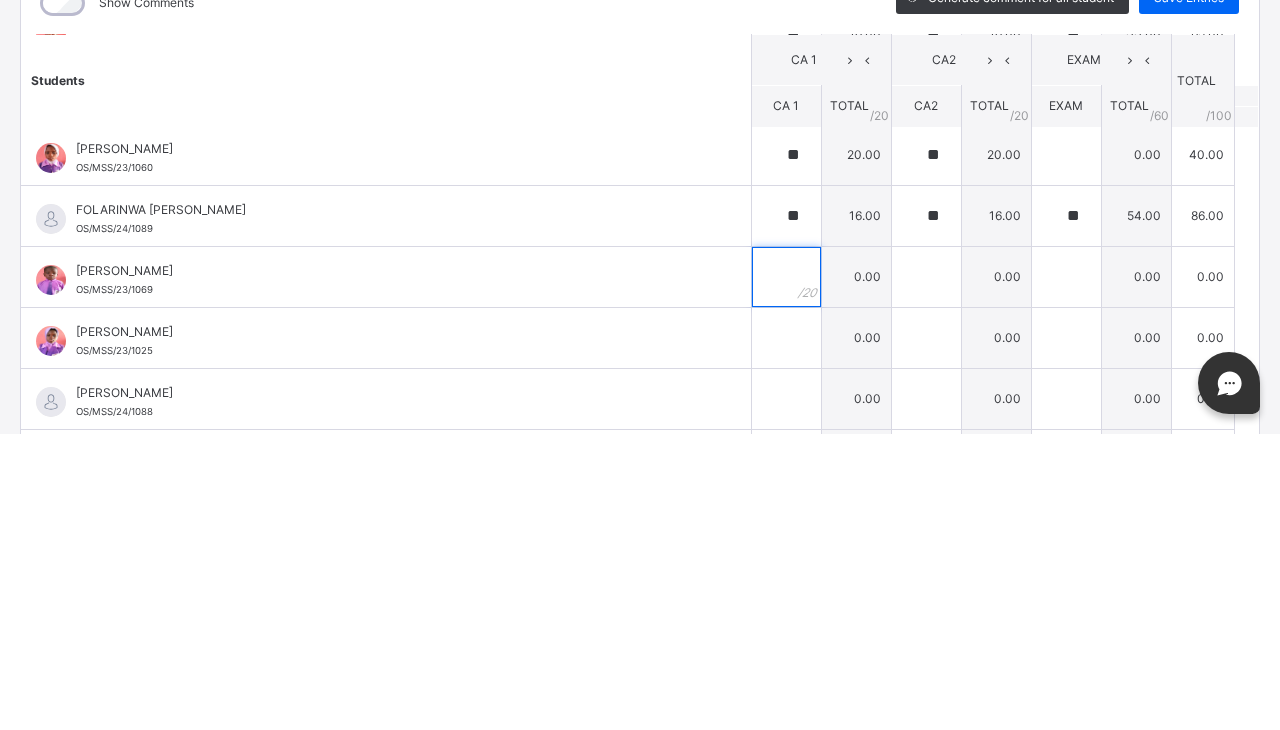 click at bounding box center [786, 573] 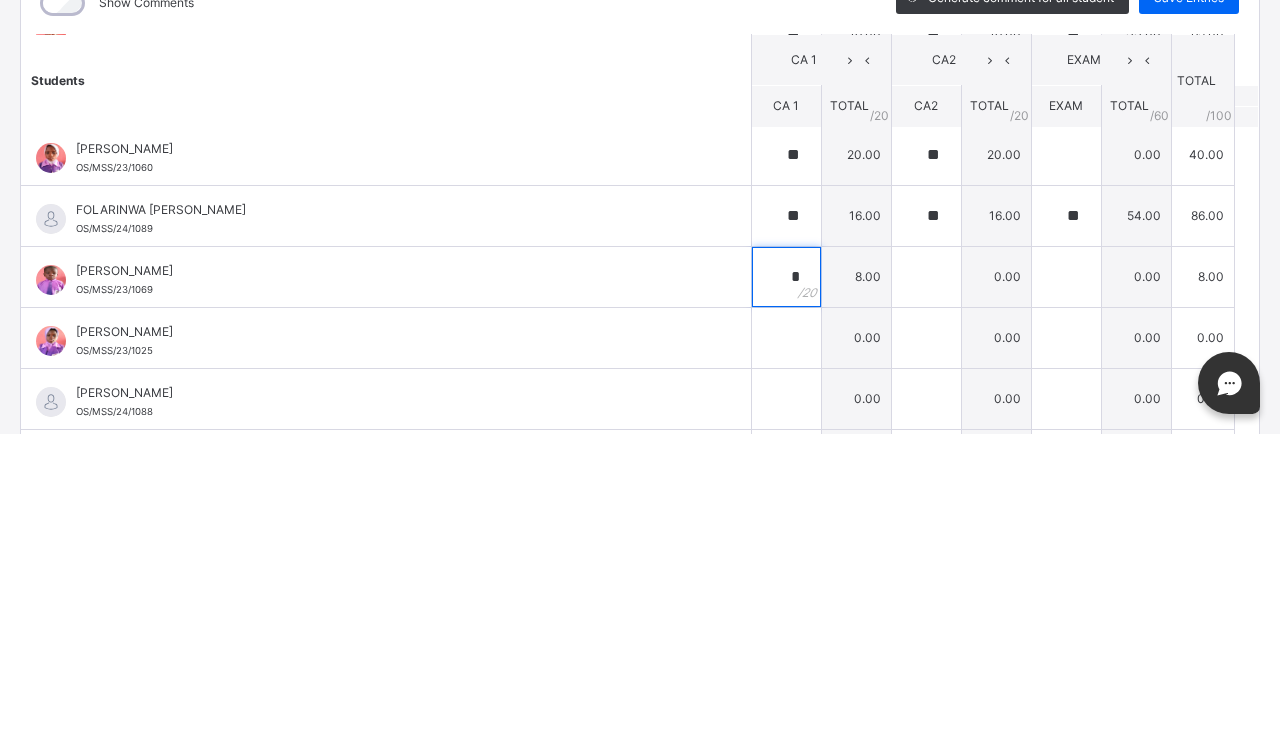 type on "*" 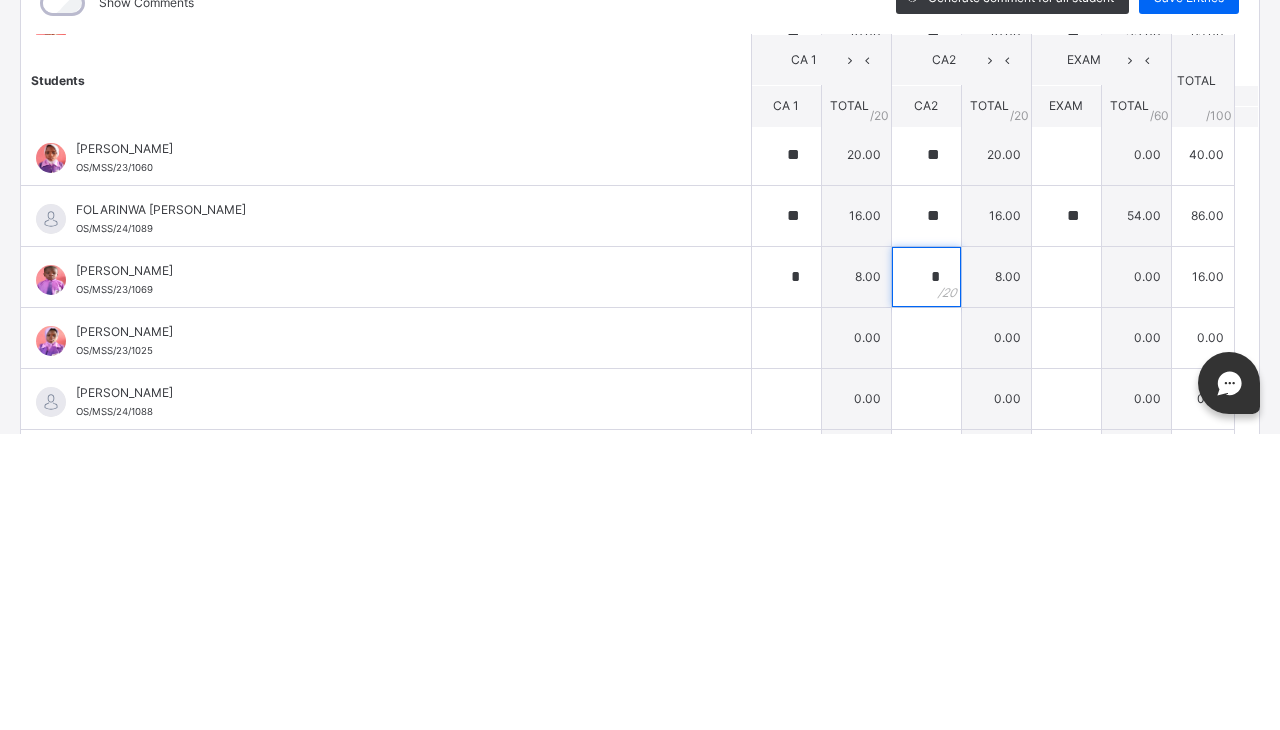 type on "*" 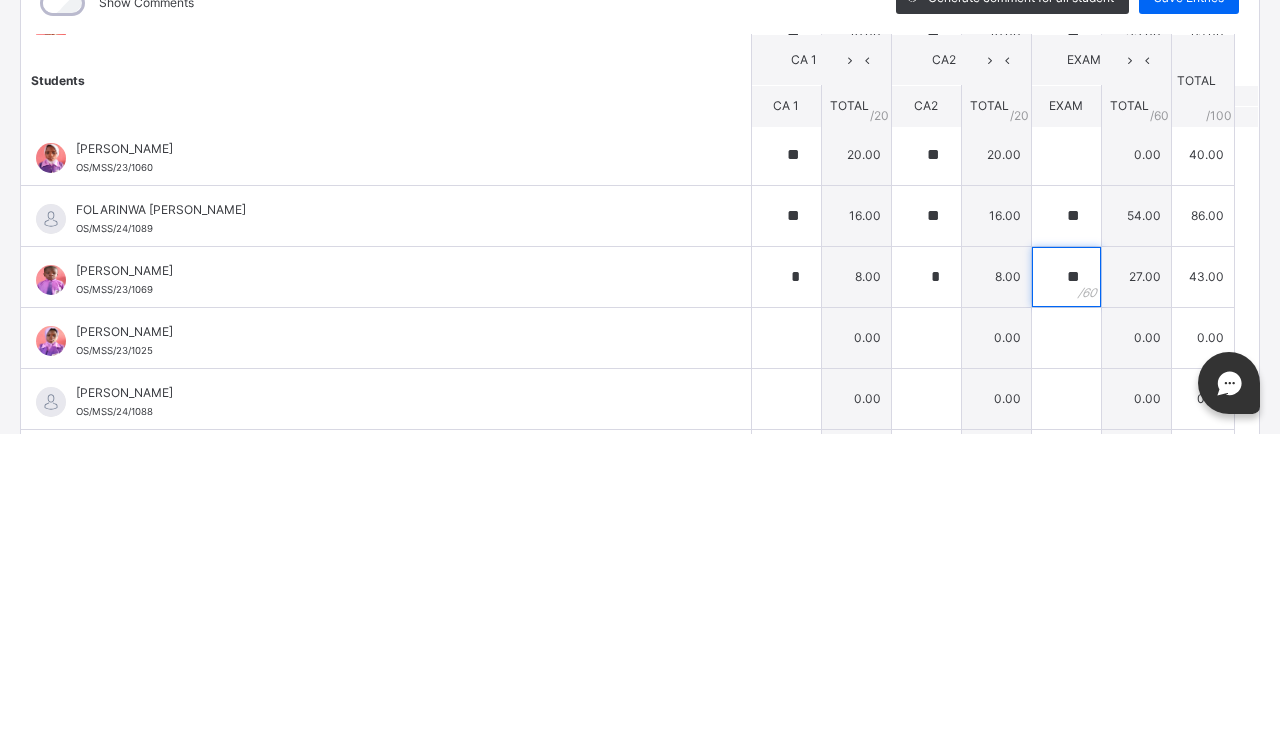 type on "**" 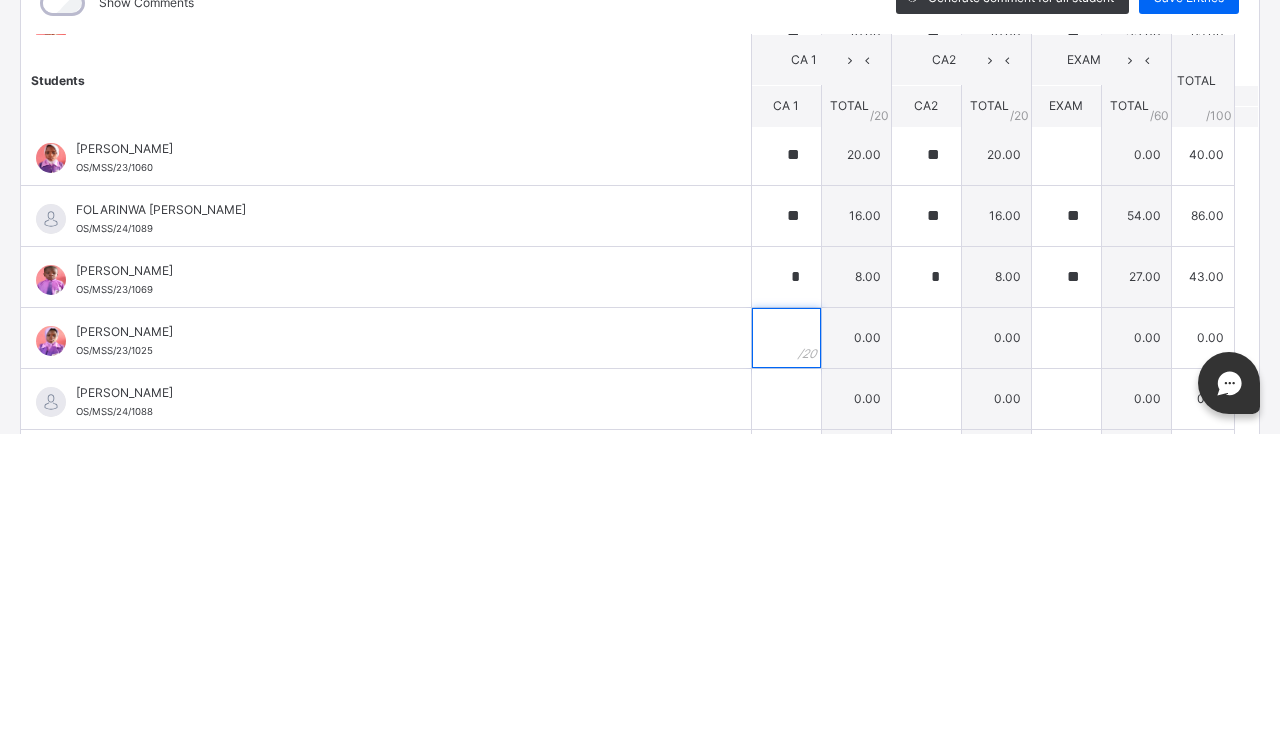 click at bounding box center (786, 634) 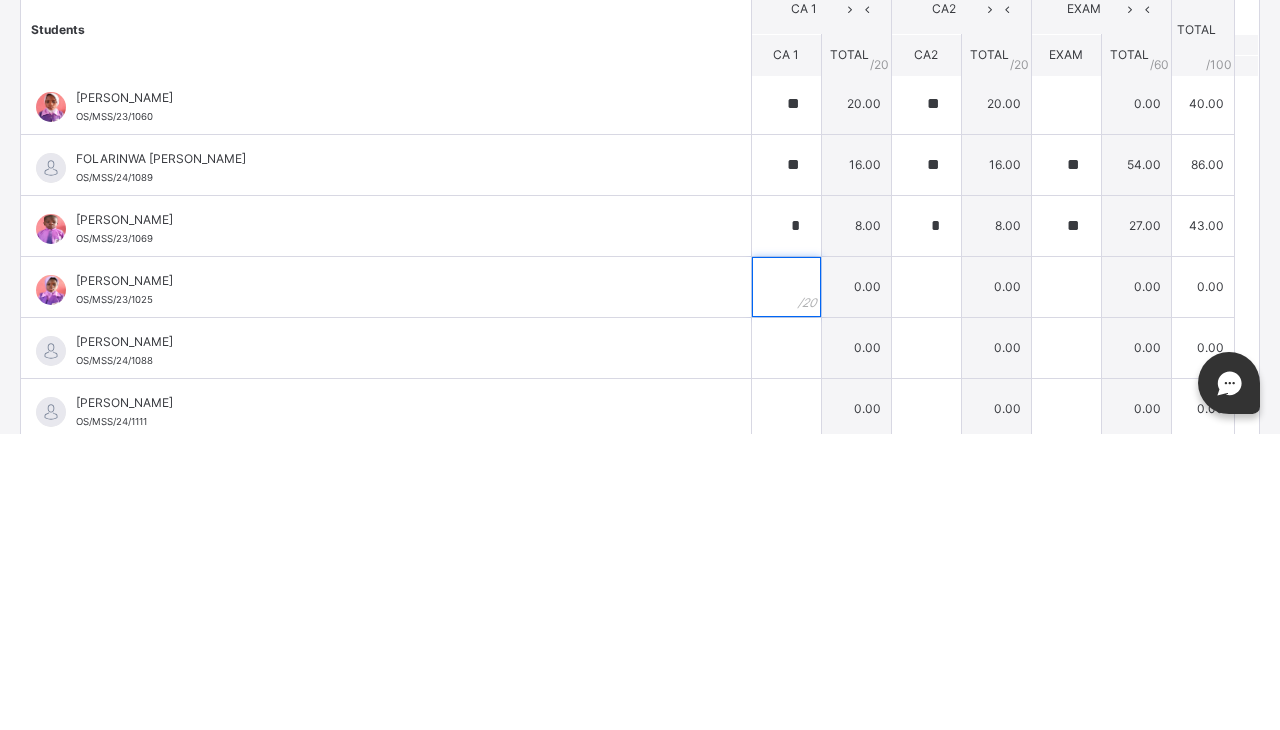 scroll, scrollTop: 52, scrollLeft: 0, axis: vertical 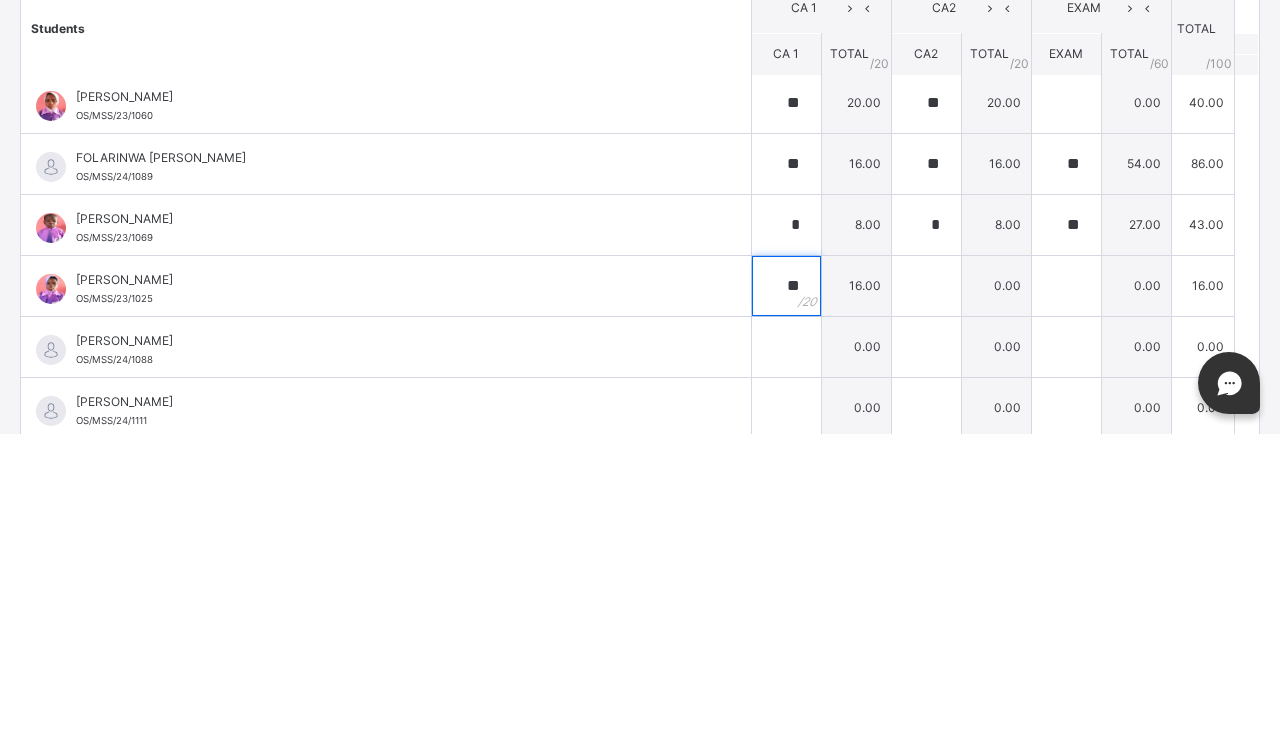 type on "**" 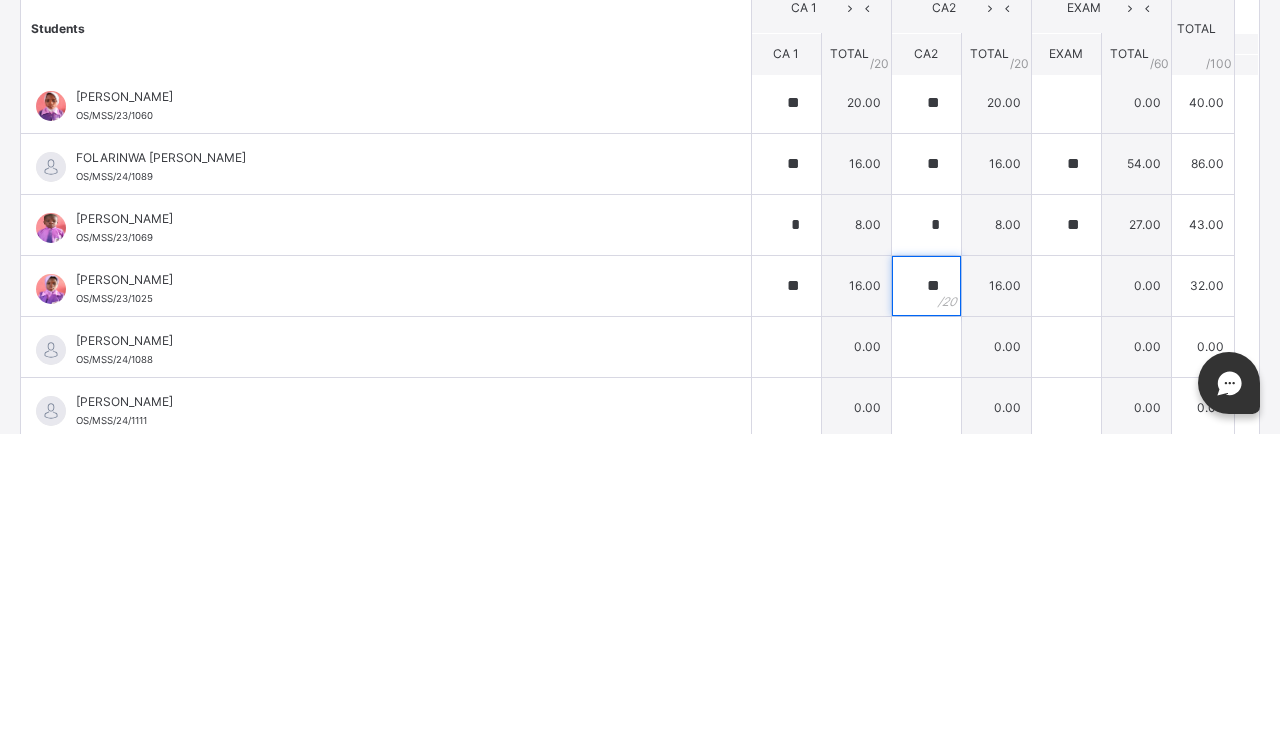 type on "**" 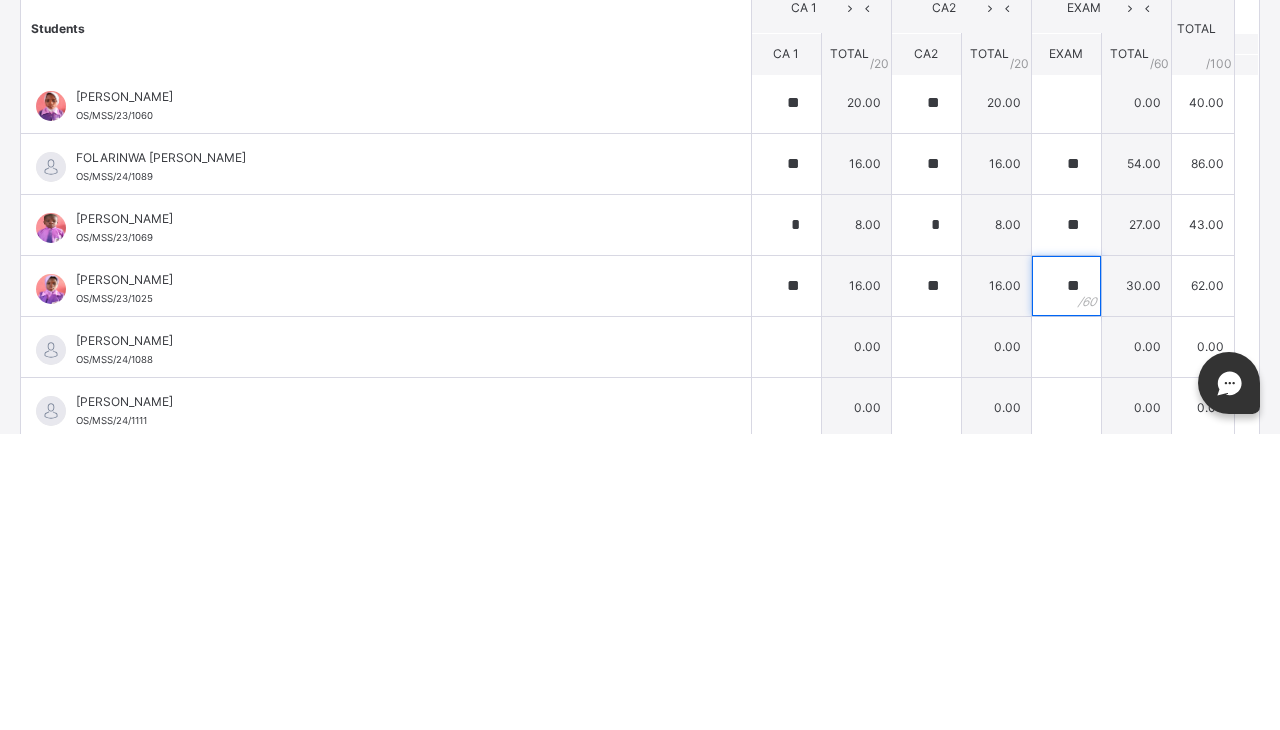 type on "**" 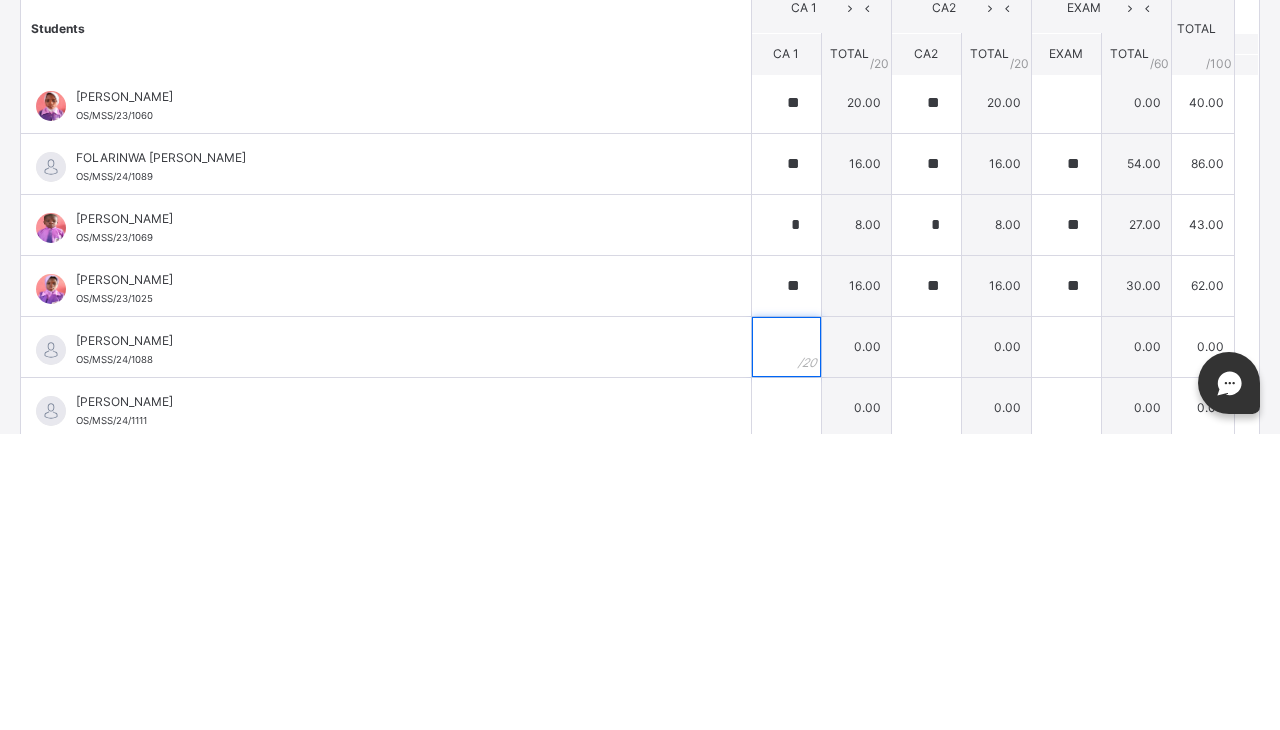 click at bounding box center (786, 643) 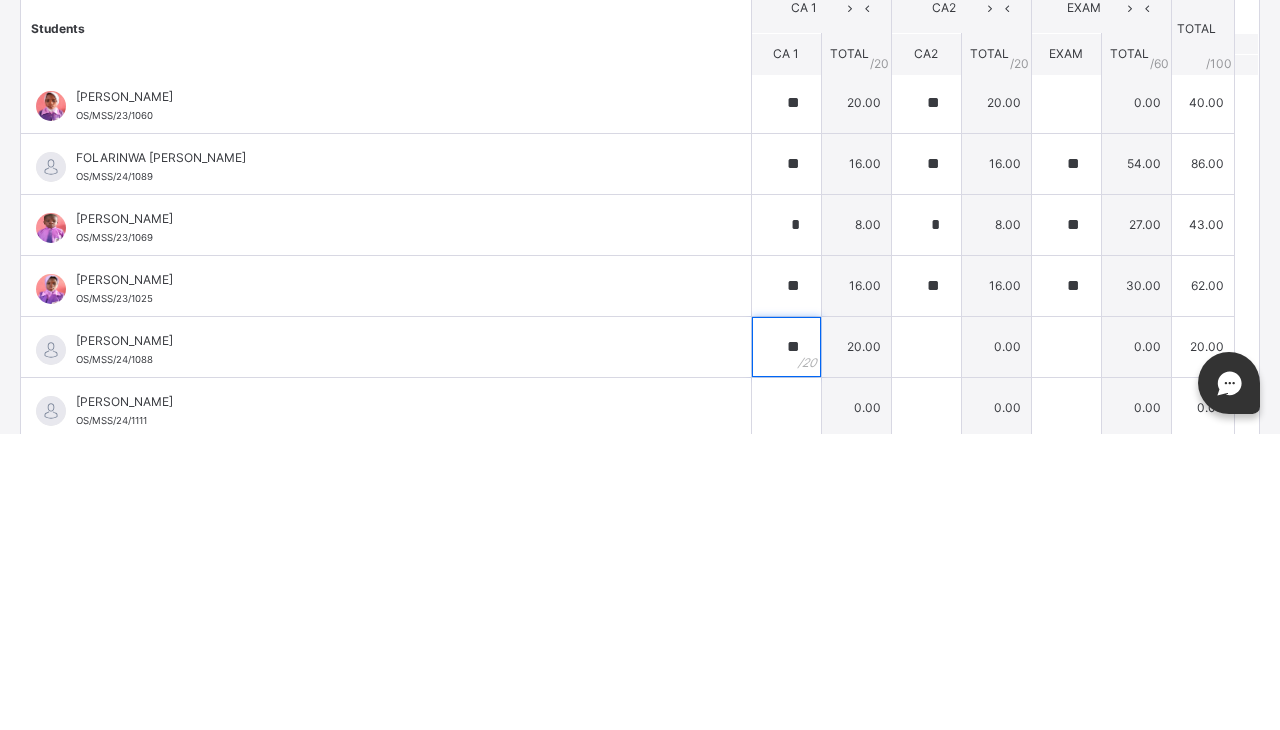 type on "**" 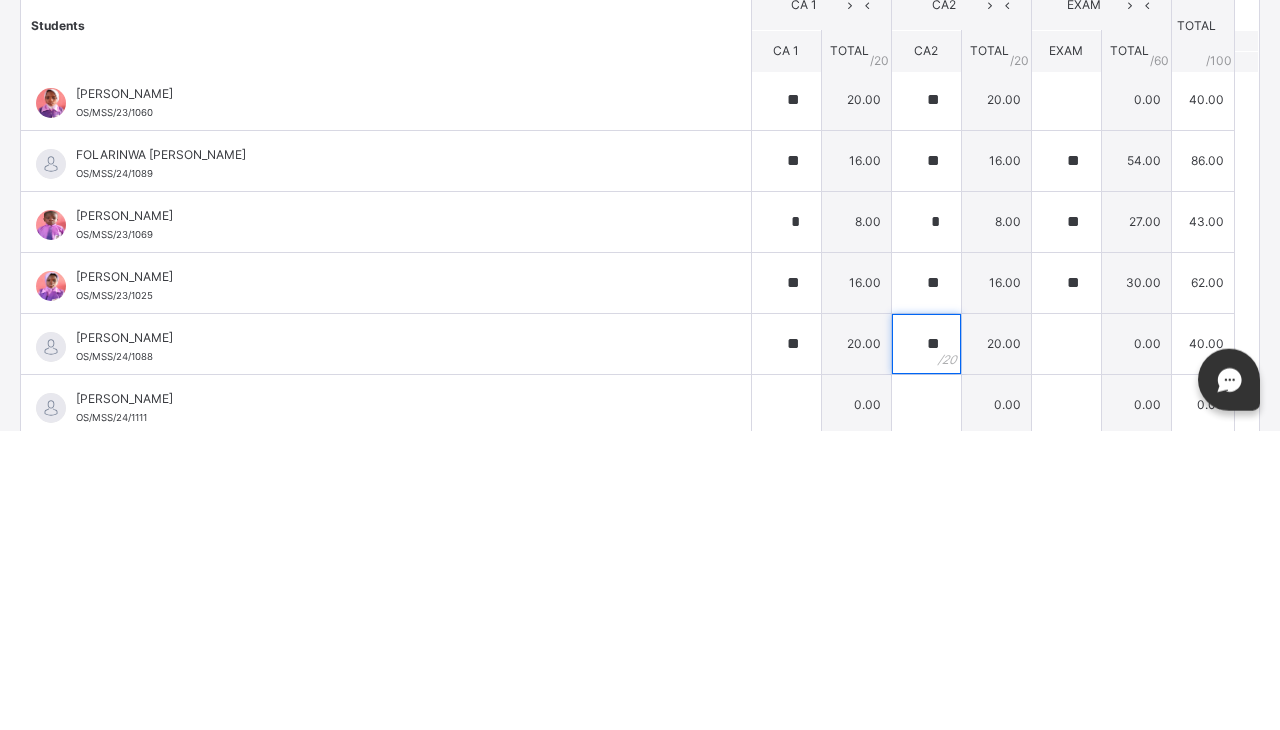type on "**" 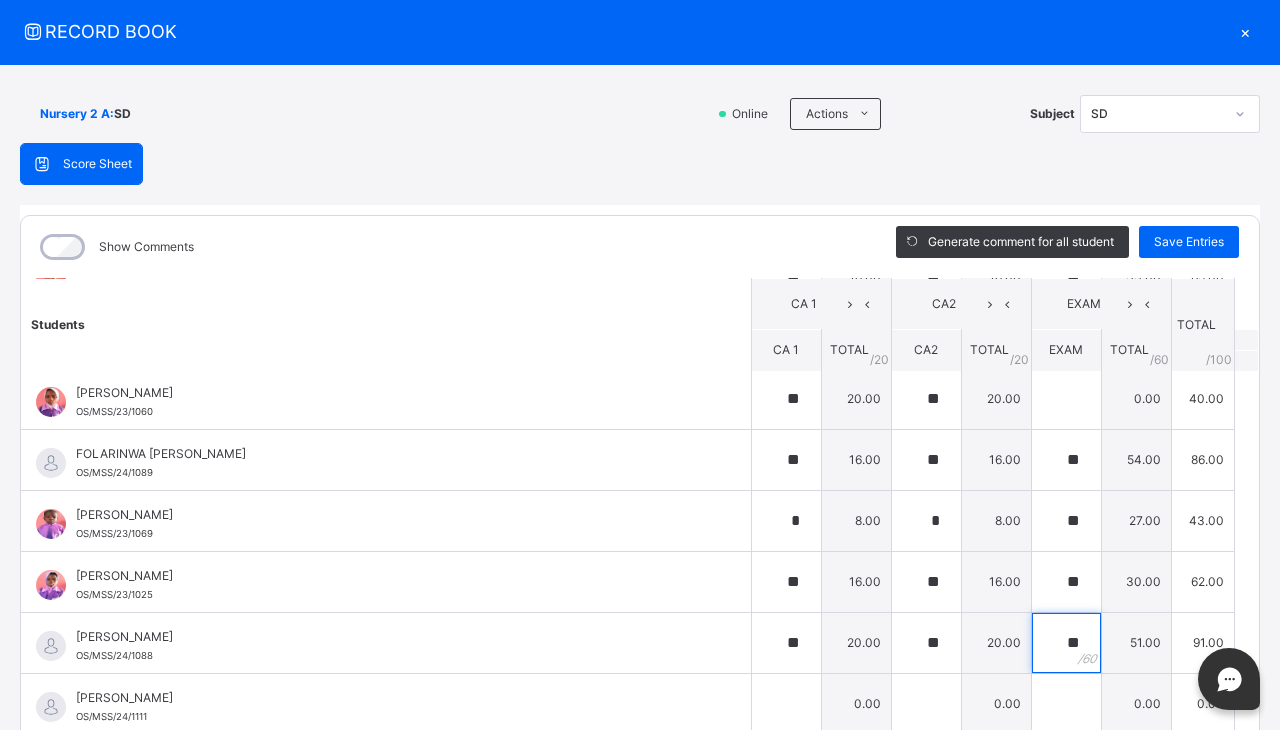 scroll, scrollTop: 0, scrollLeft: 0, axis: both 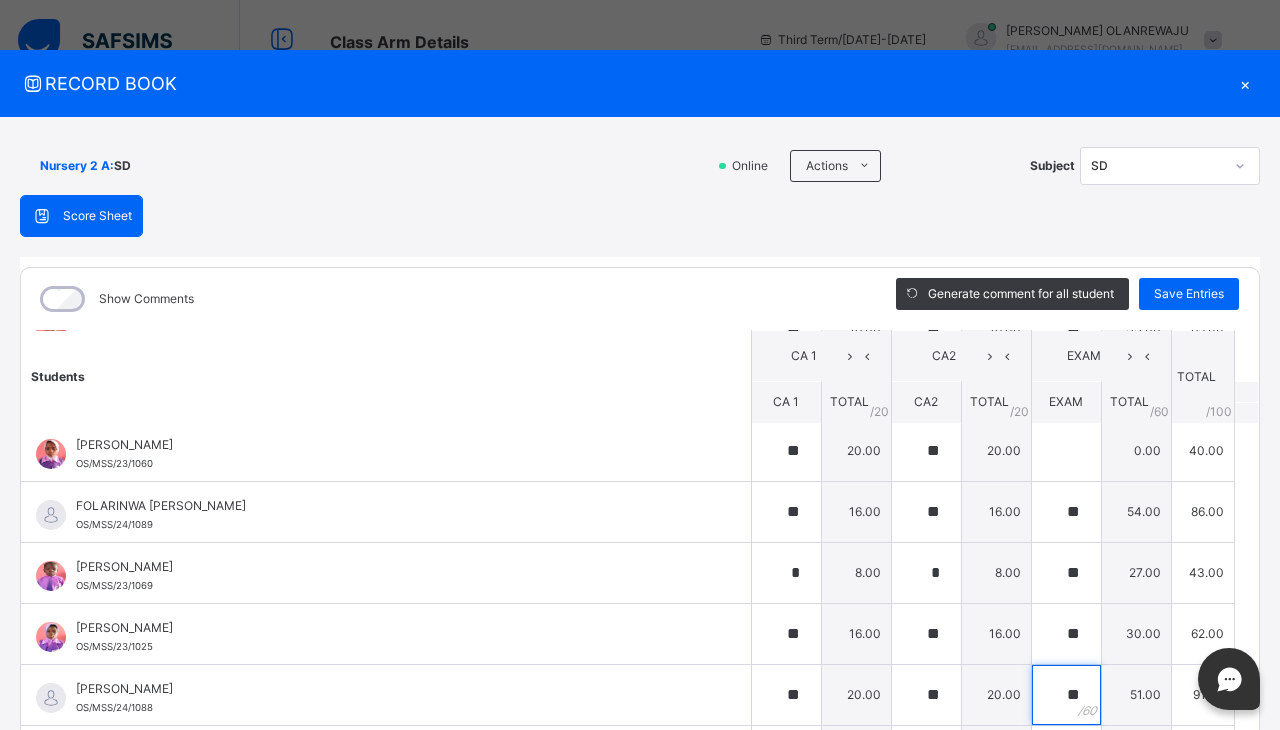 type on "**" 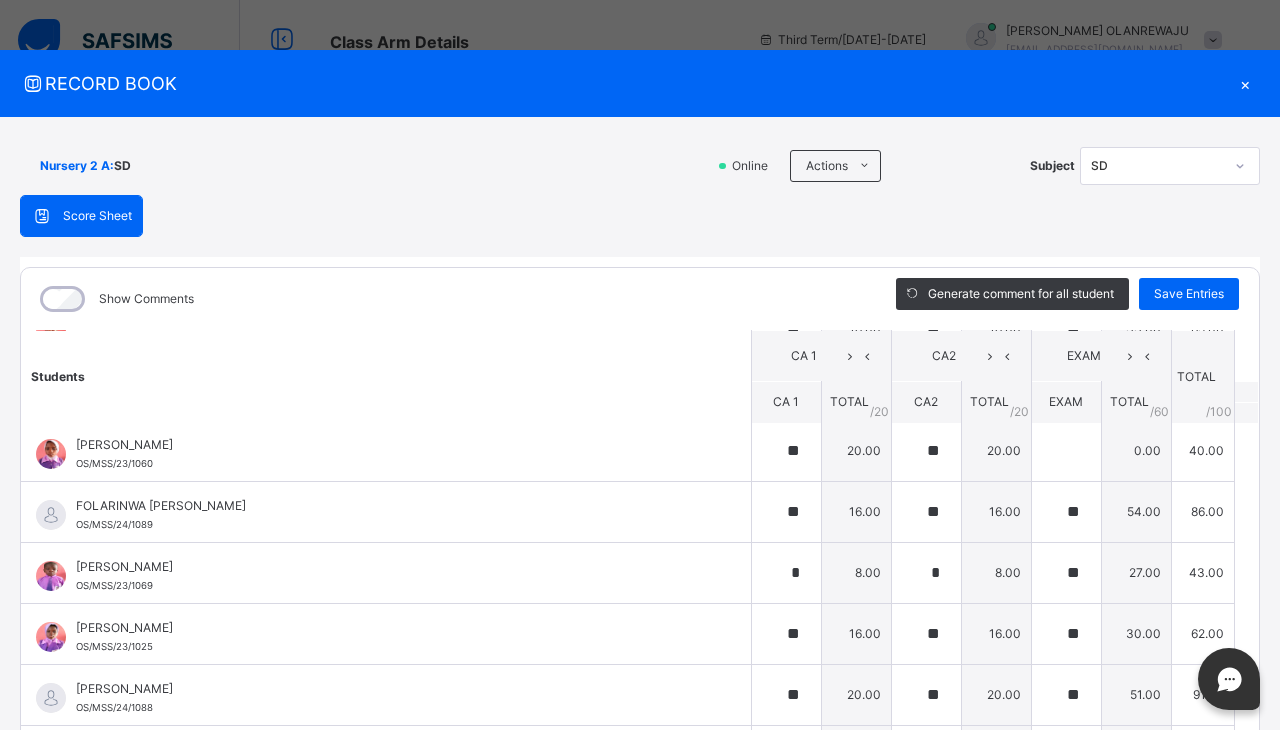 click on "Save Entries" at bounding box center [1189, 294] 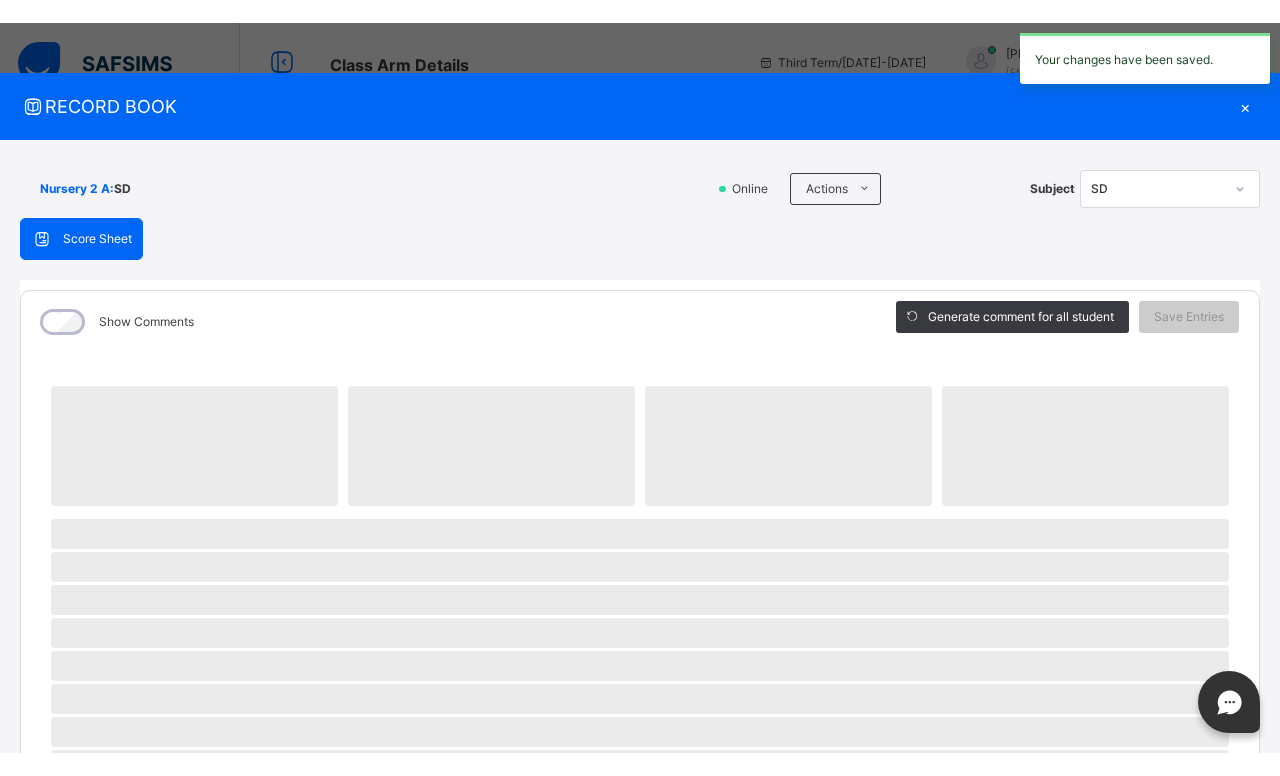 scroll, scrollTop: 174, scrollLeft: 0, axis: vertical 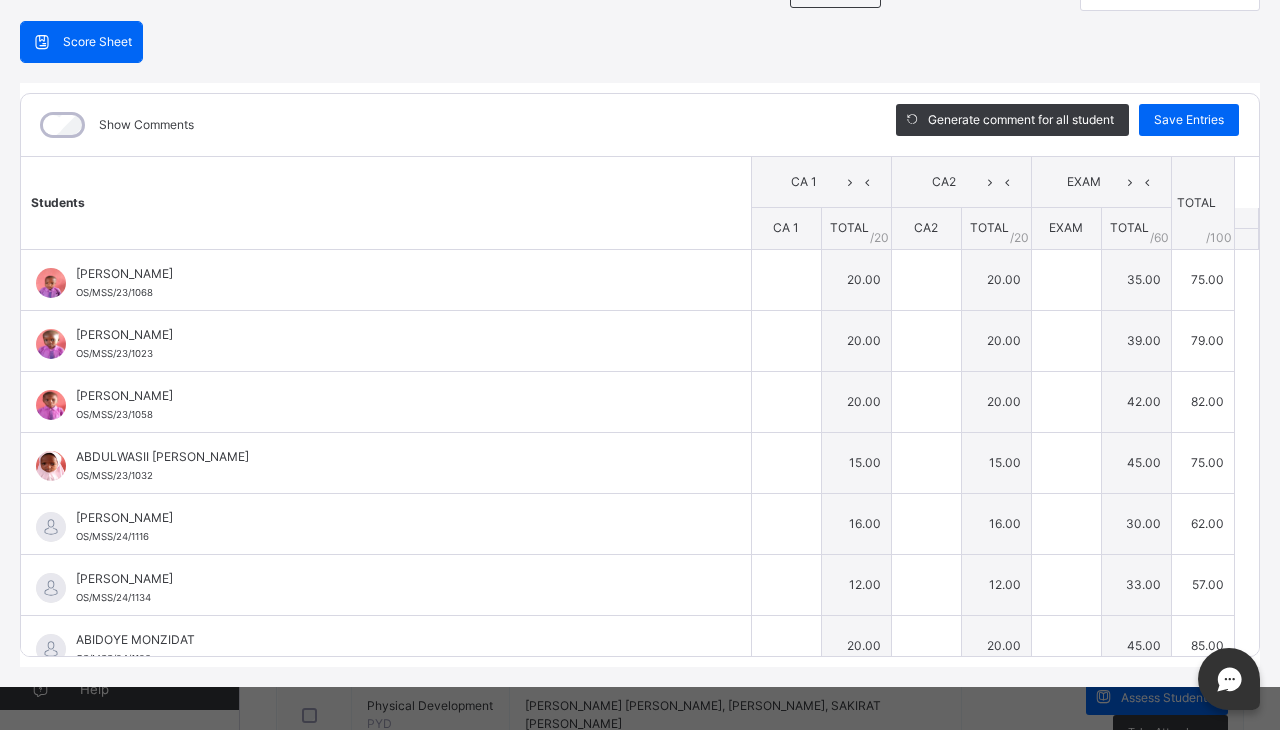 type on "**" 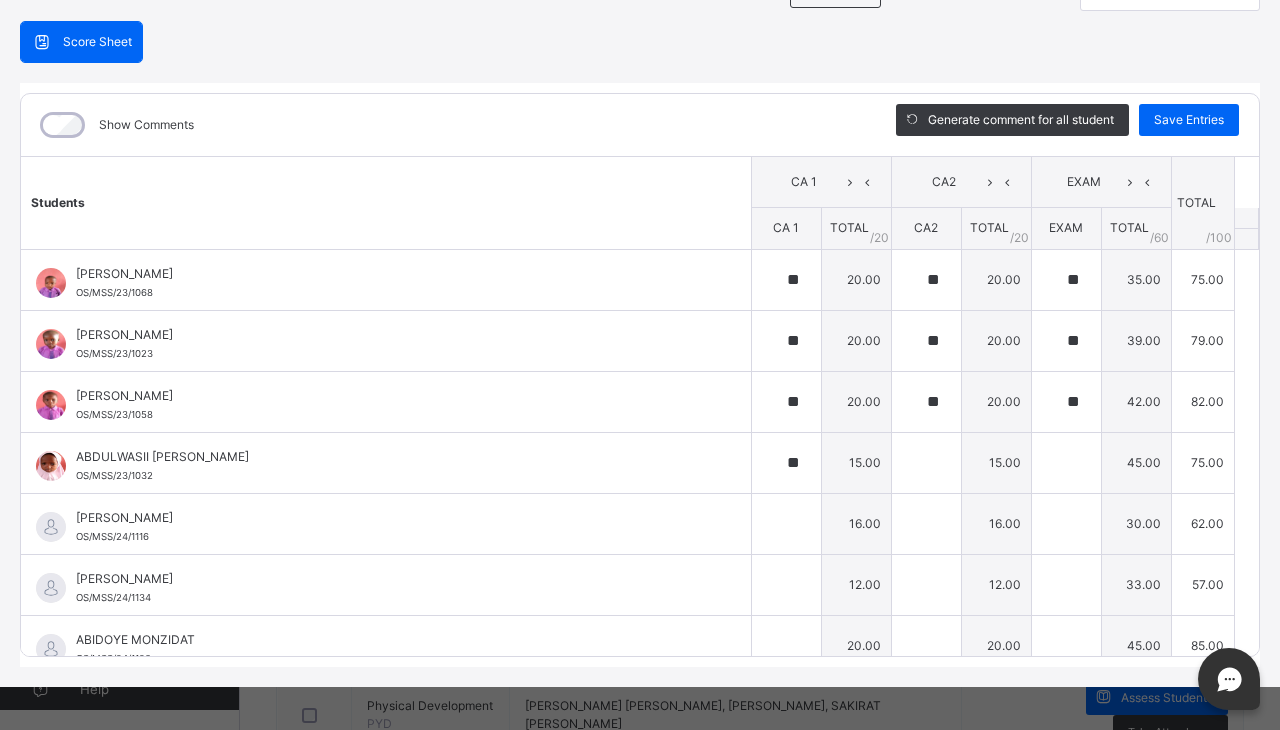 type on "**" 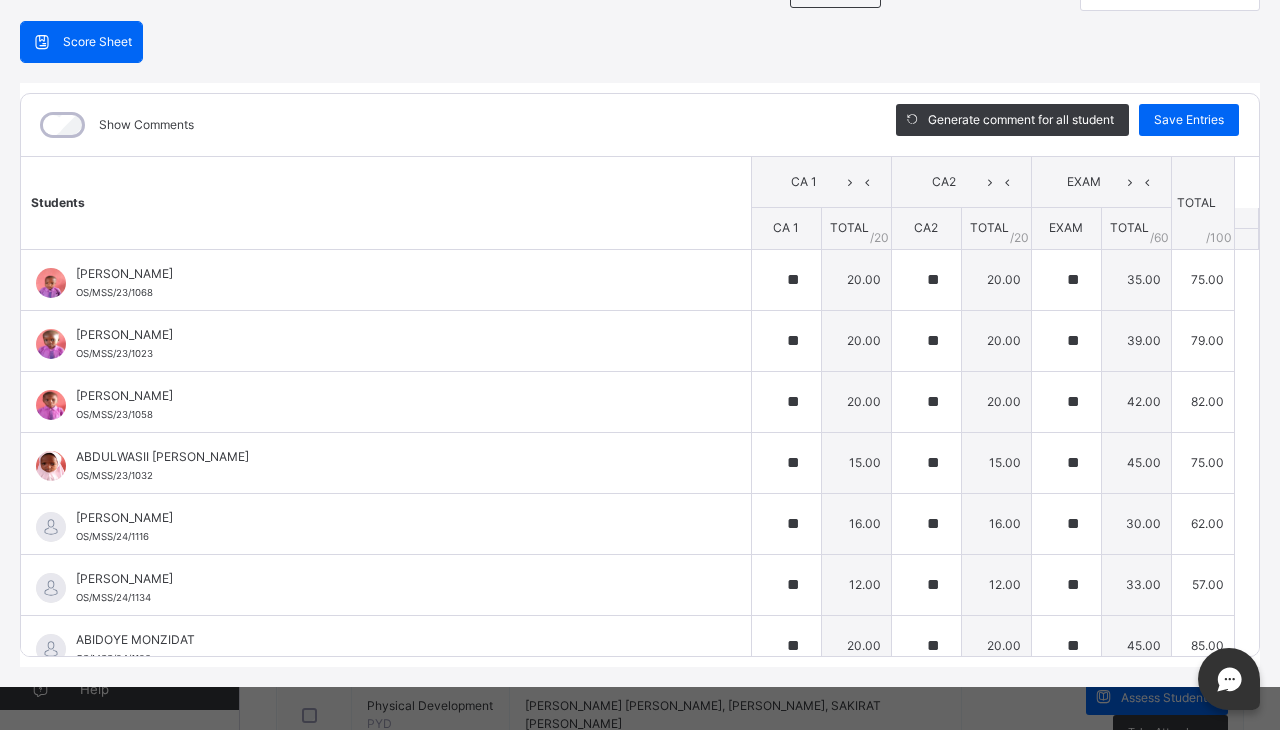 type on "**" 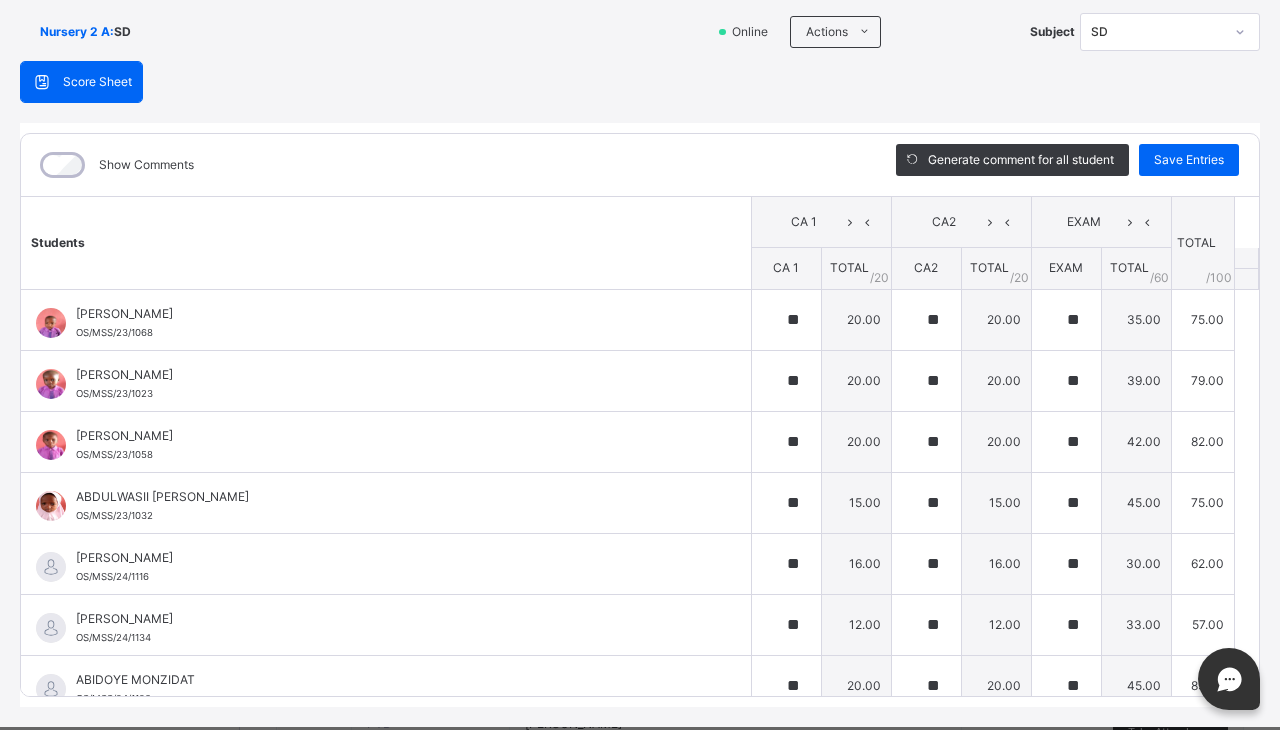 scroll, scrollTop: 174, scrollLeft: 0, axis: vertical 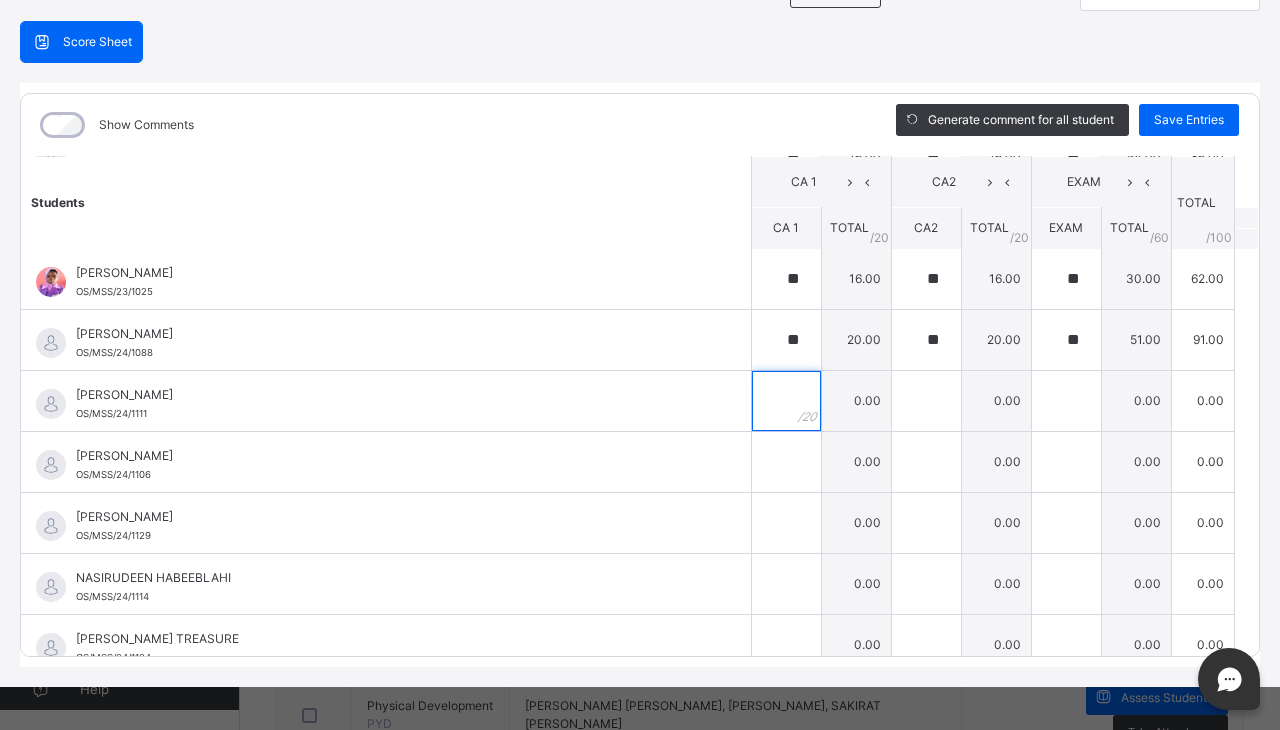 click at bounding box center (786, 401) 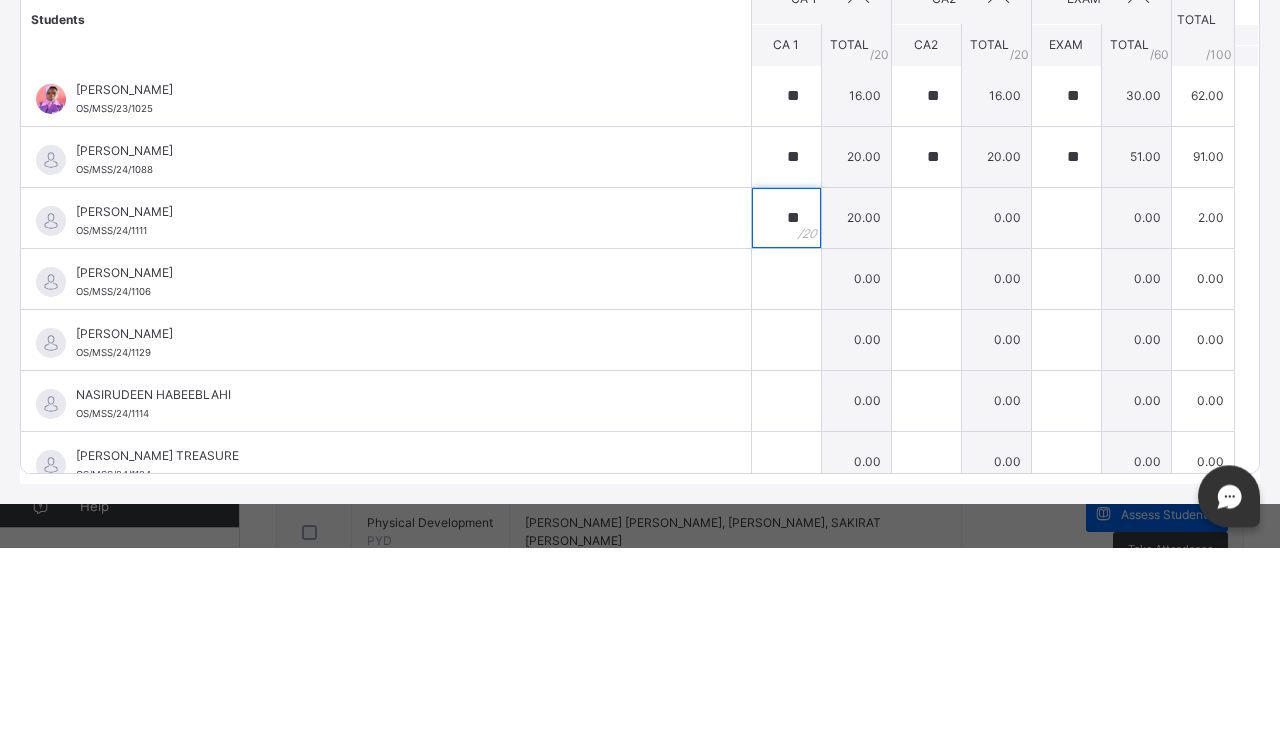 type on "**" 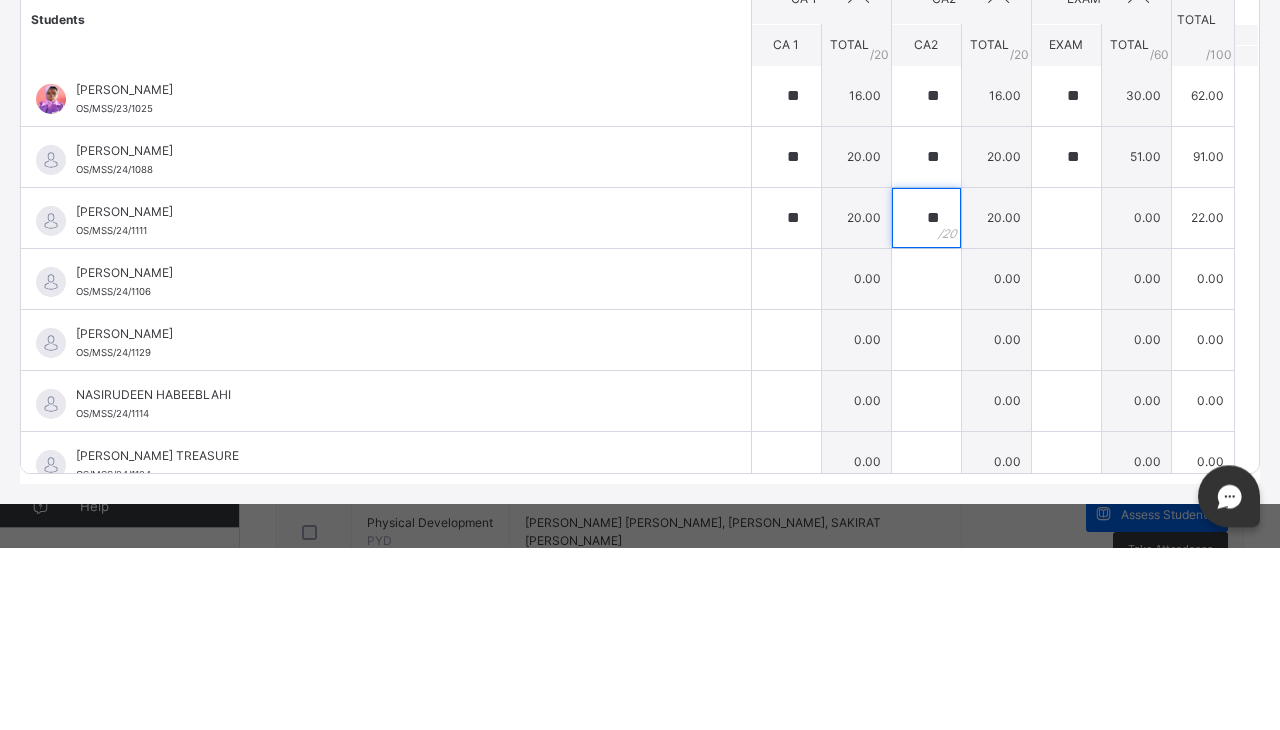 type on "**" 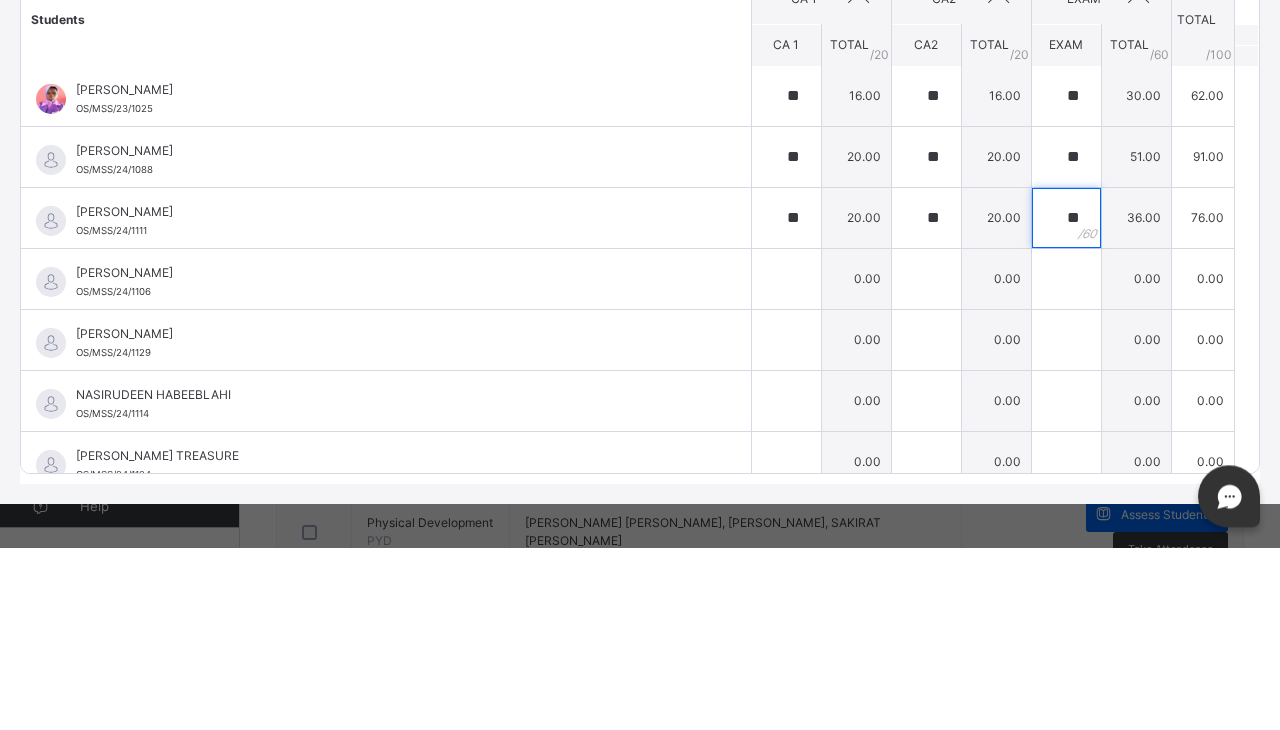 type on "**" 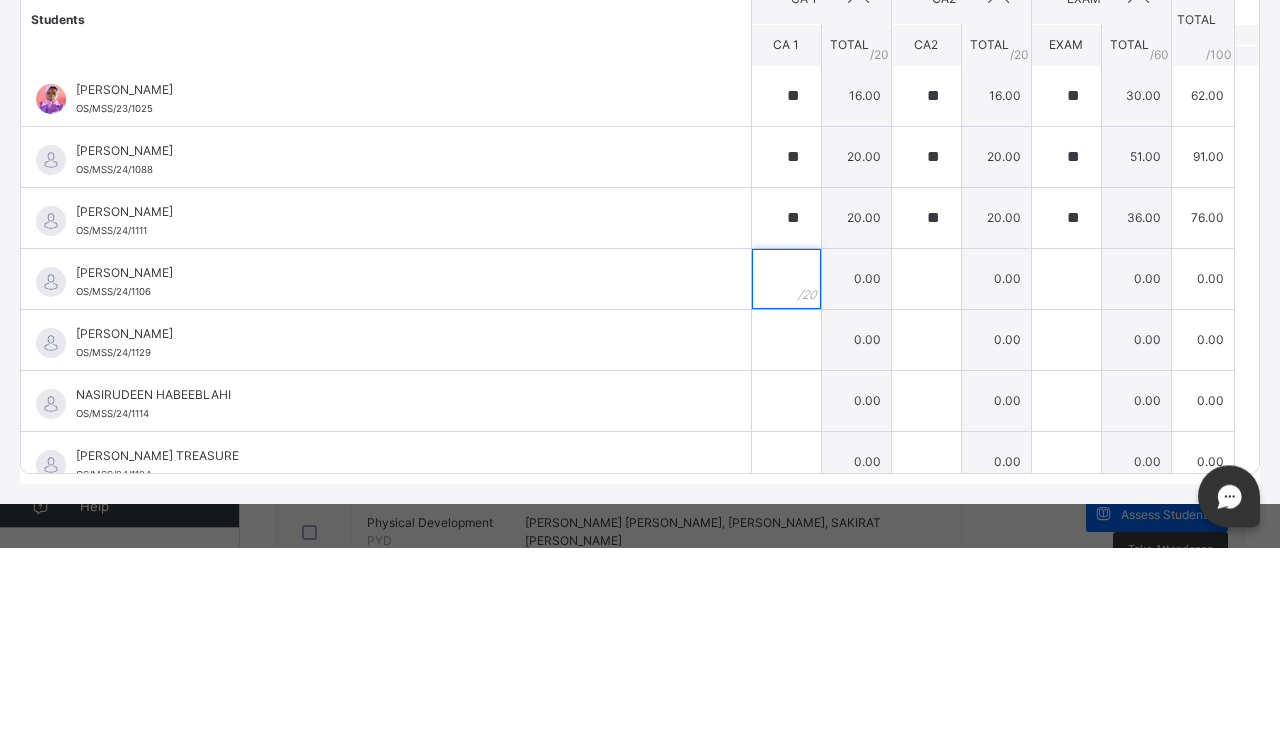 click at bounding box center [786, 462] 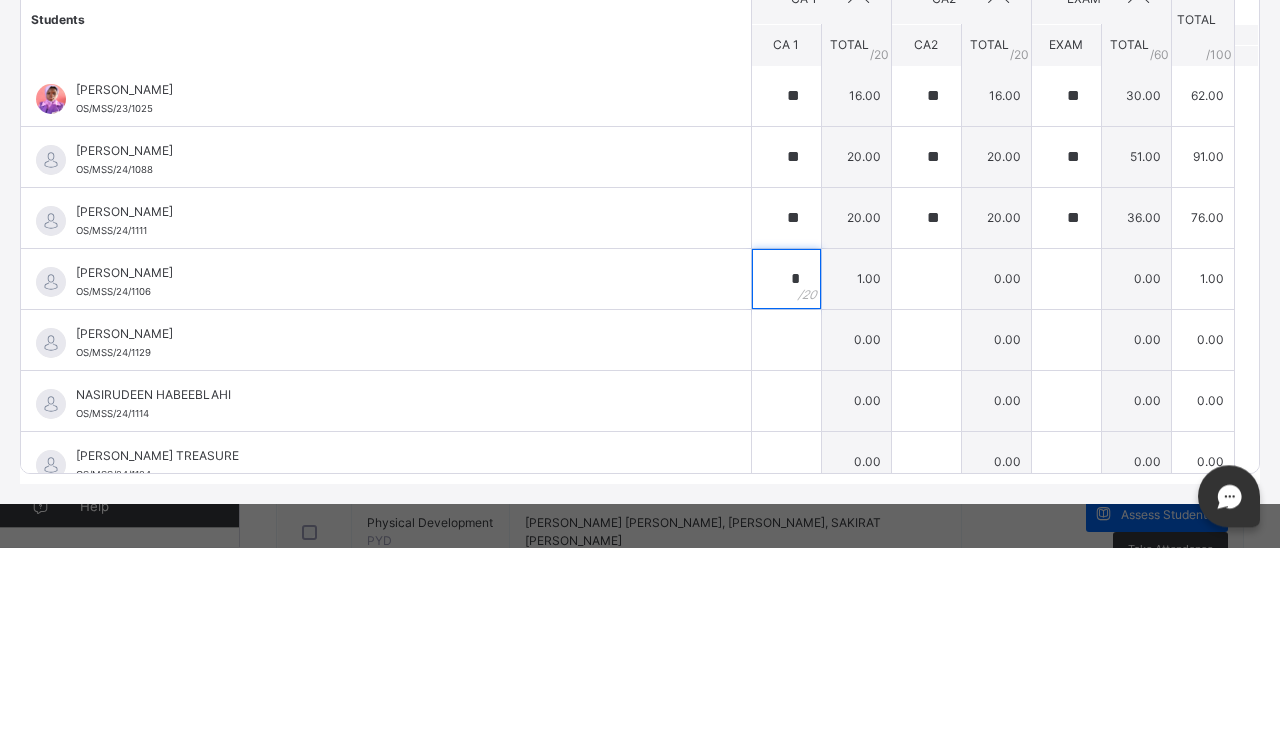 type on "**" 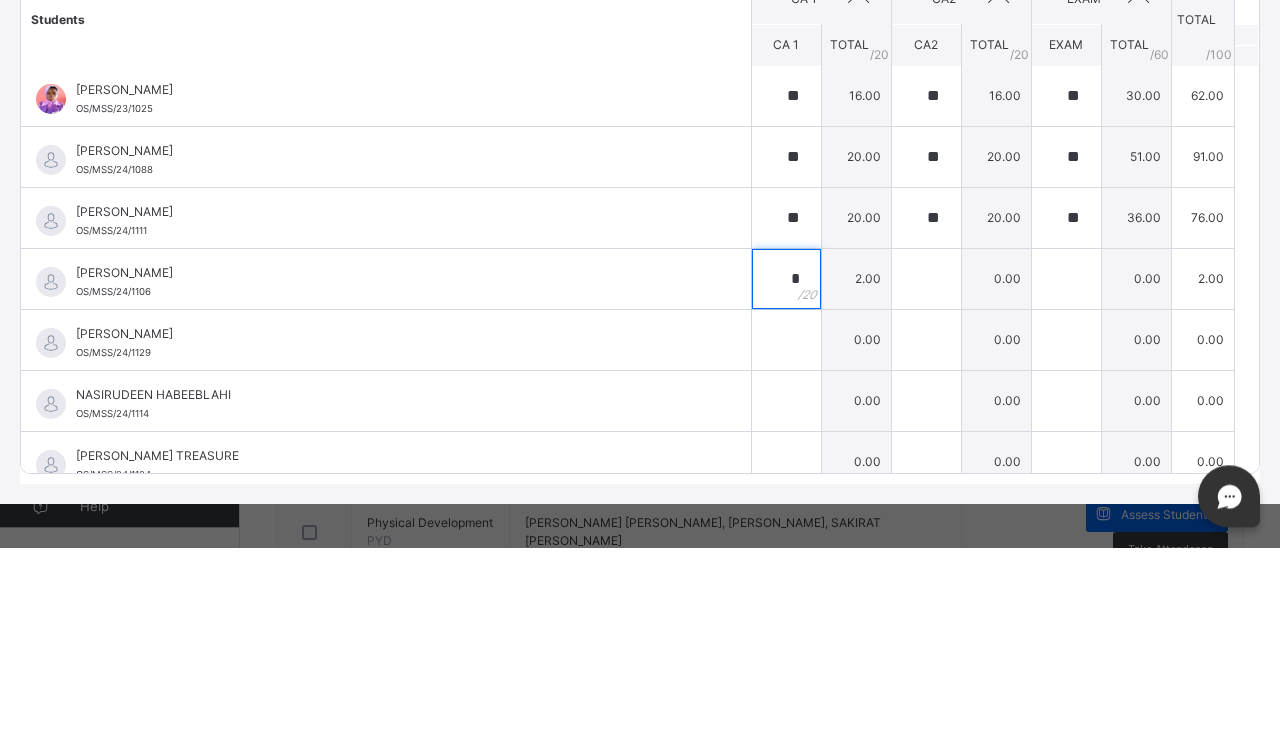 click on "*" at bounding box center [786, 462] 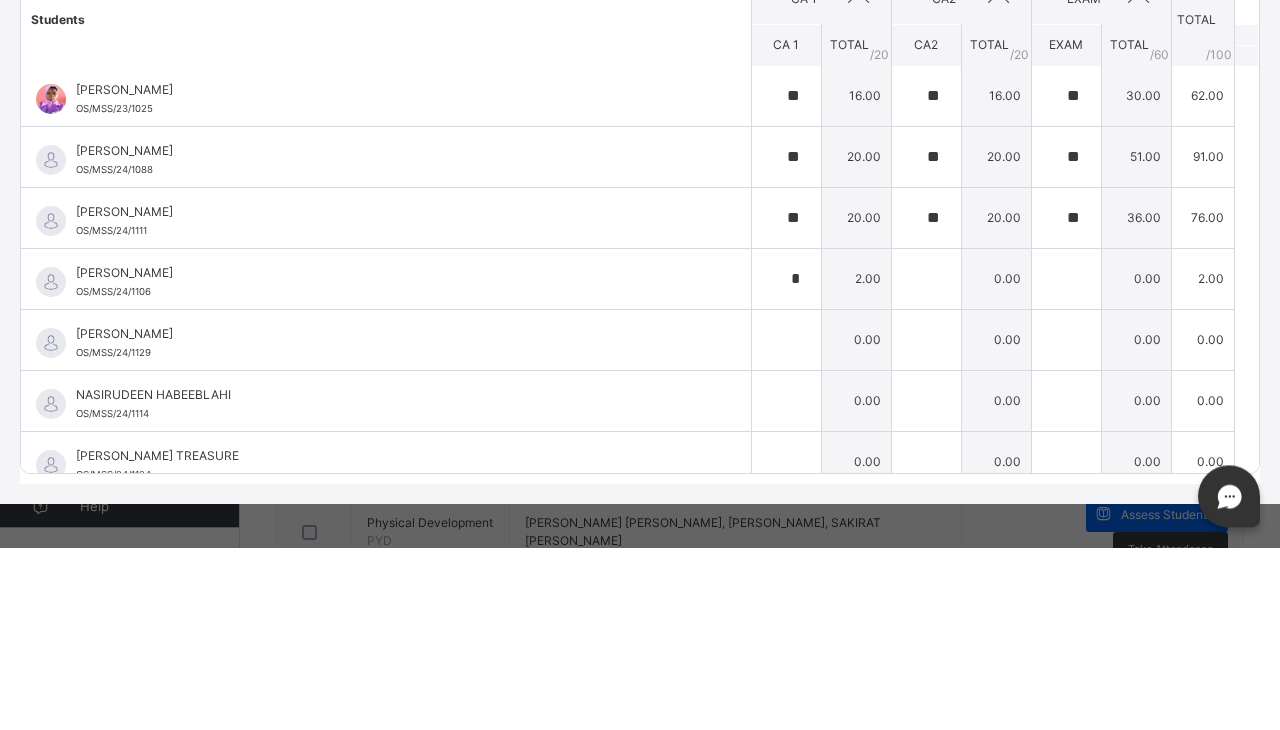 click on "2.00" at bounding box center (856, 461) 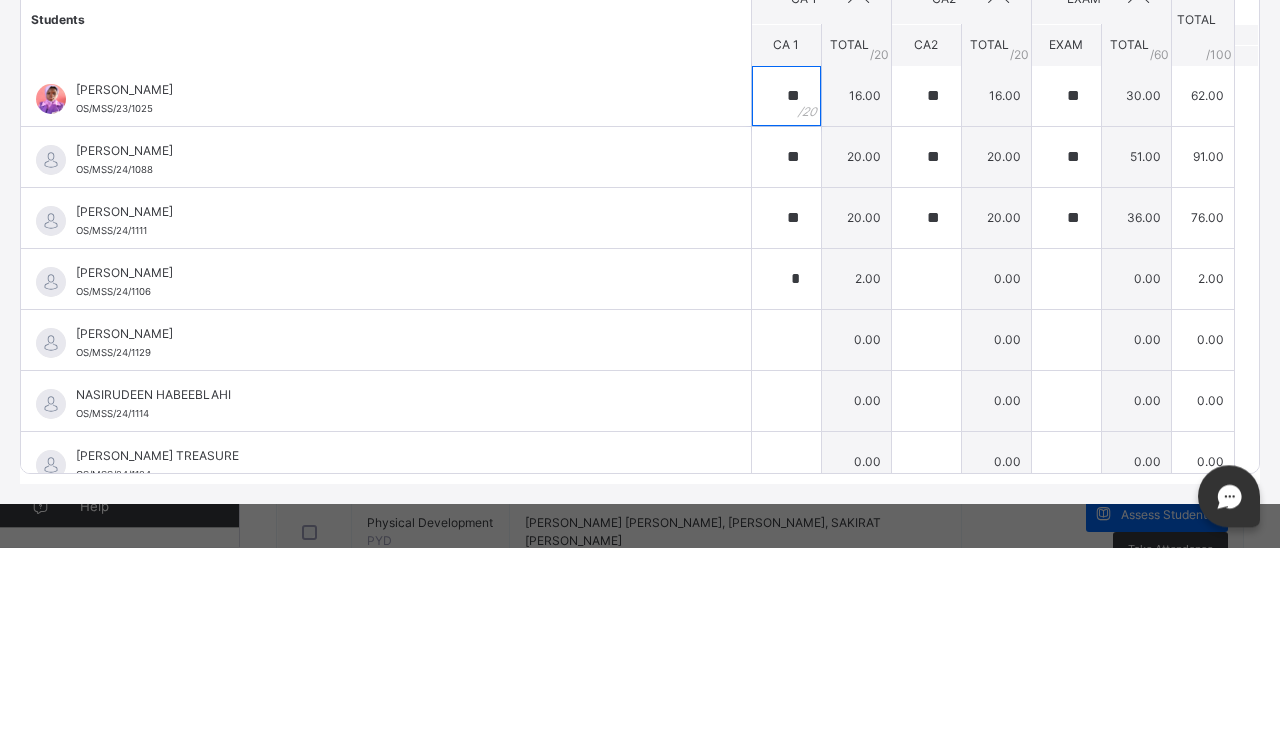 click on "**" at bounding box center [786, 279] 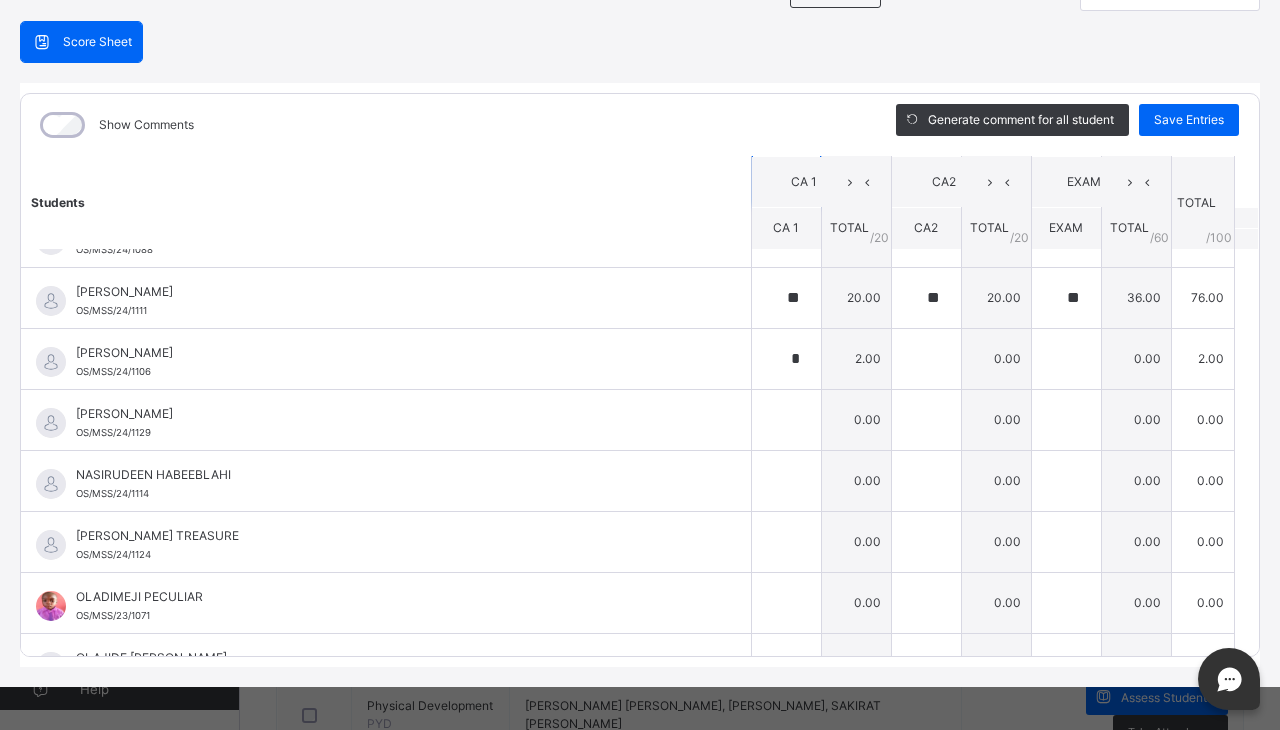 scroll, scrollTop: 1636, scrollLeft: 0, axis: vertical 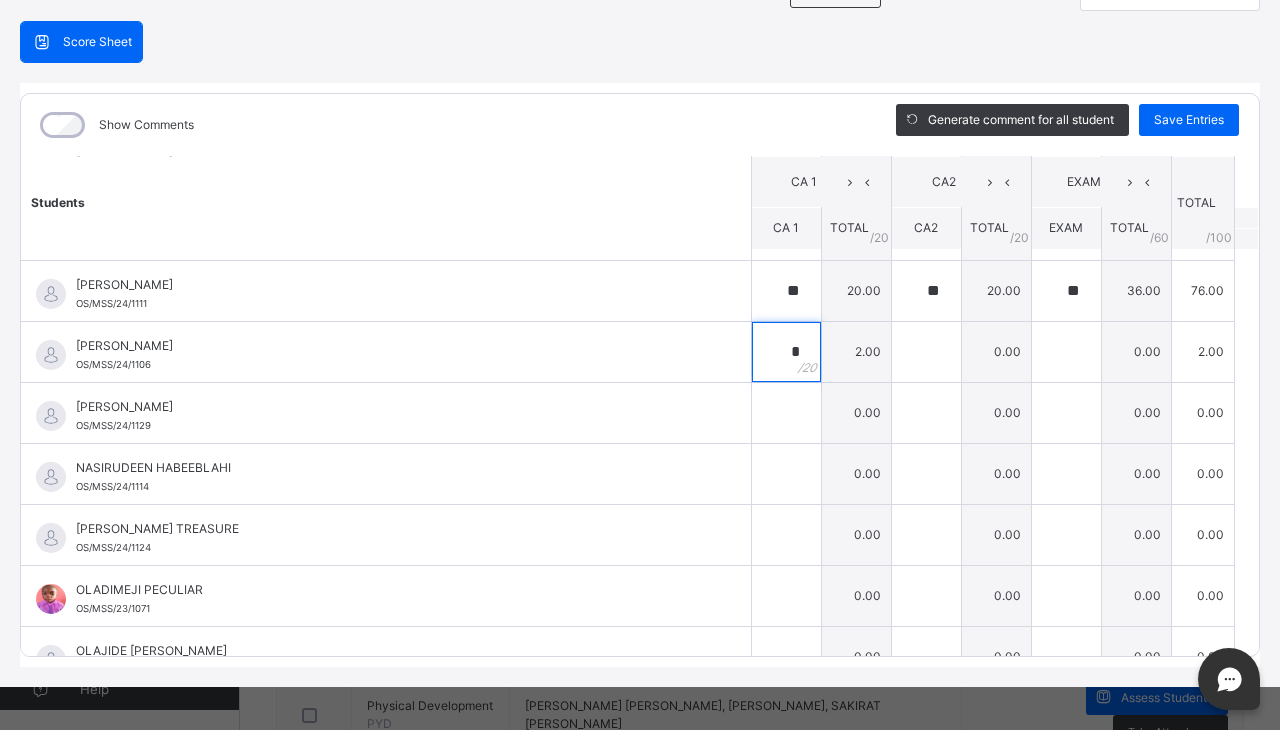 click on "*" at bounding box center [786, 352] 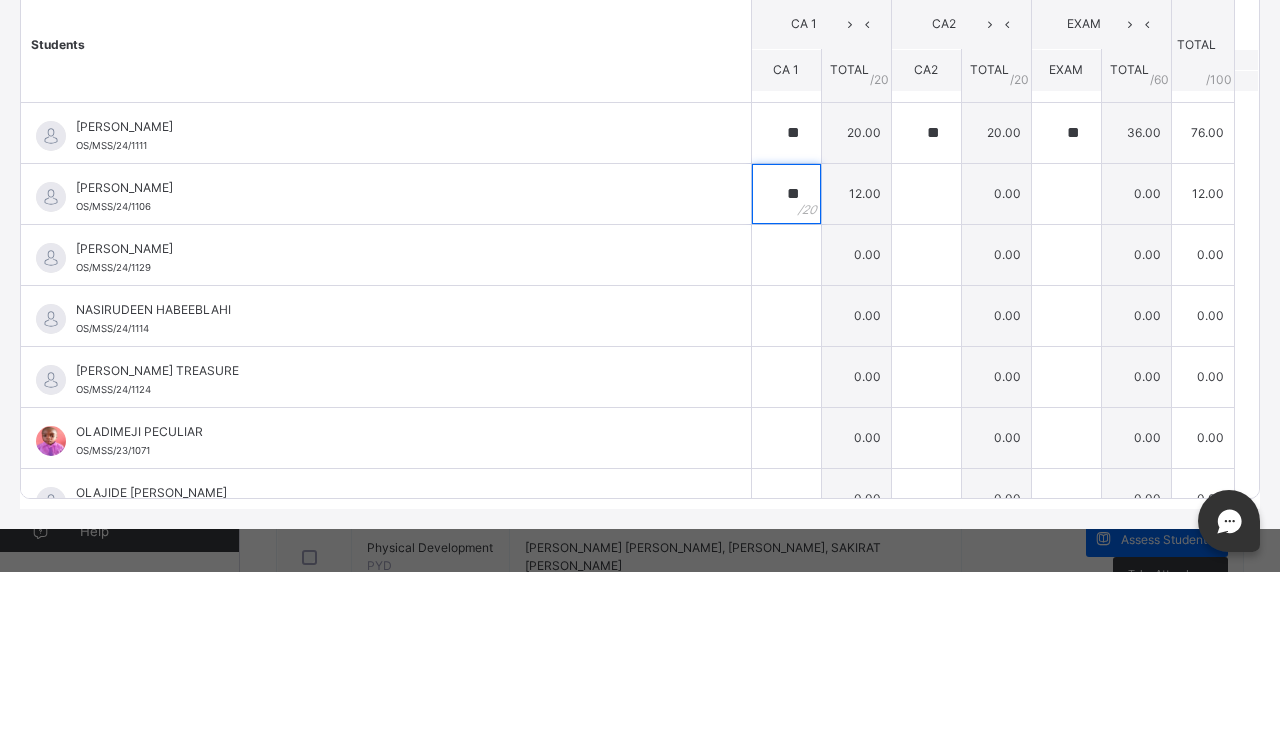 type on "**" 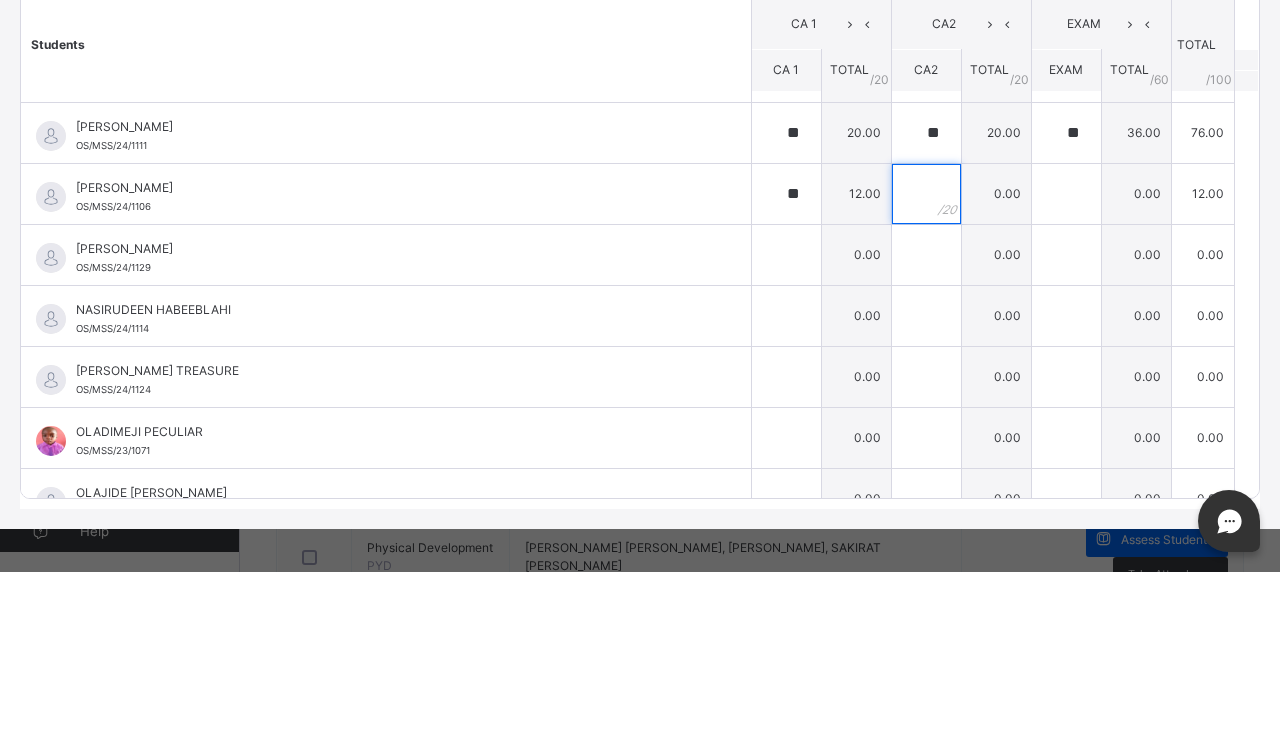 click at bounding box center (926, 352) 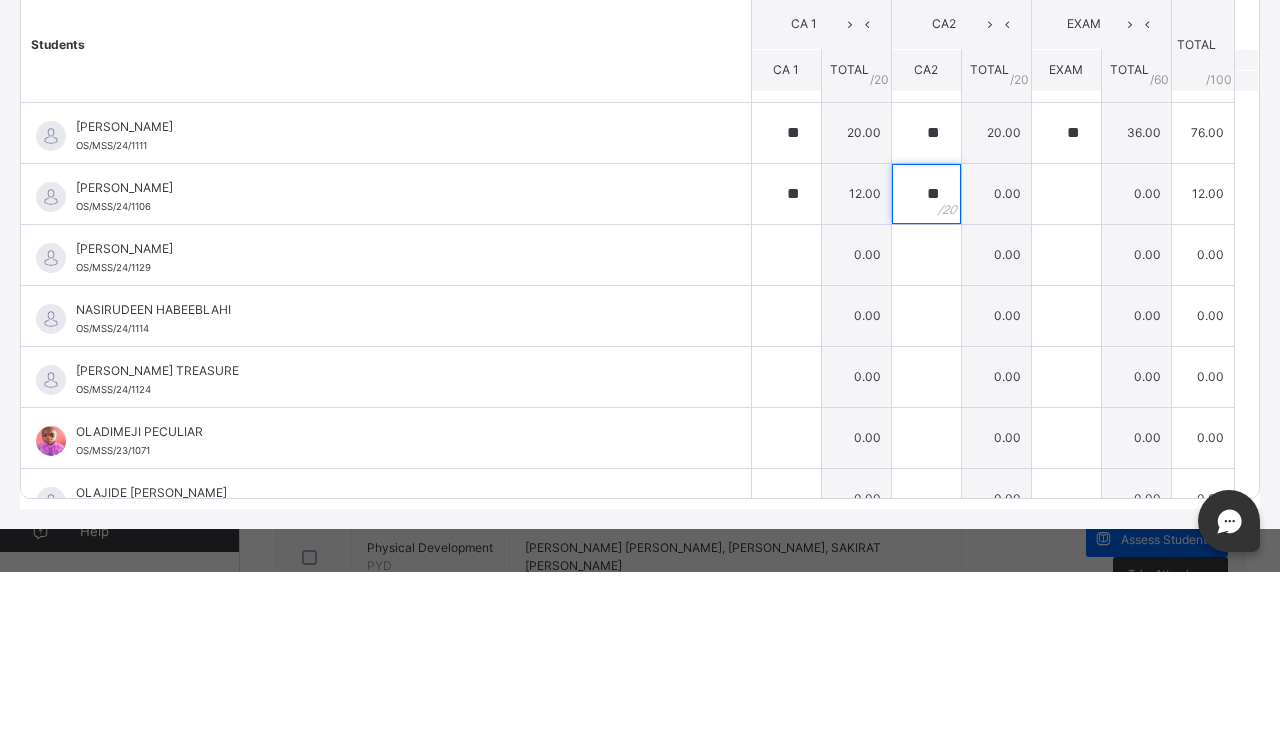 type on "**" 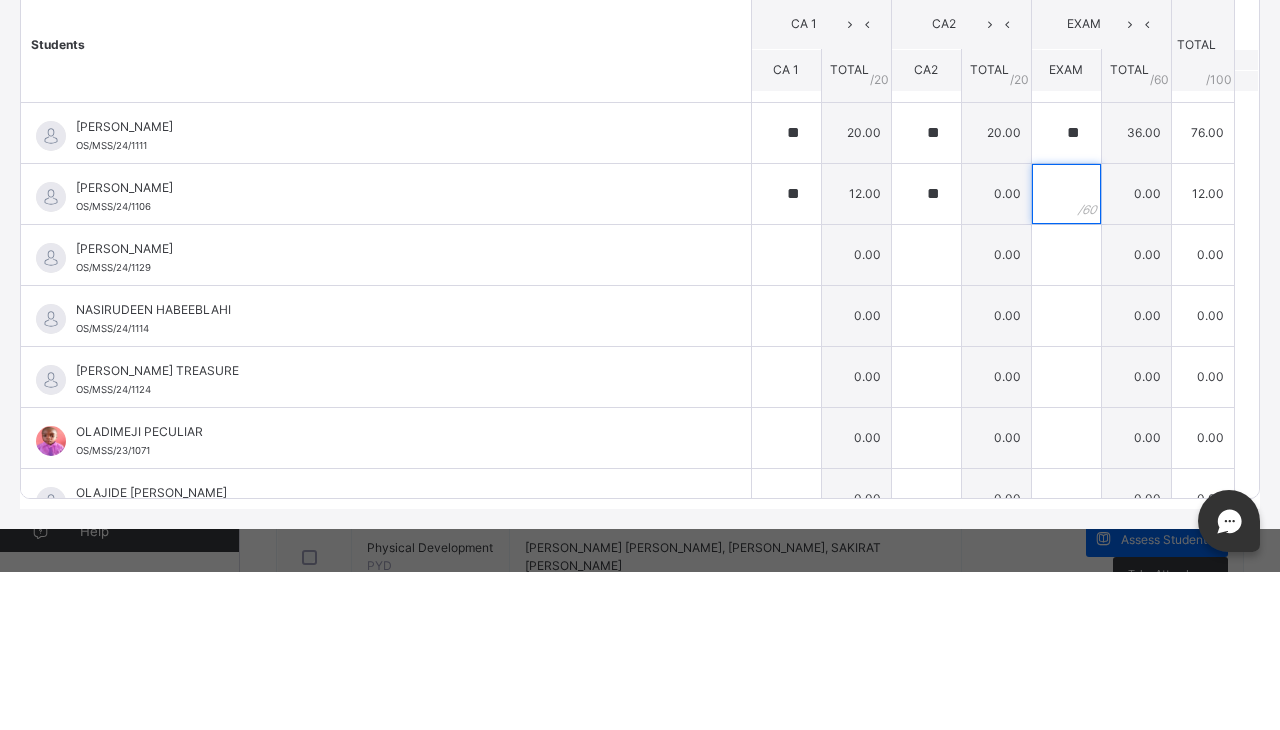 click at bounding box center [1066, 352] 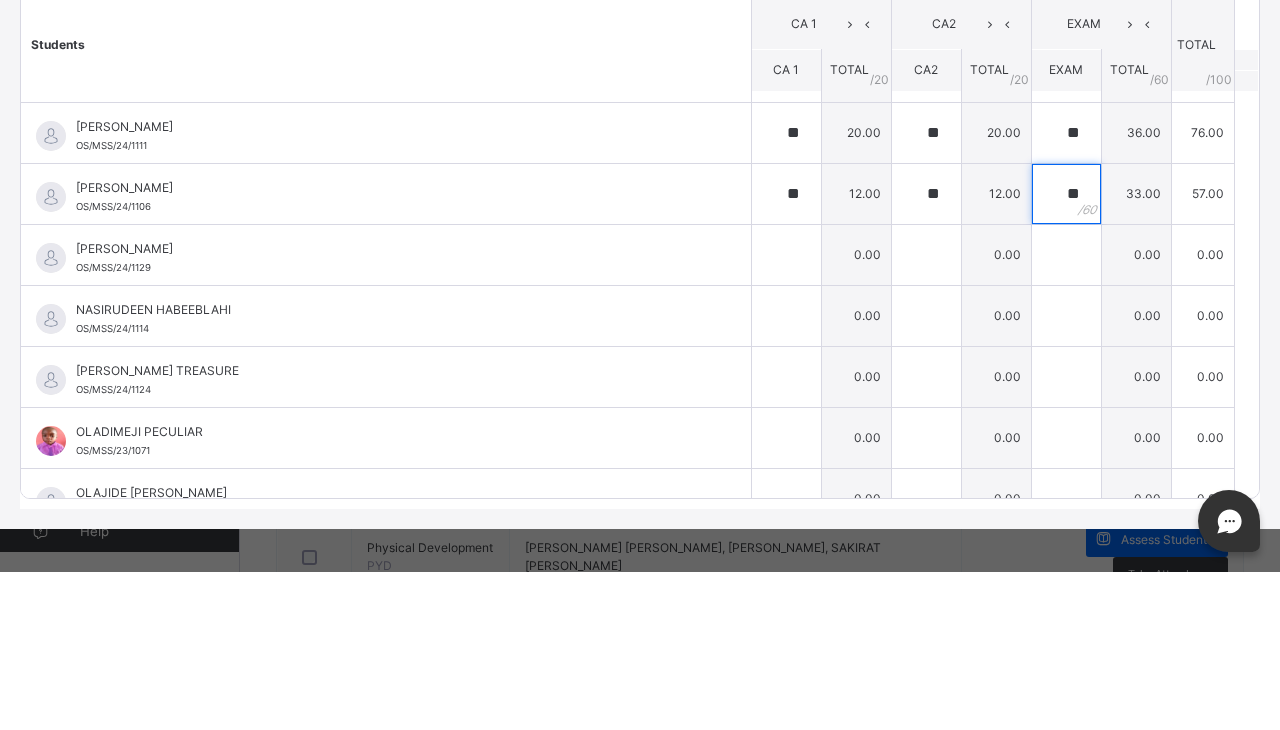 type on "**" 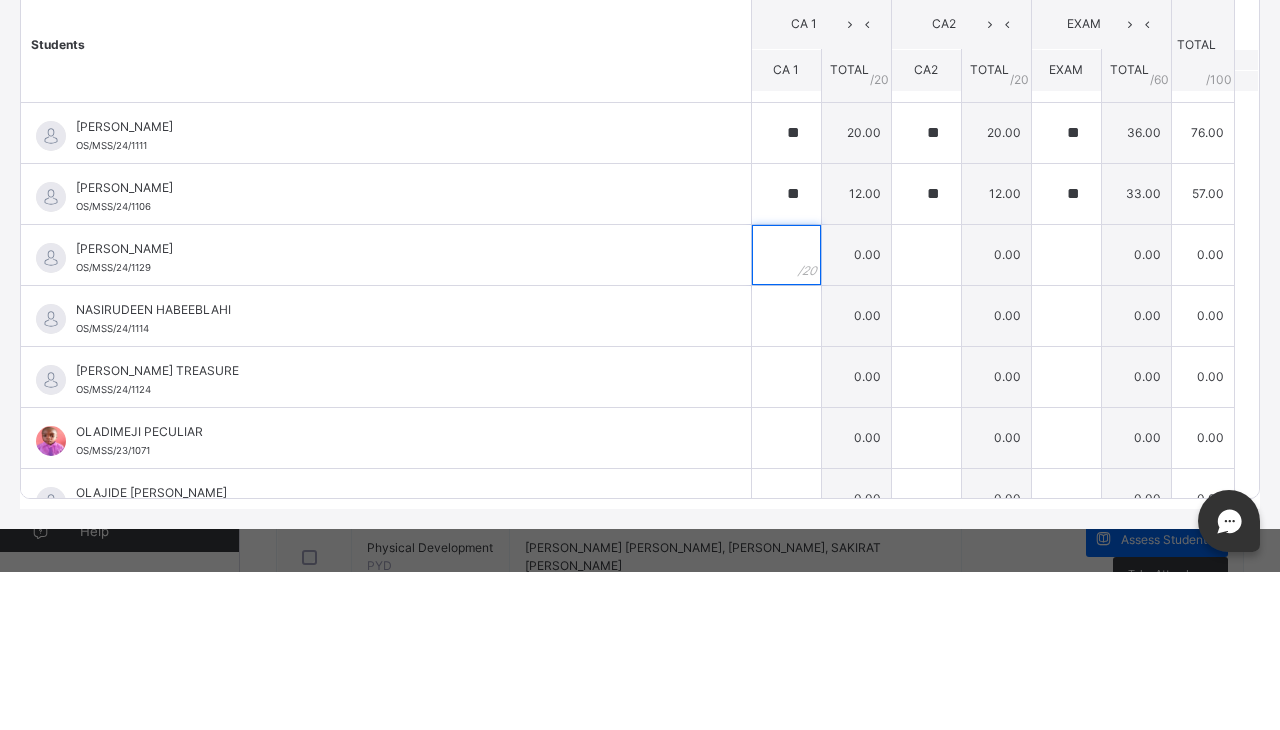 click at bounding box center [786, 413] 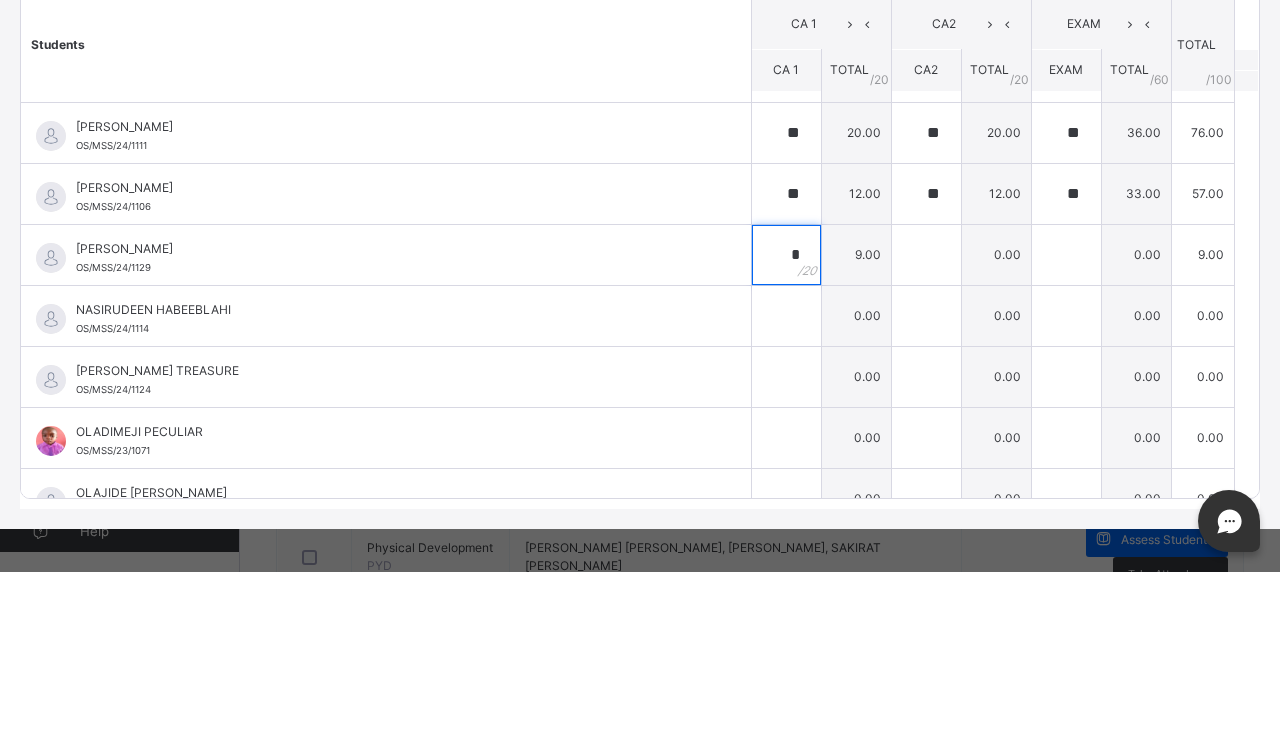 type on "*" 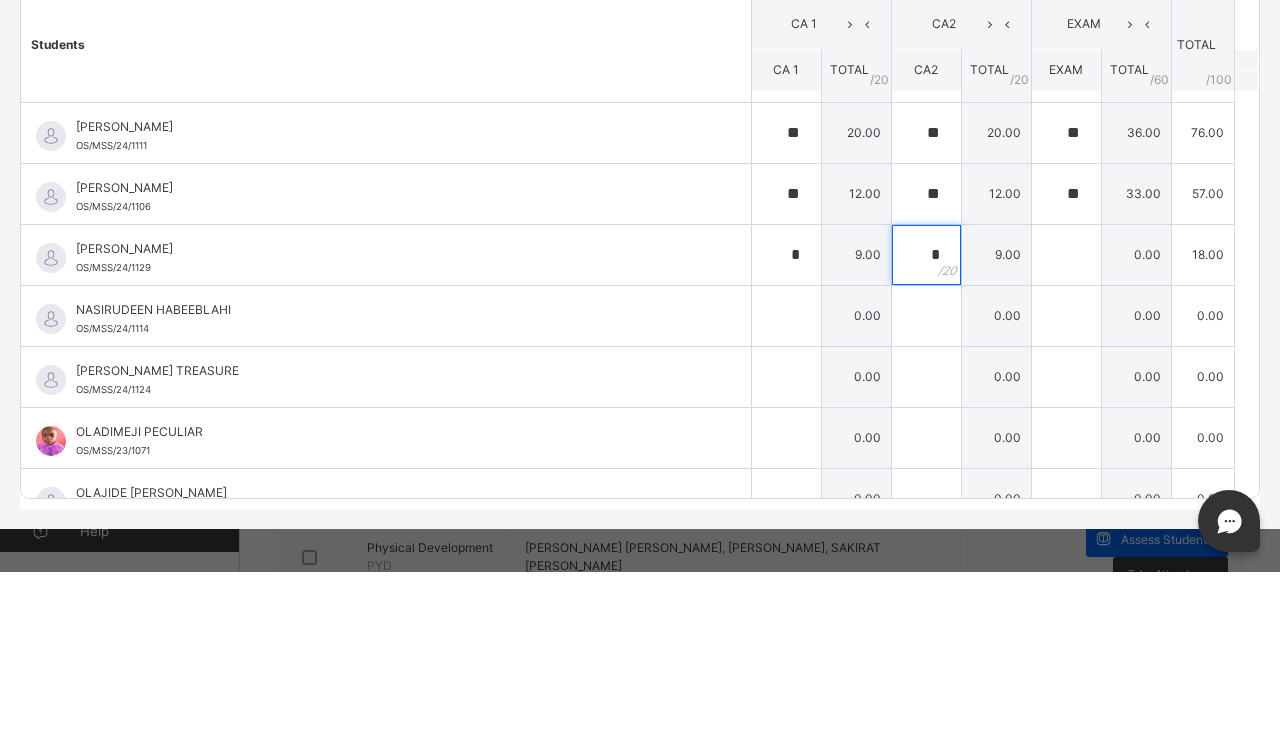 type on "*" 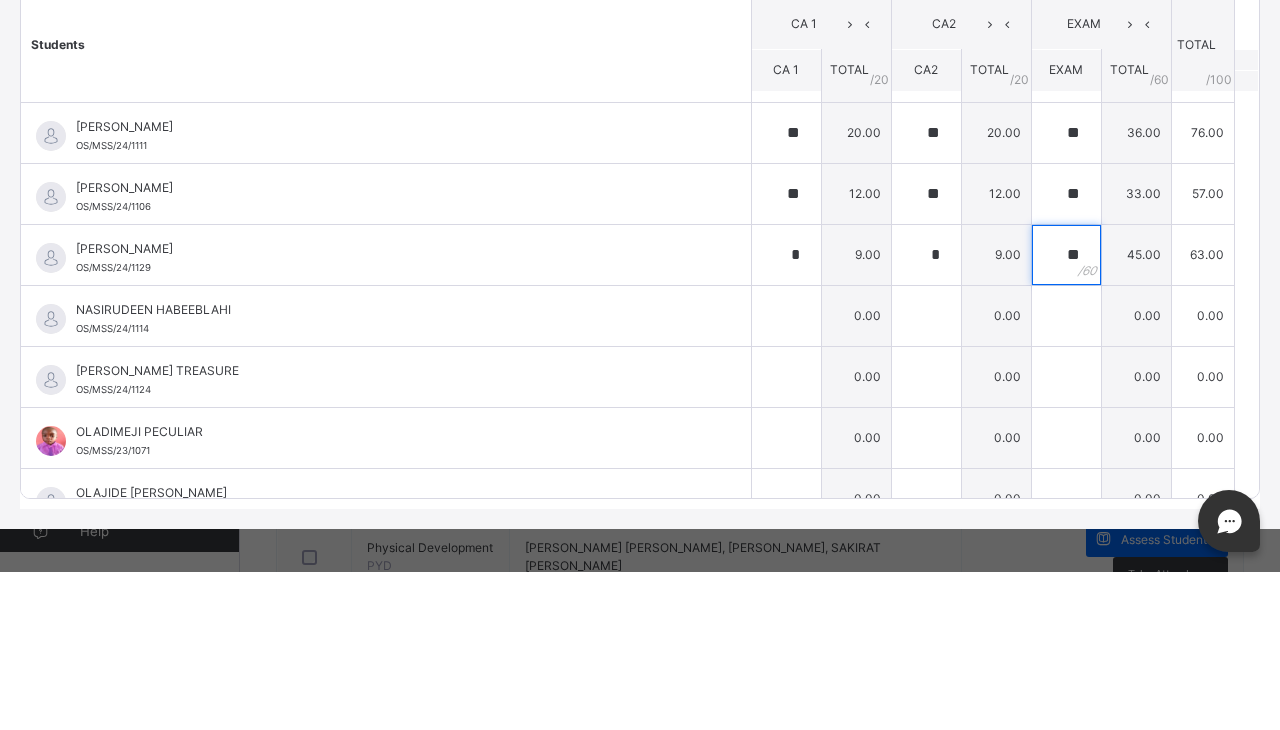 type on "**" 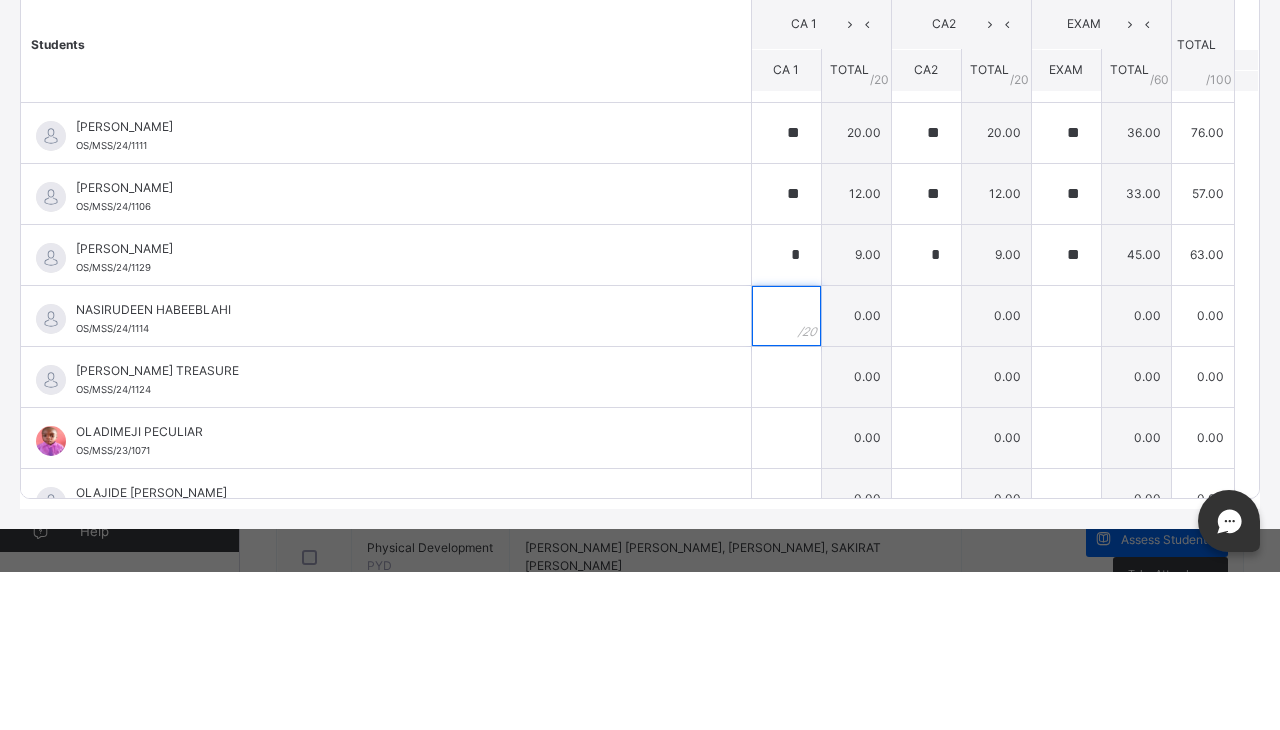 click at bounding box center (786, 474) 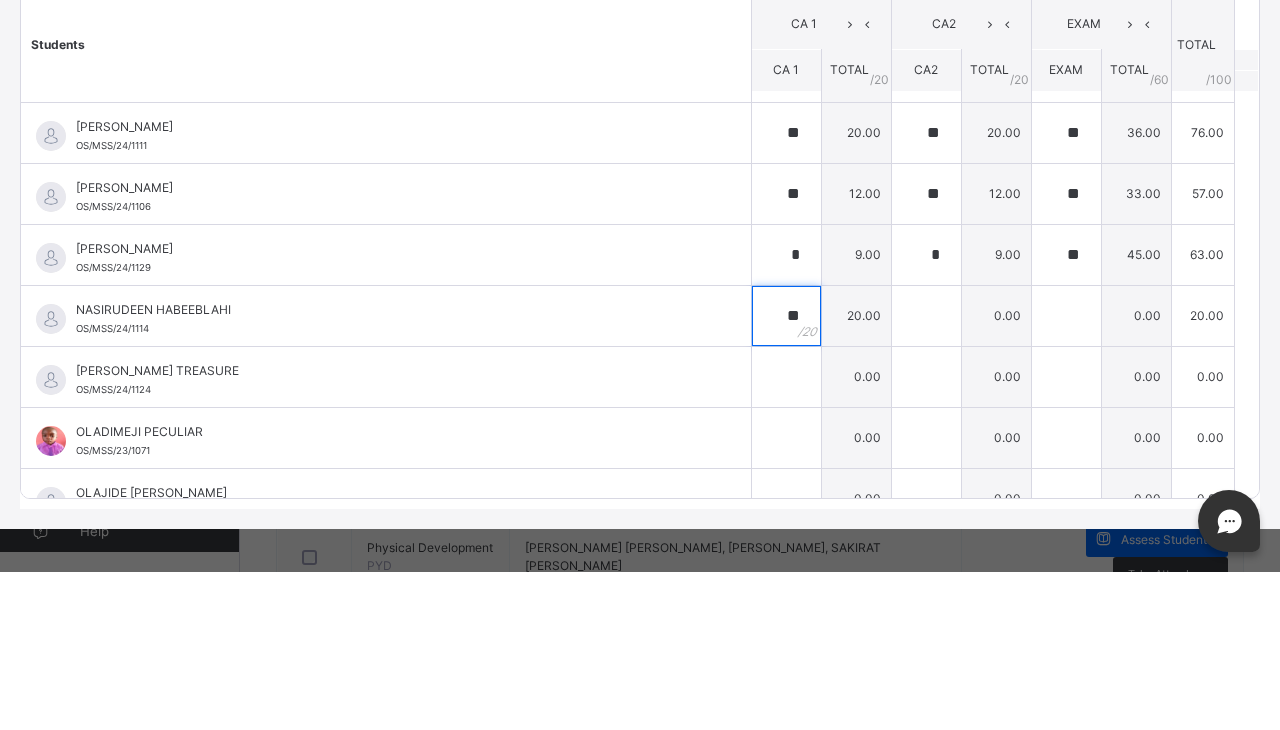 type on "**" 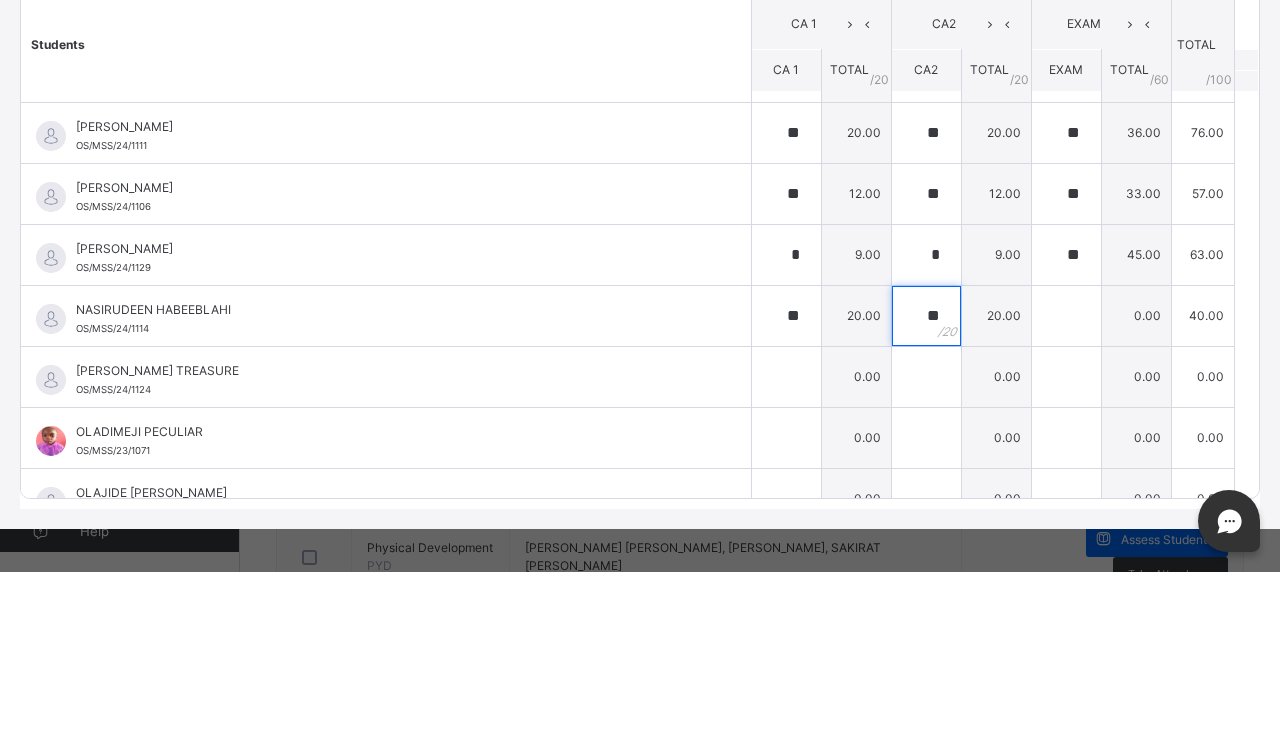 type on "**" 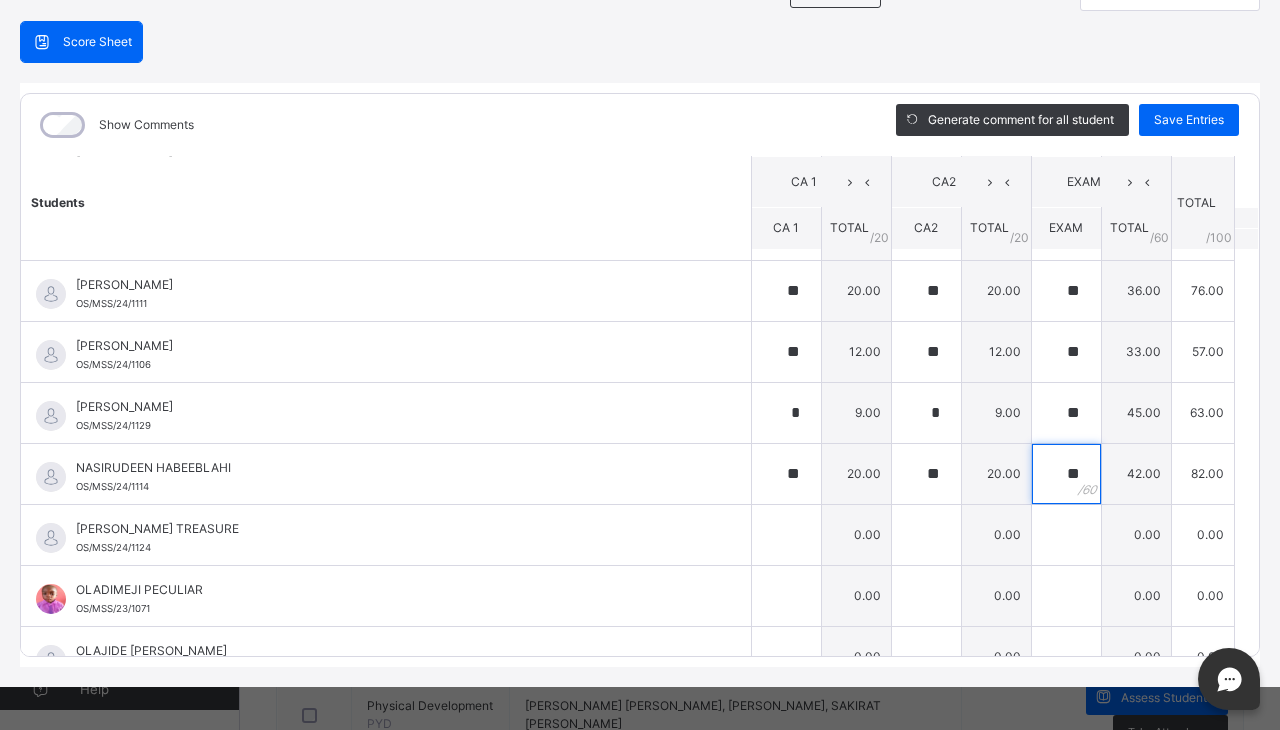 scroll, scrollTop: 0, scrollLeft: 0, axis: both 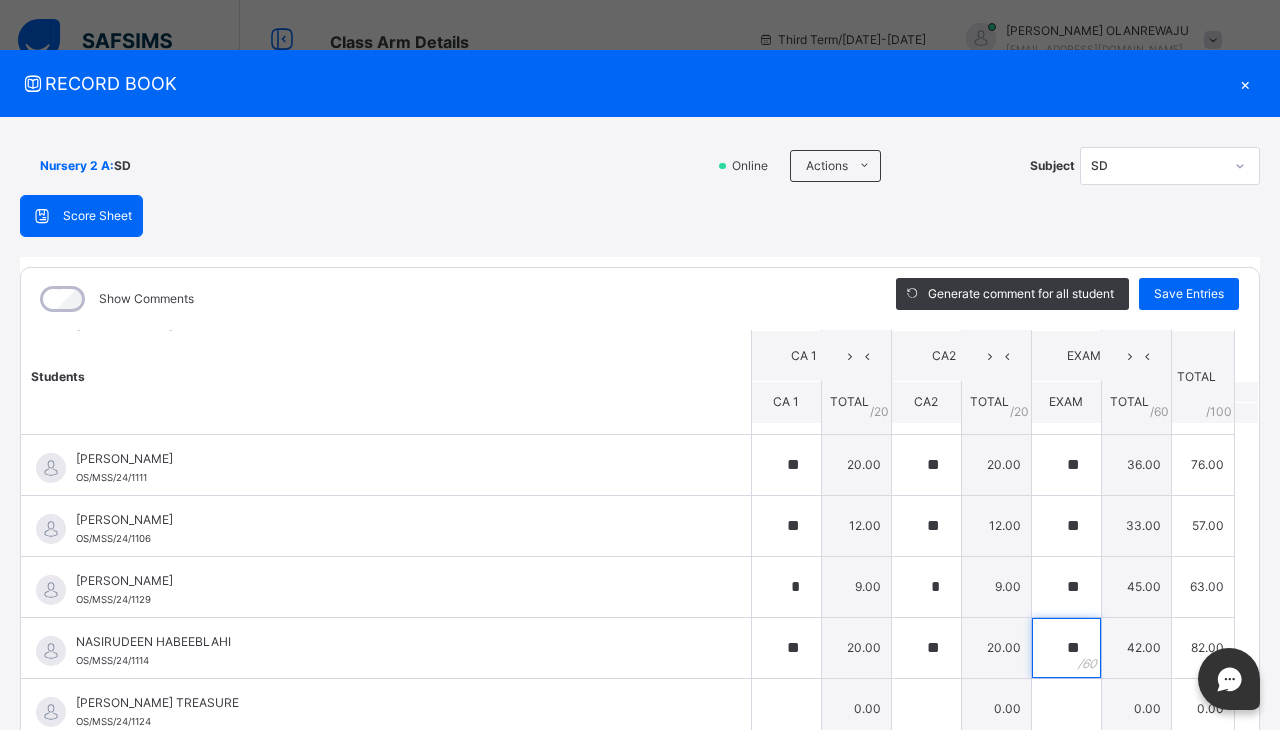 type on "**" 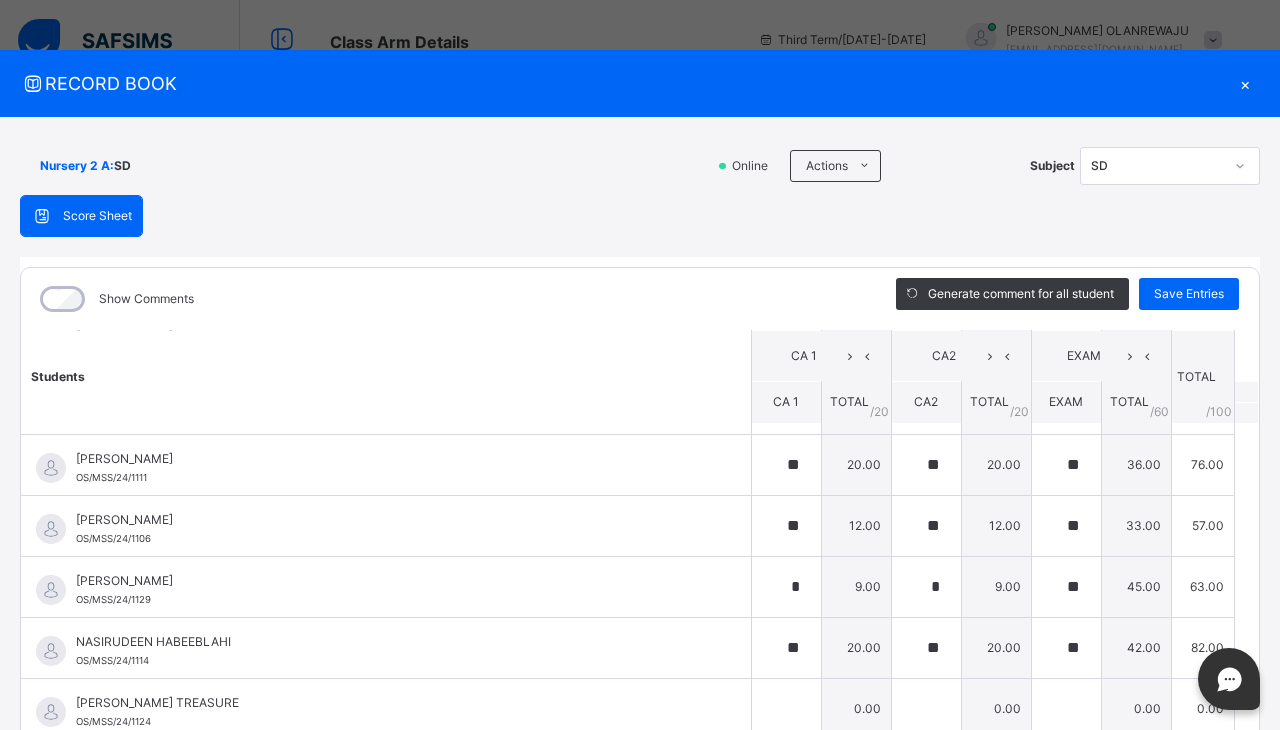 click on "Save Entries" at bounding box center [1189, 294] 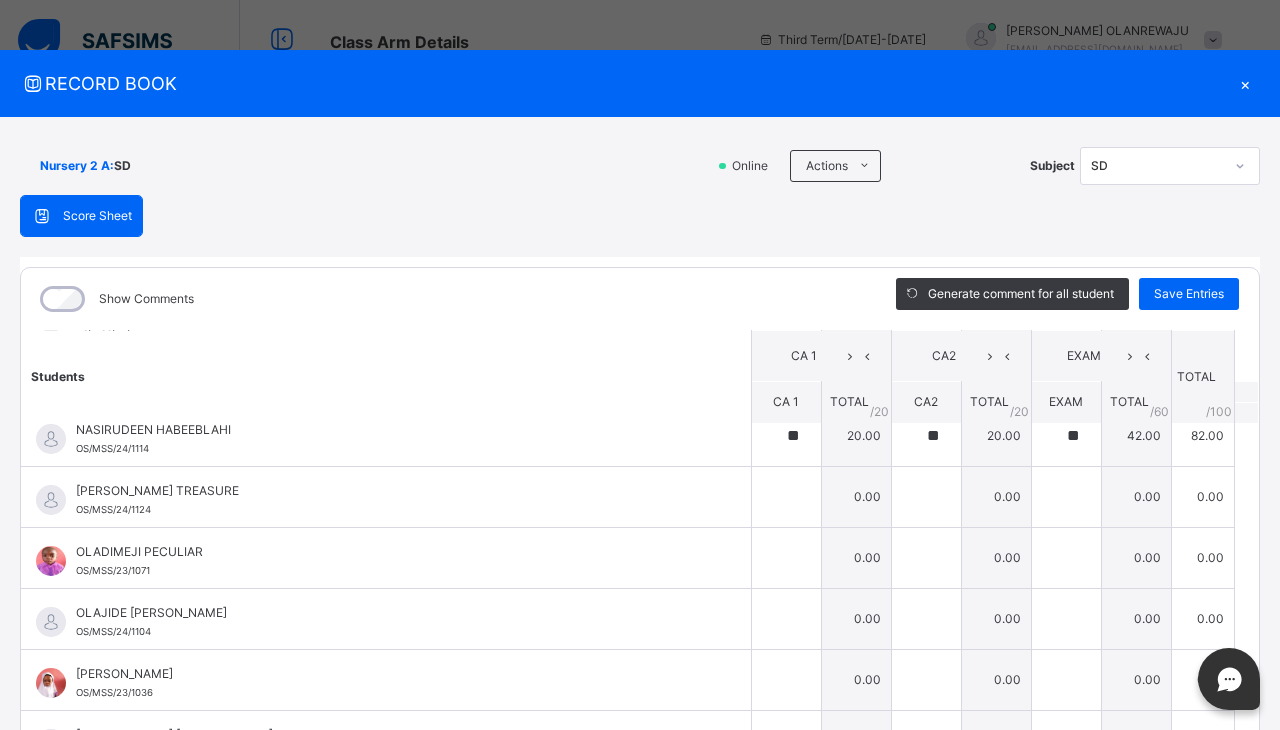 scroll, scrollTop: 1746, scrollLeft: 0, axis: vertical 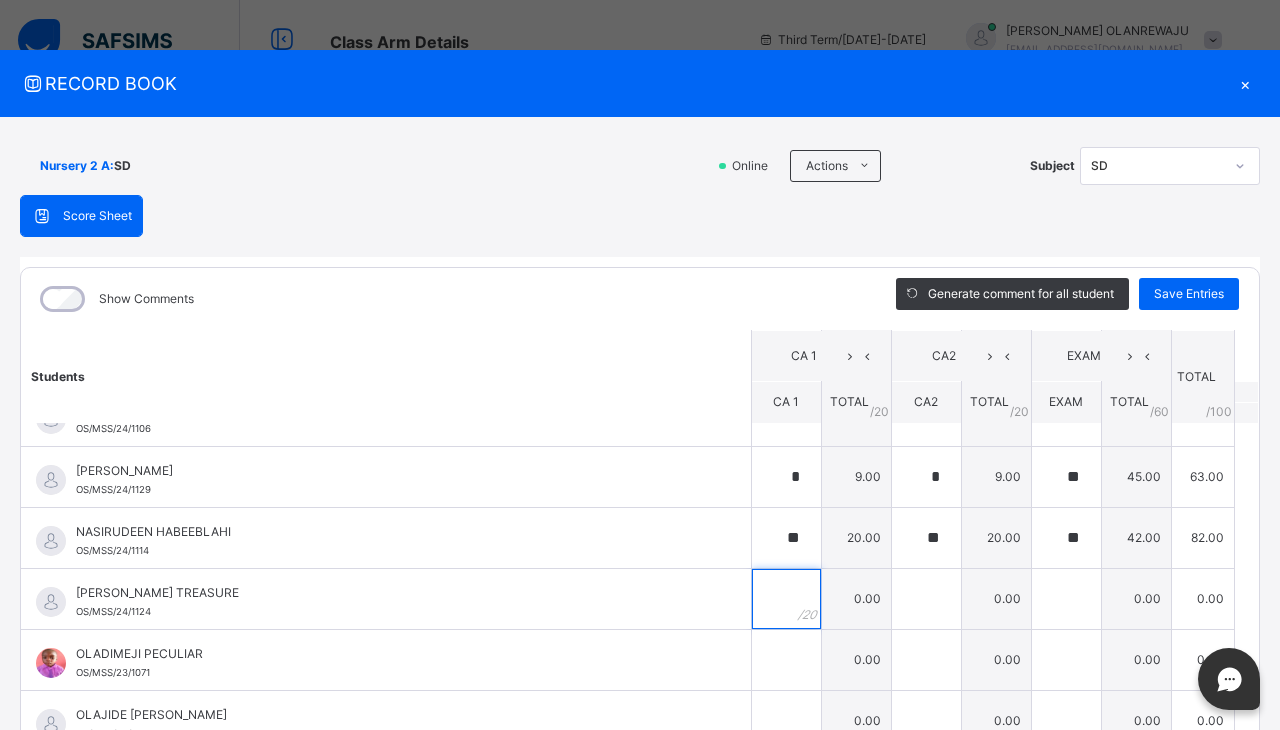 click at bounding box center (786, 599) 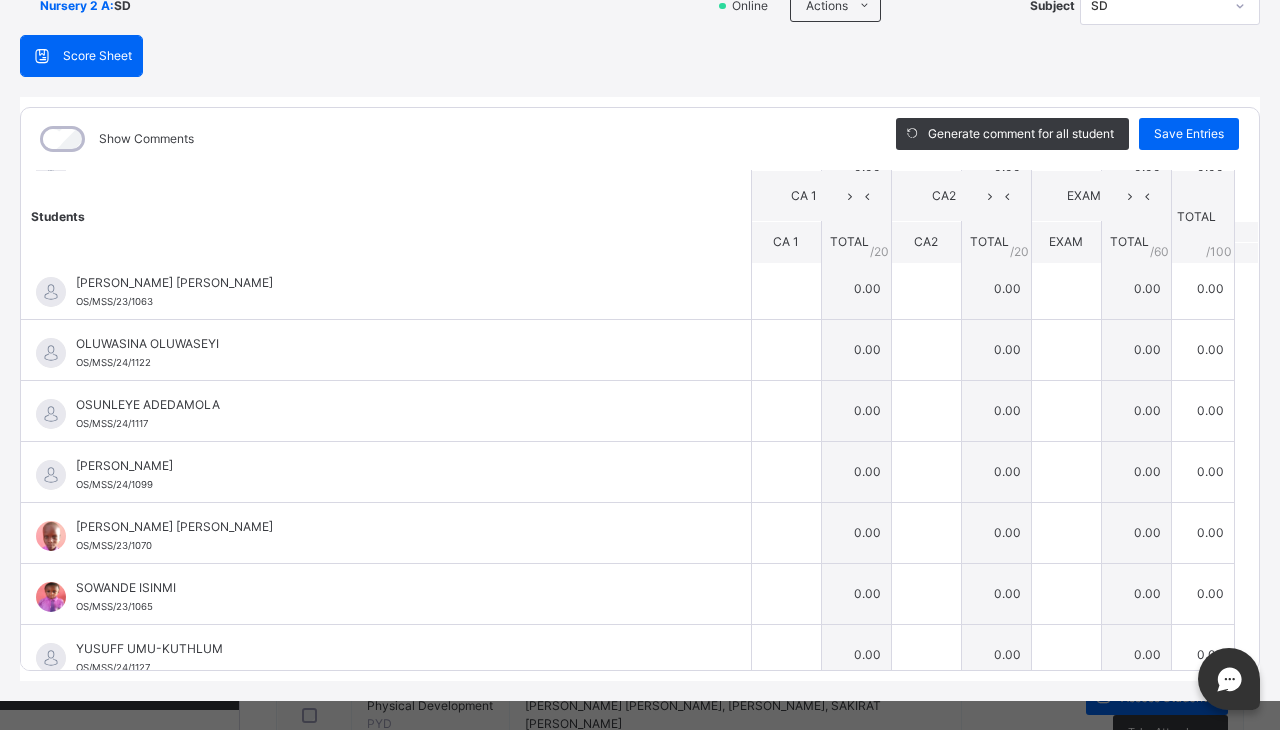 scroll, scrollTop: 180, scrollLeft: 0, axis: vertical 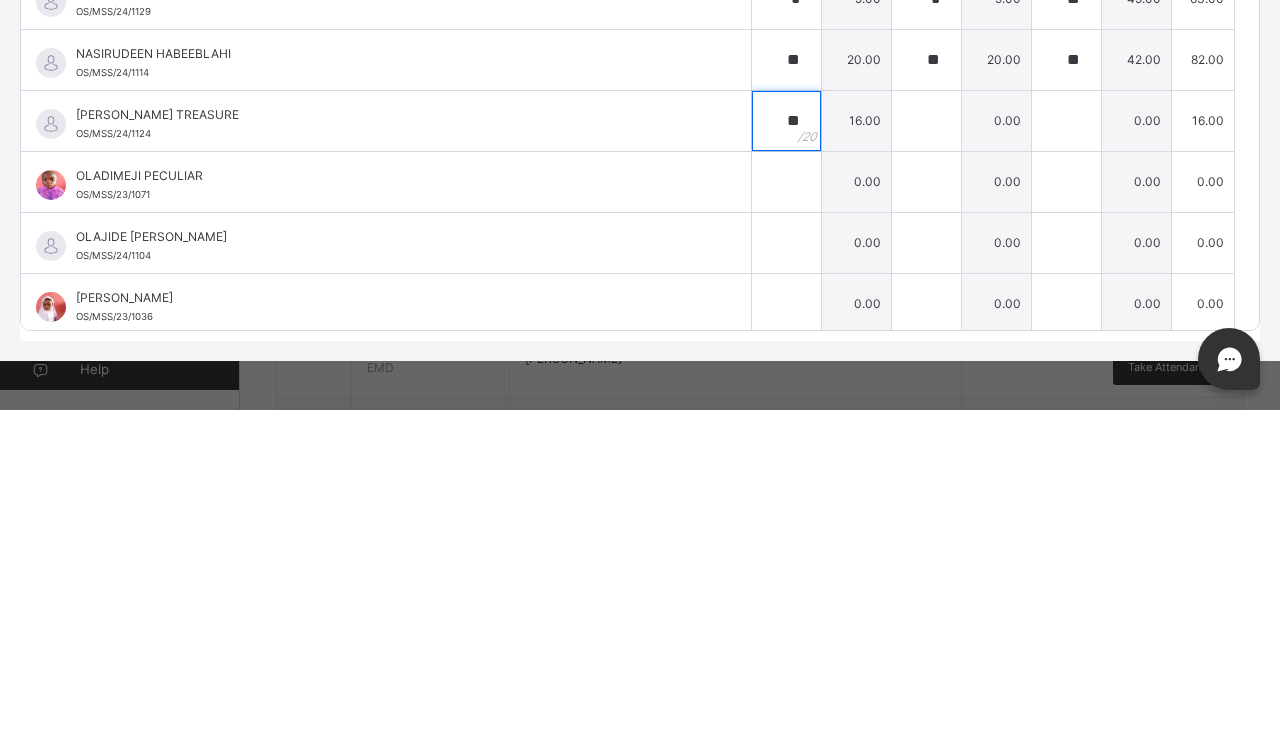 type on "**" 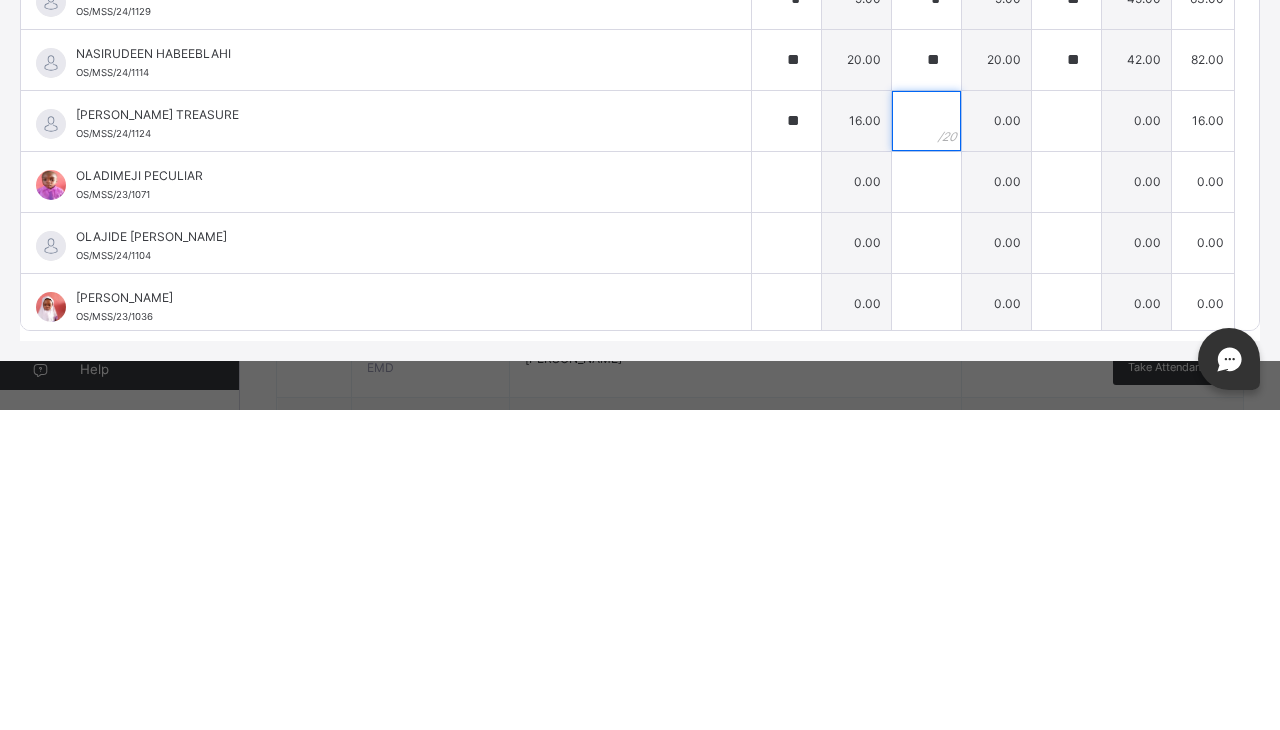 click at bounding box center (926, 441) 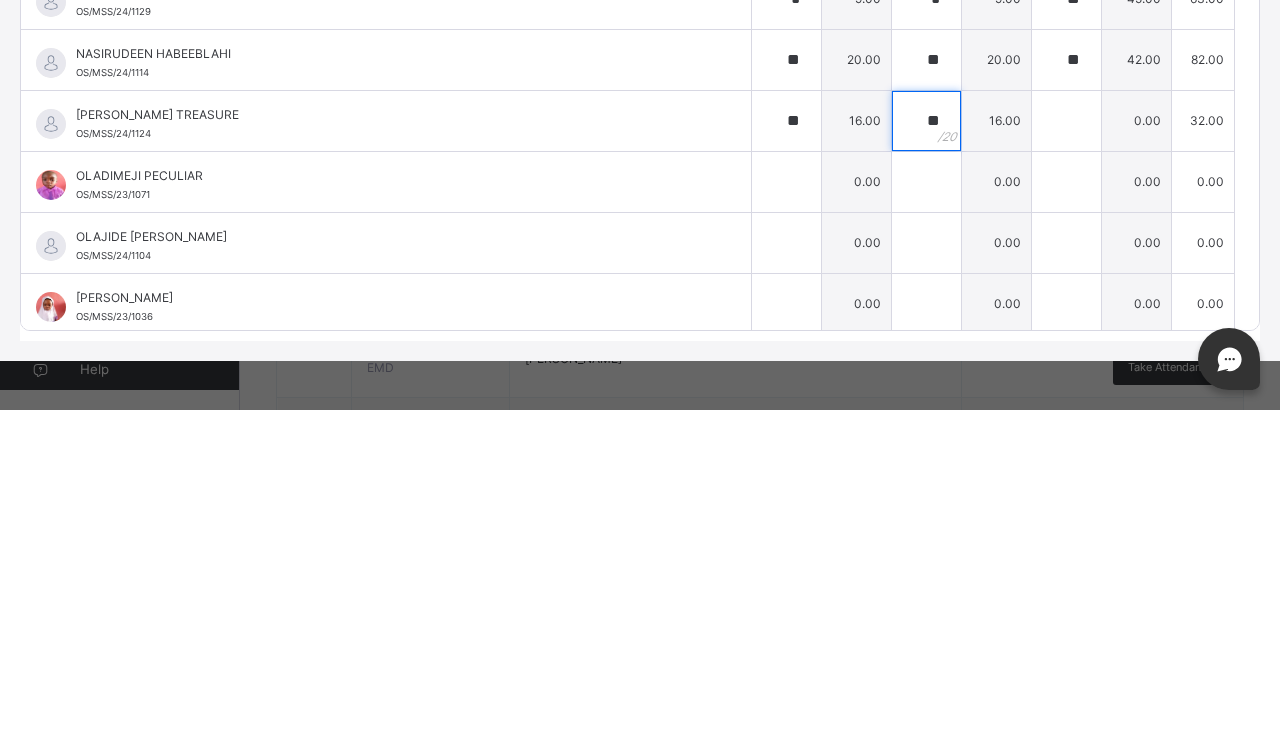 type on "**" 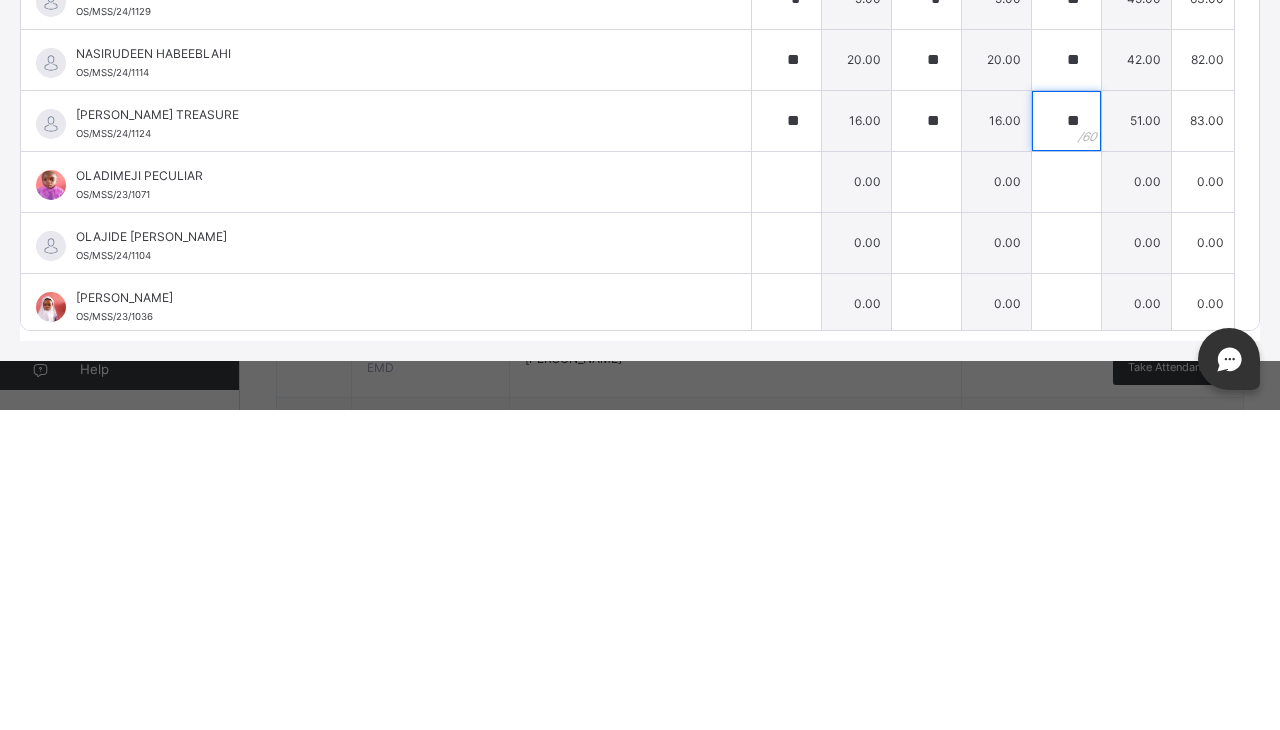 type on "**" 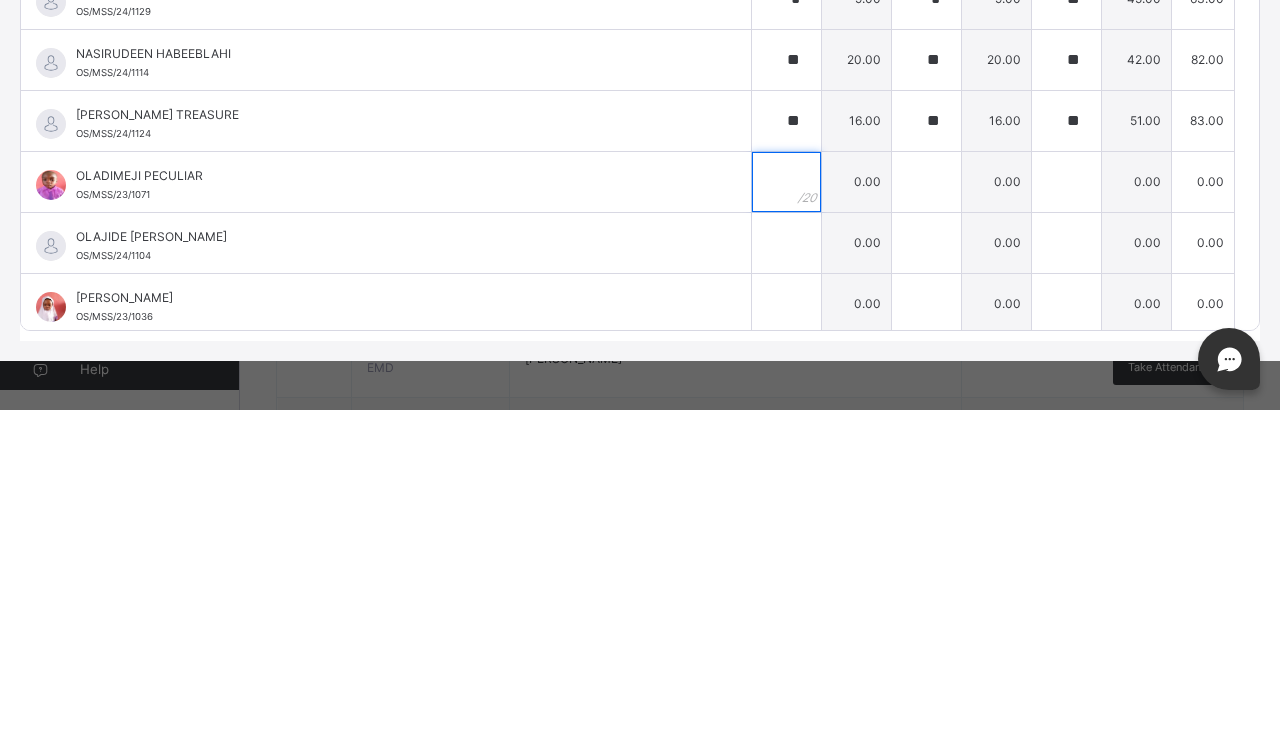 click at bounding box center [786, 502] 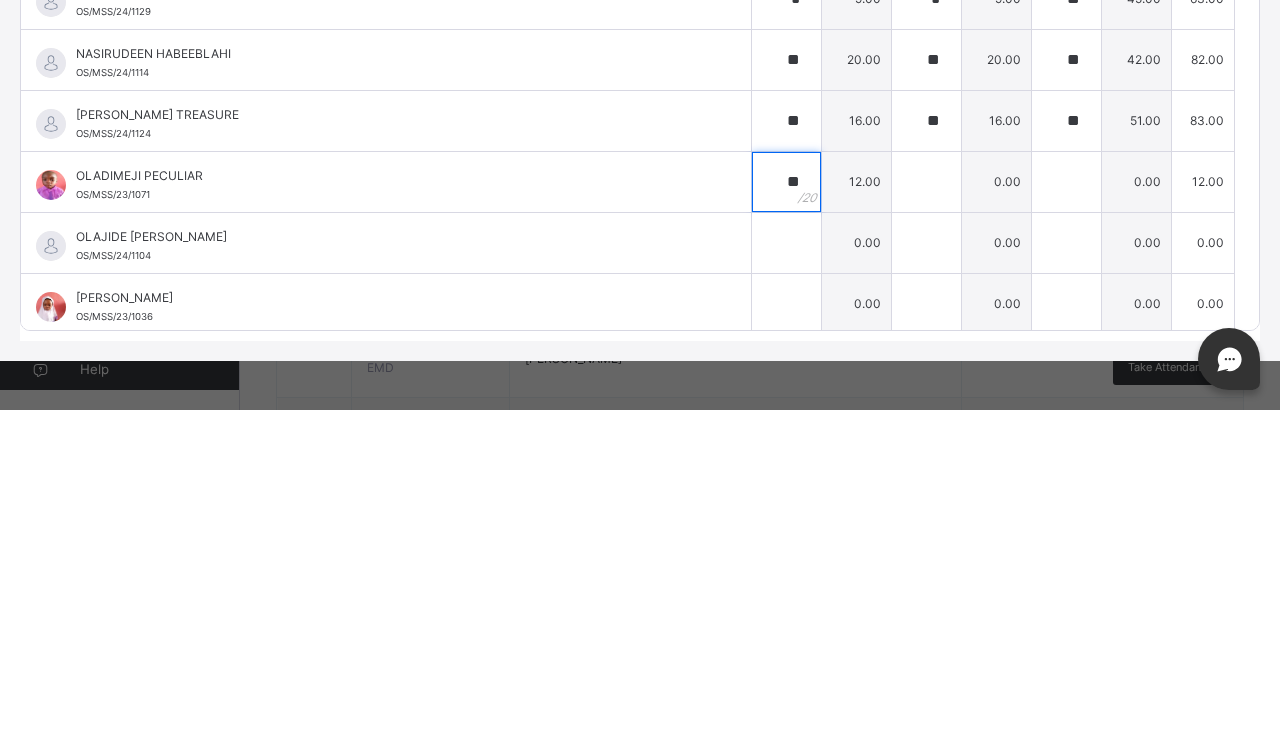 type on "**" 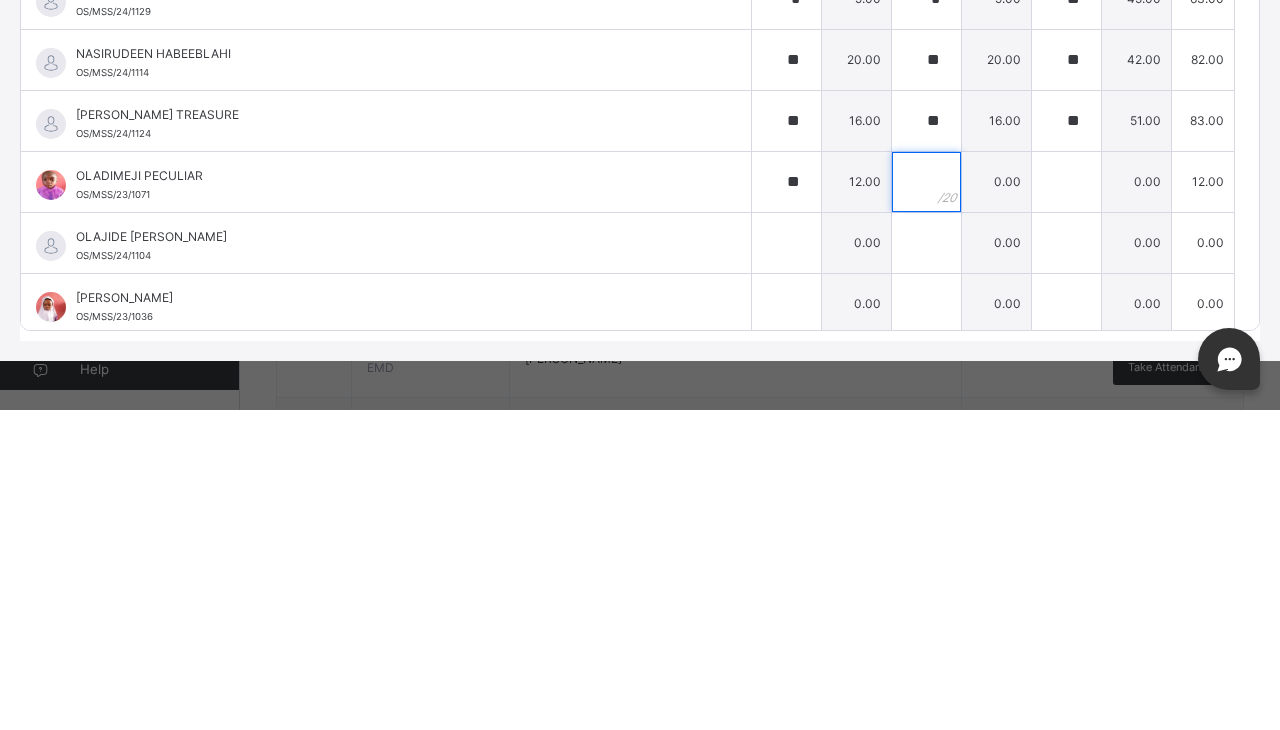 click at bounding box center (926, 502) 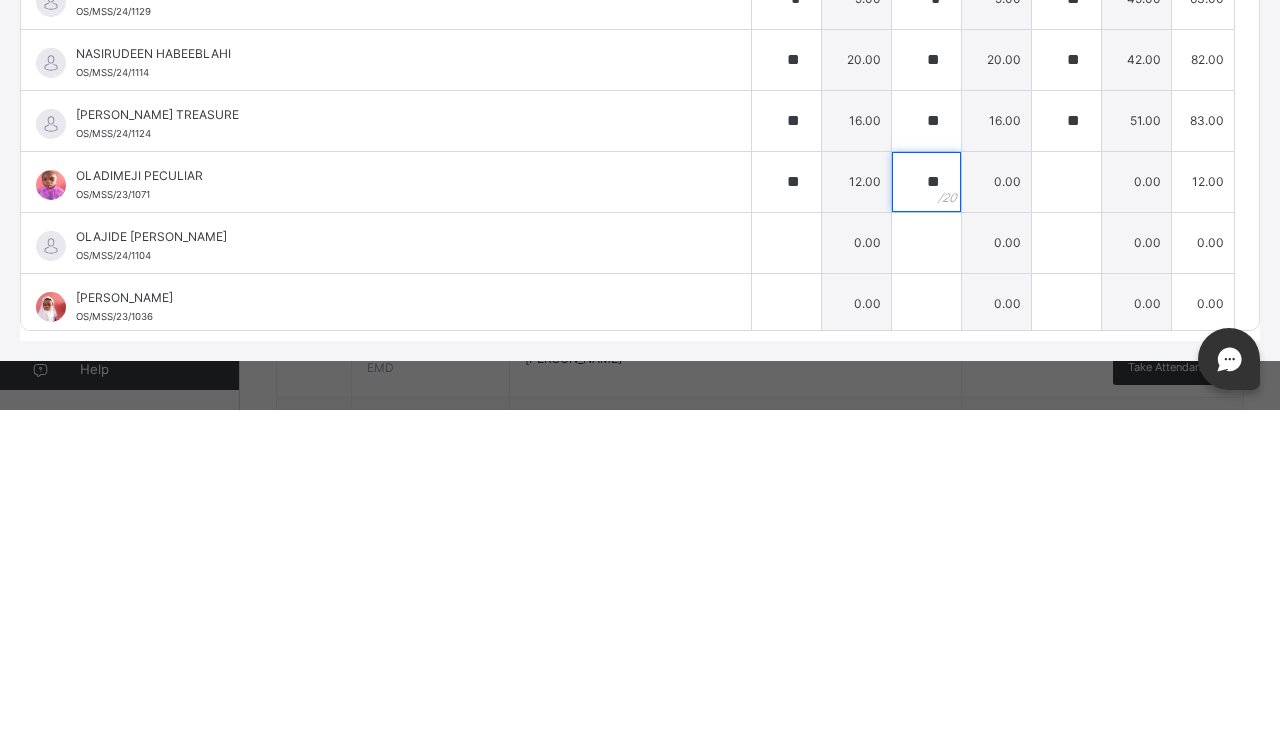 type on "**" 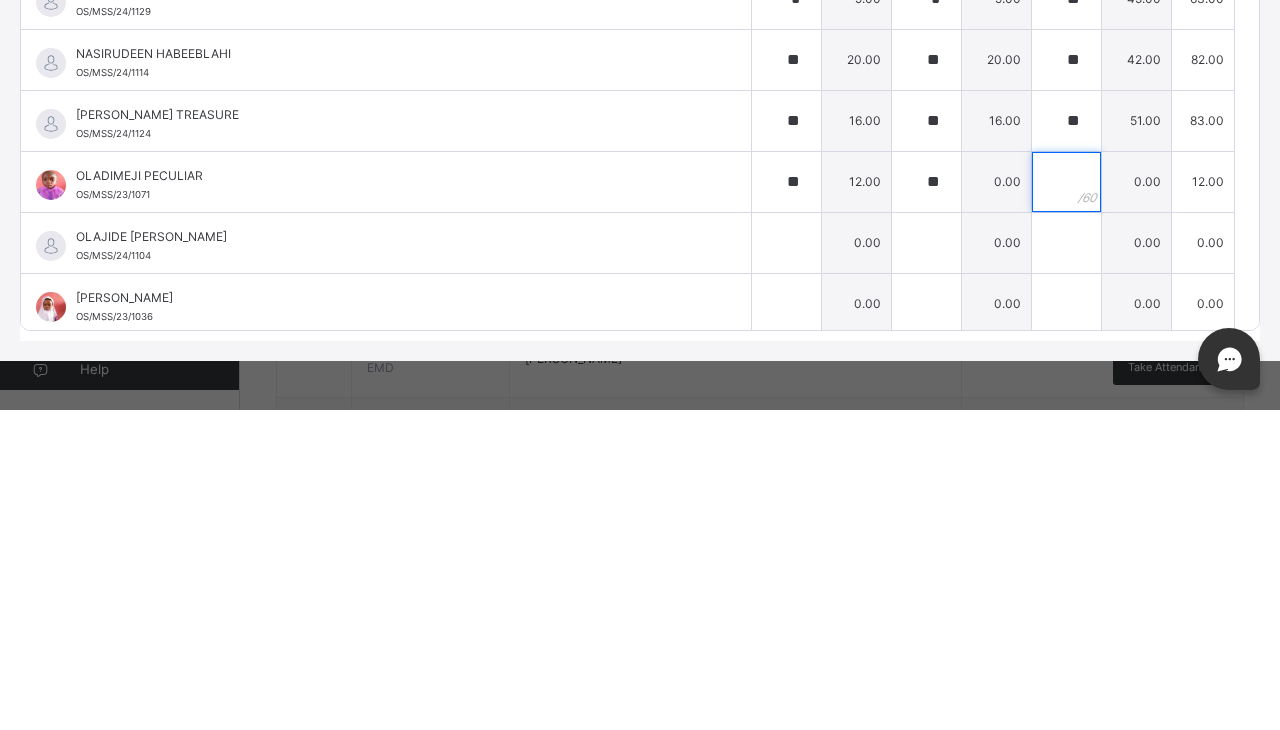 click at bounding box center [1066, 502] 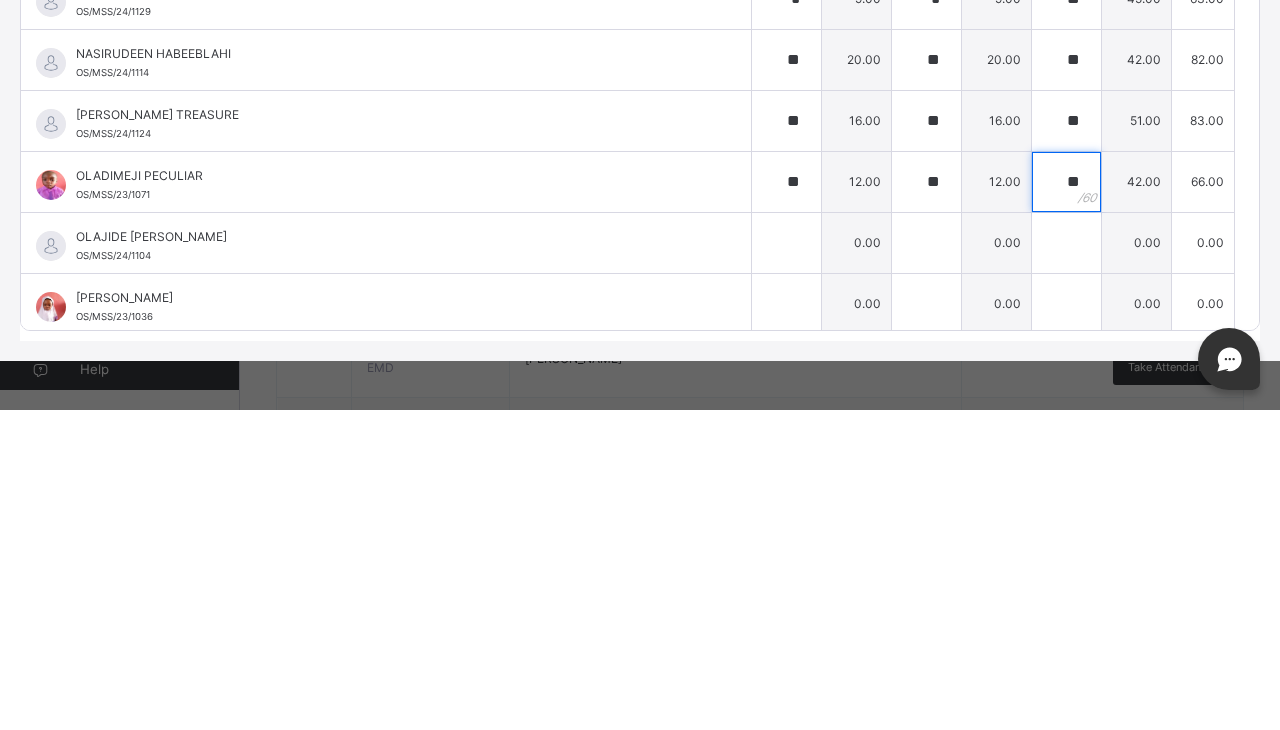 type on "**" 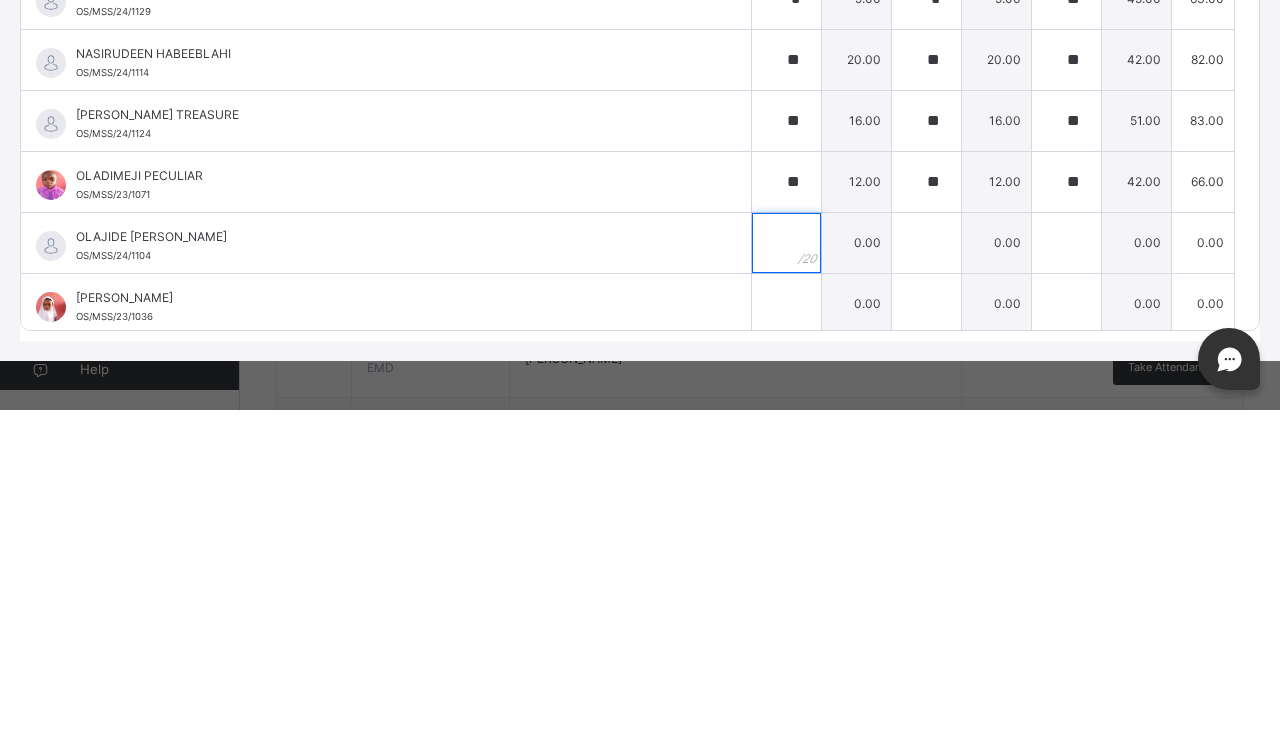 click at bounding box center [786, 563] 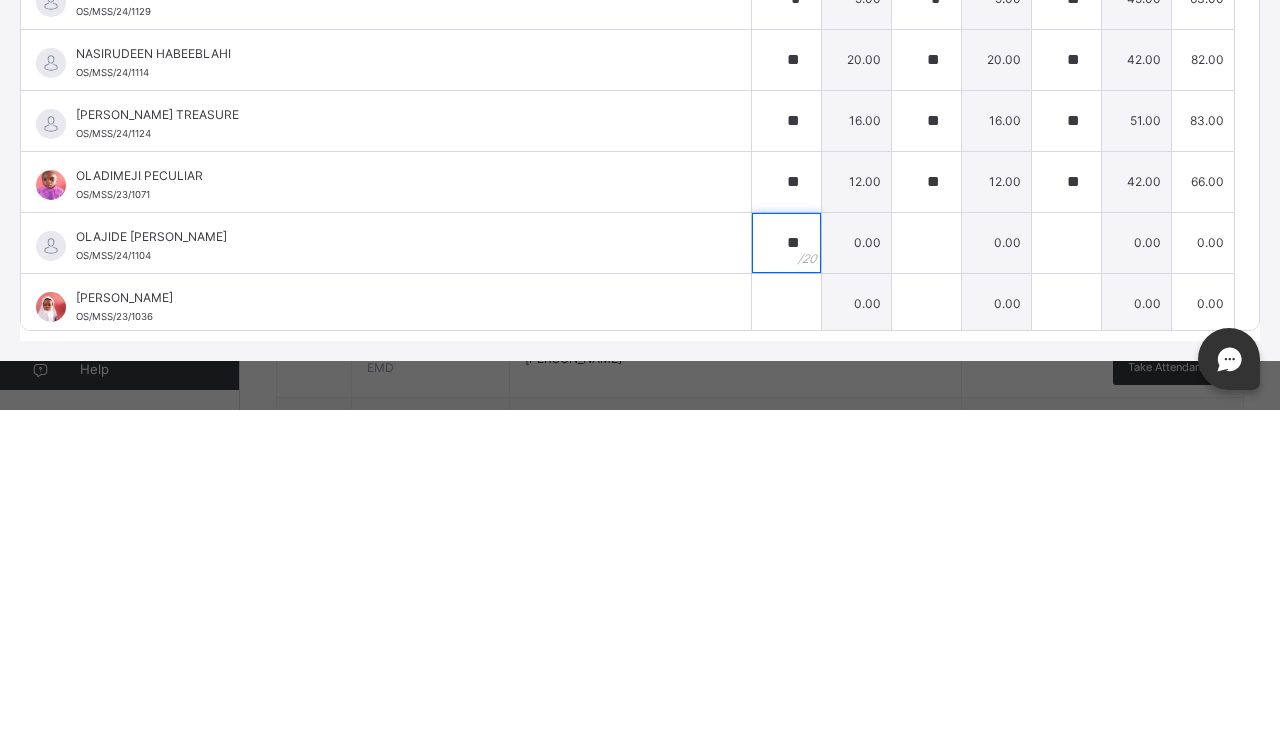 type on "**" 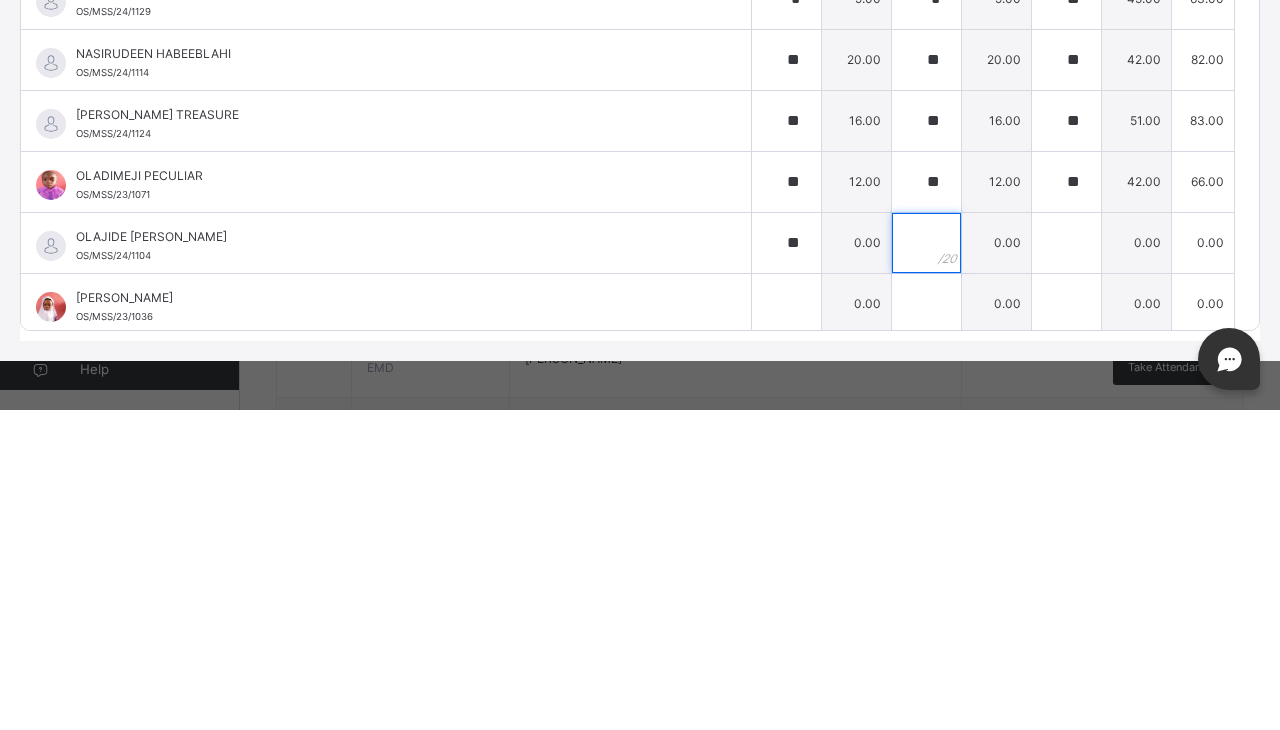 click at bounding box center (926, 563) 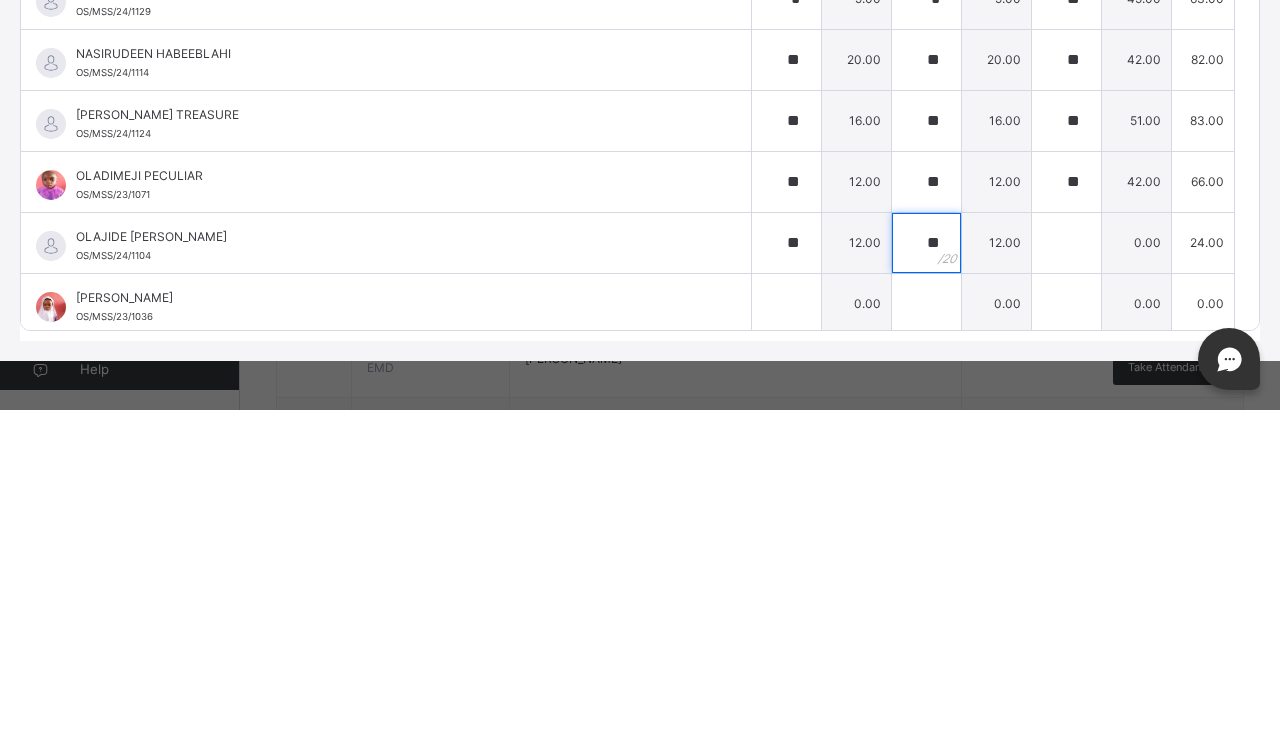 type on "**" 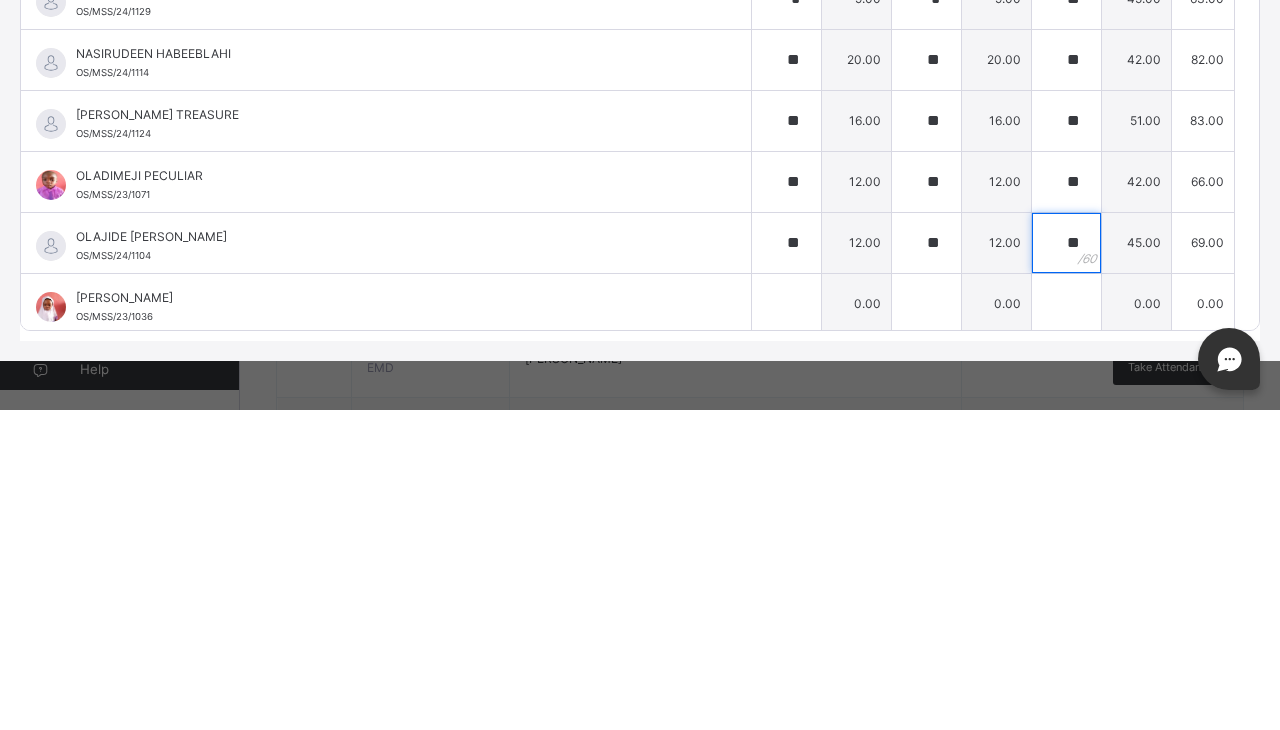 type on "**" 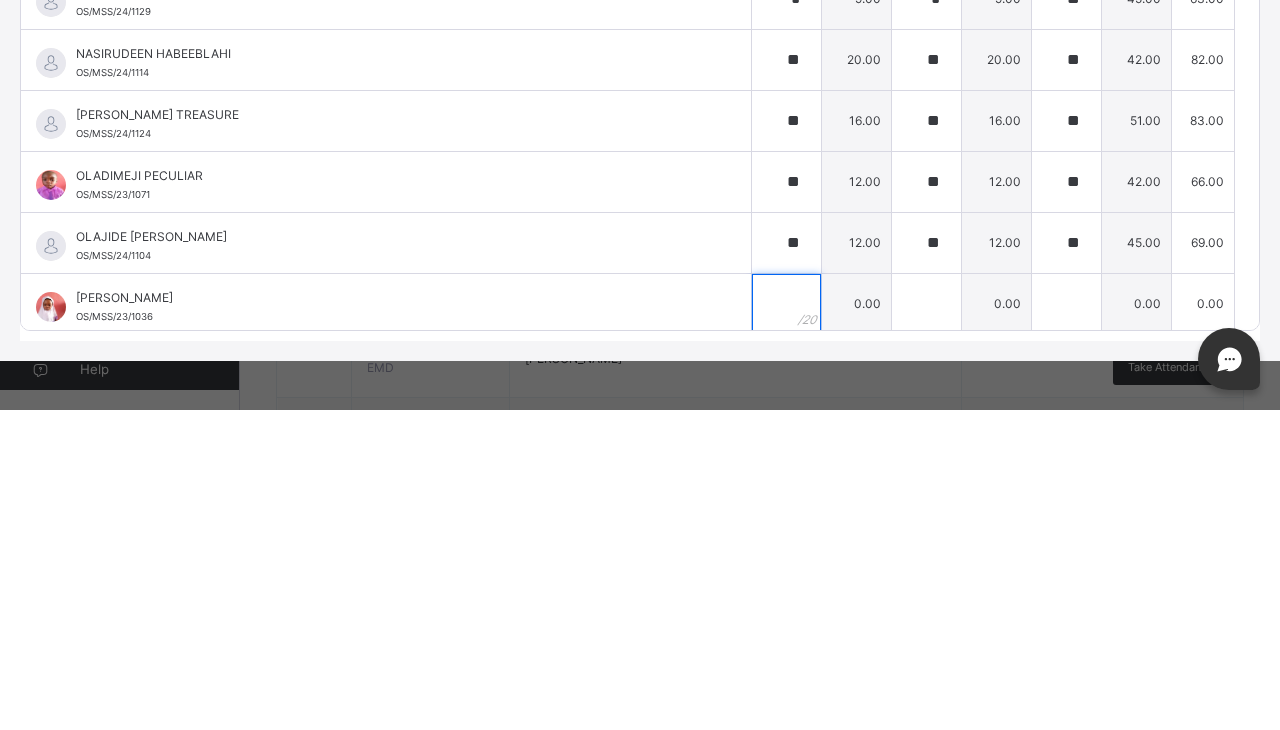 click at bounding box center (786, 624) 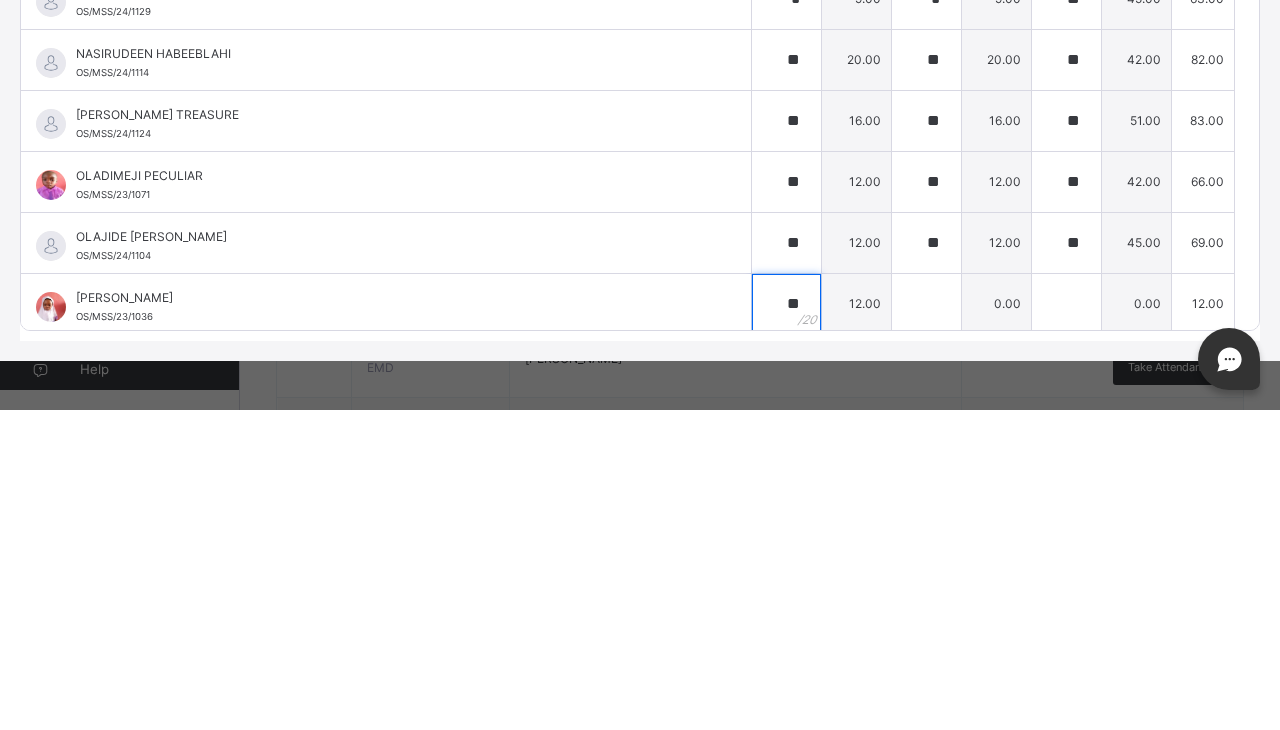 type on "**" 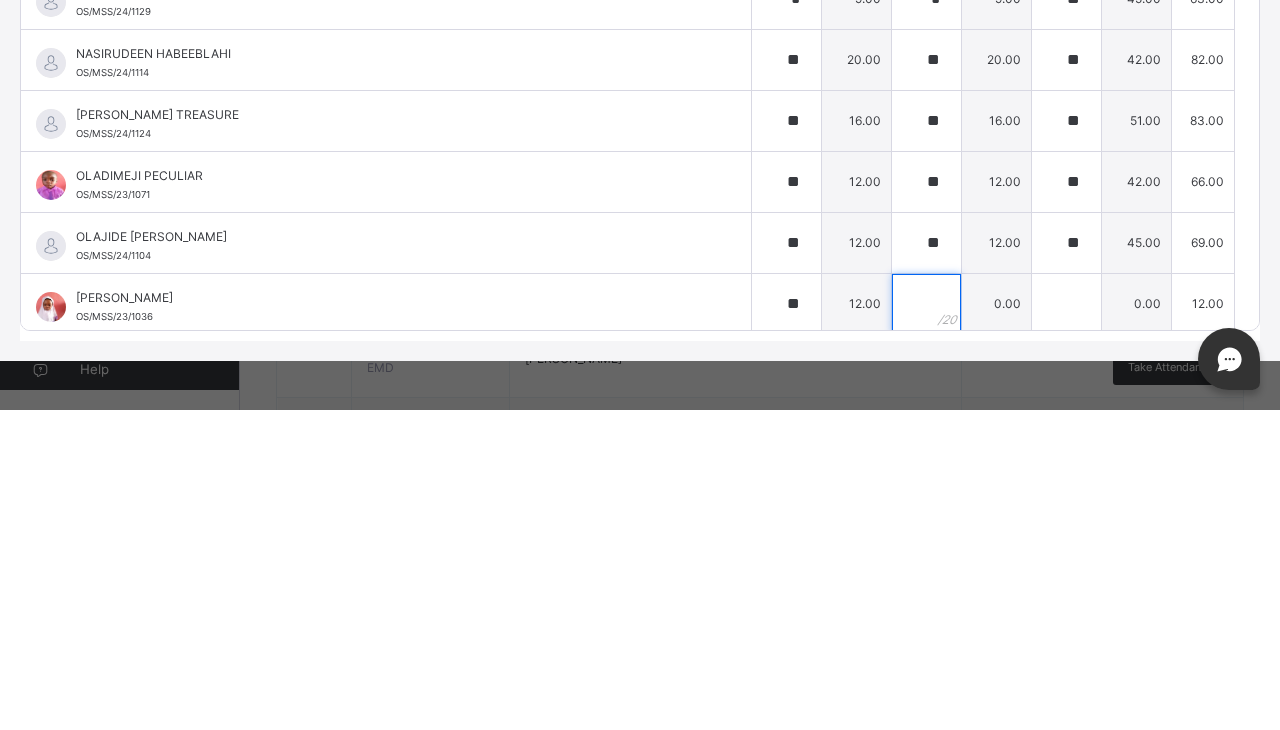 click at bounding box center [926, 624] 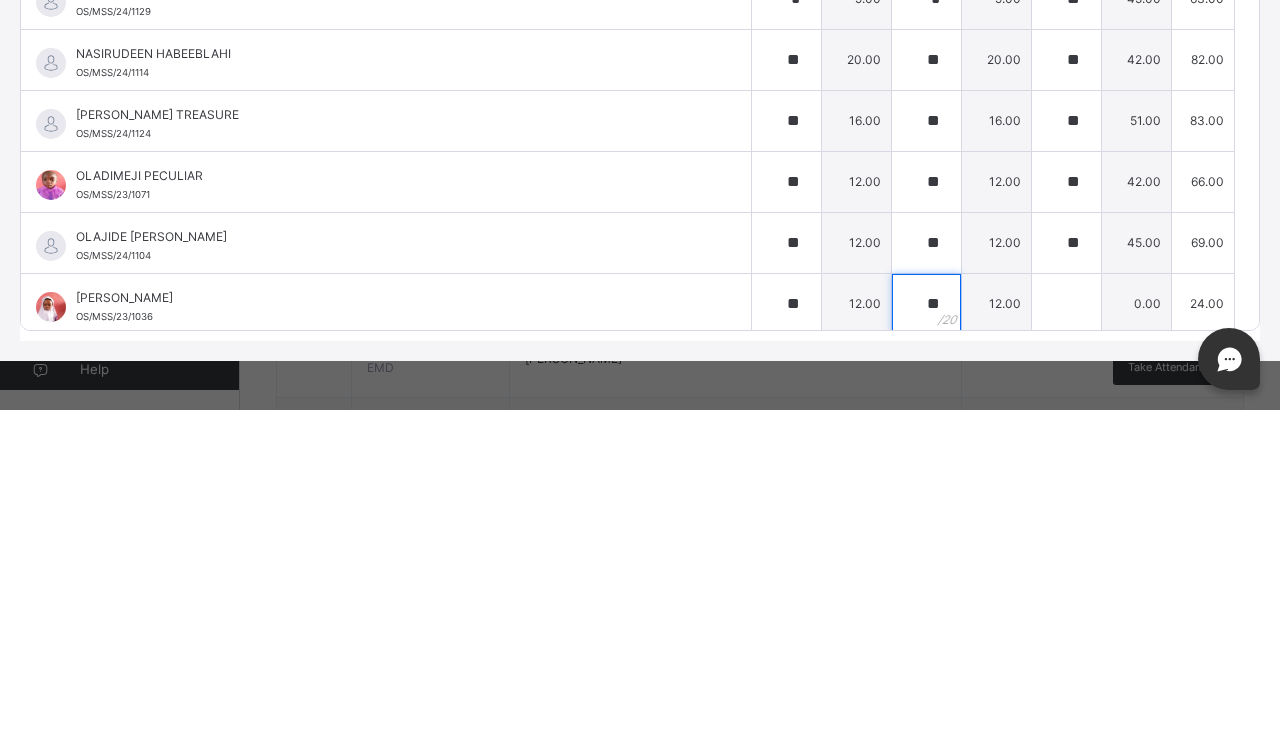 type on "**" 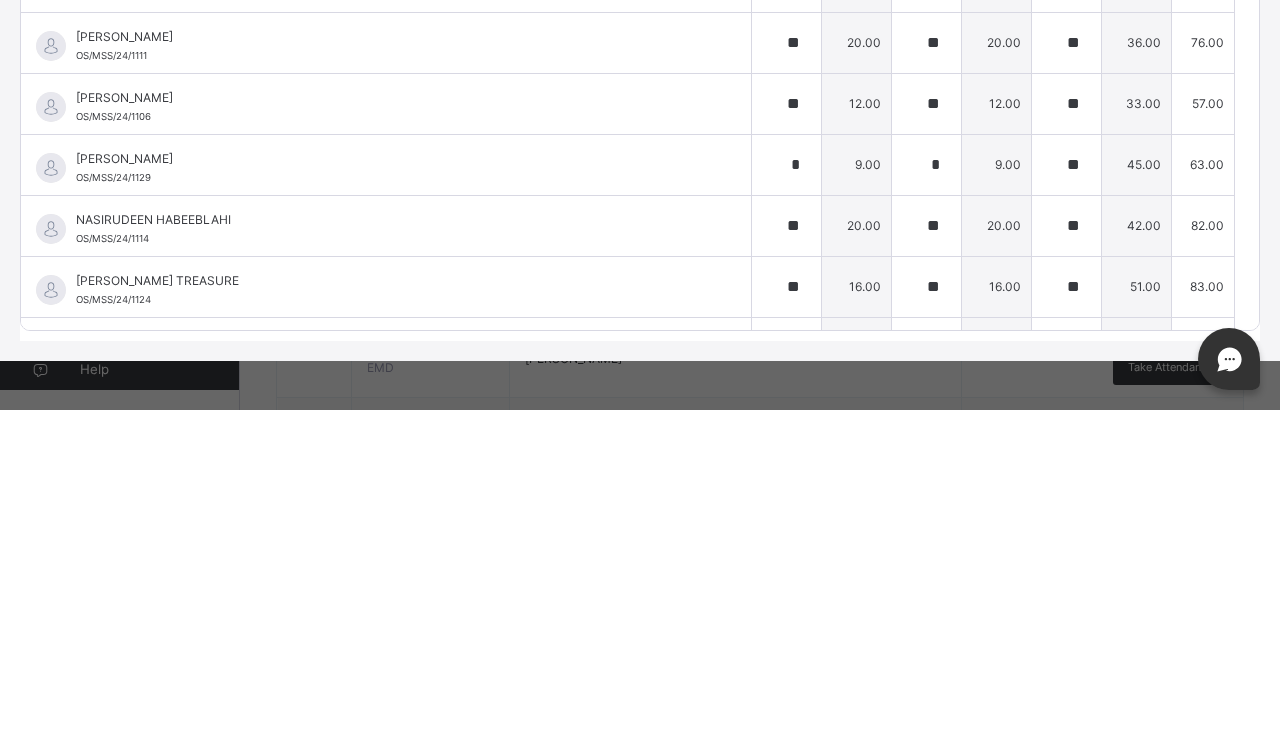 scroll, scrollTop: 1624, scrollLeft: 0, axis: vertical 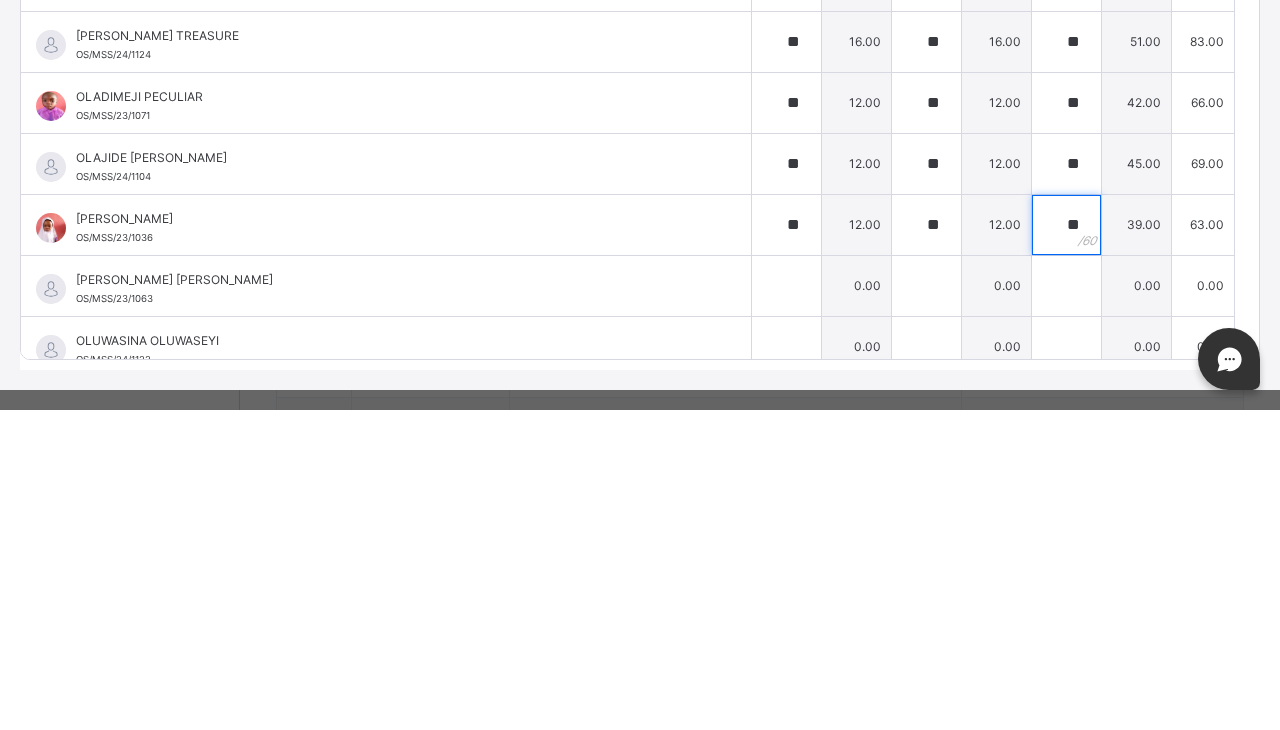 type on "**" 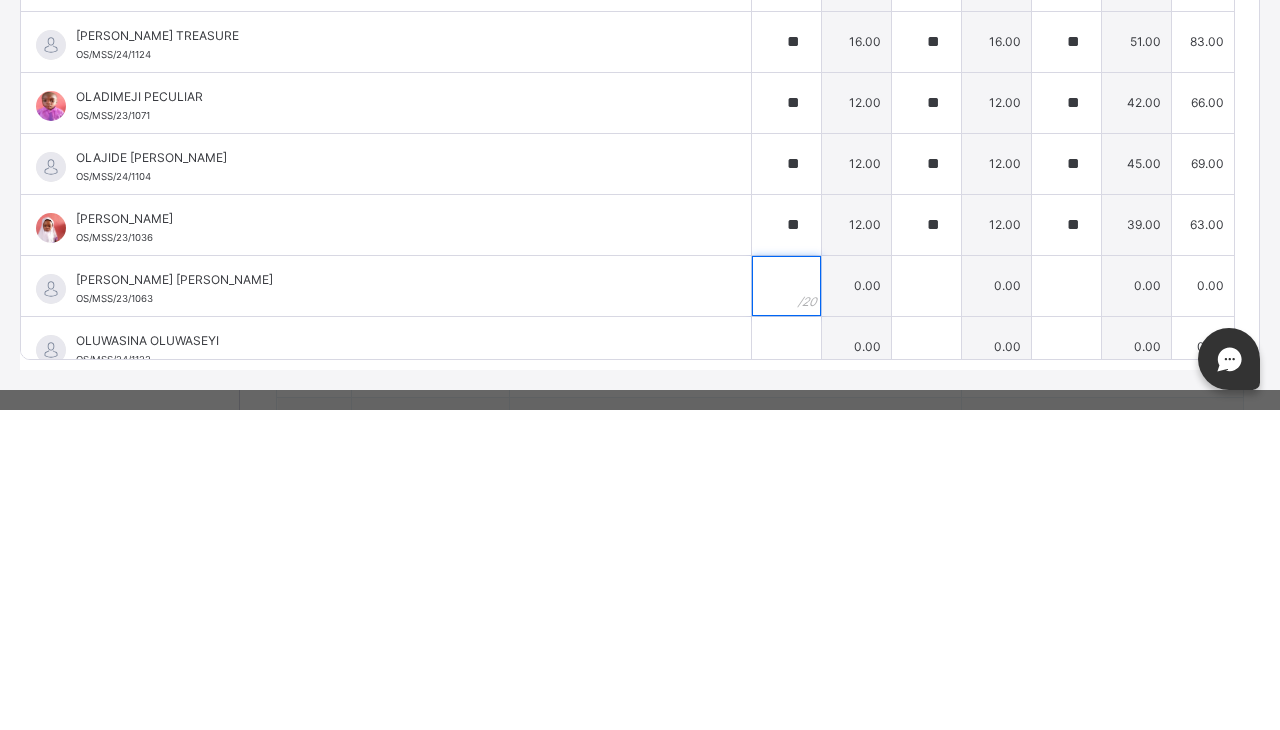 click at bounding box center [786, 606] 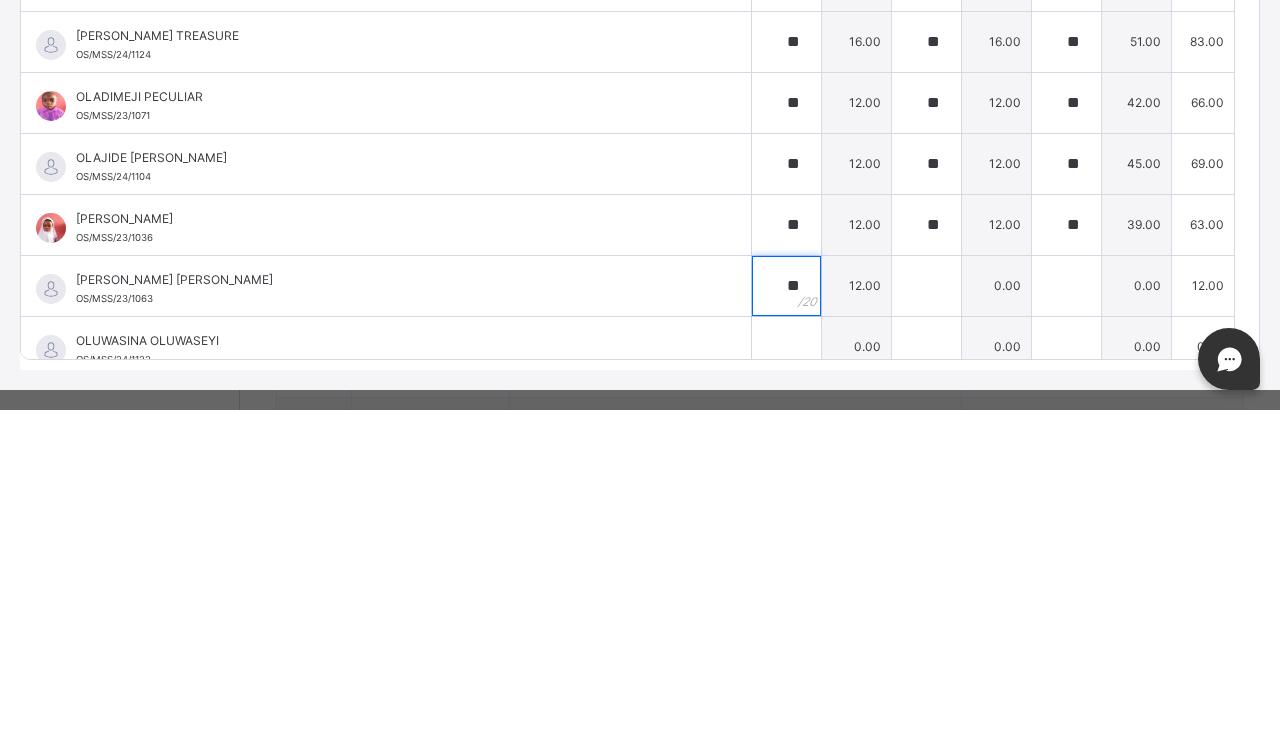 type on "**" 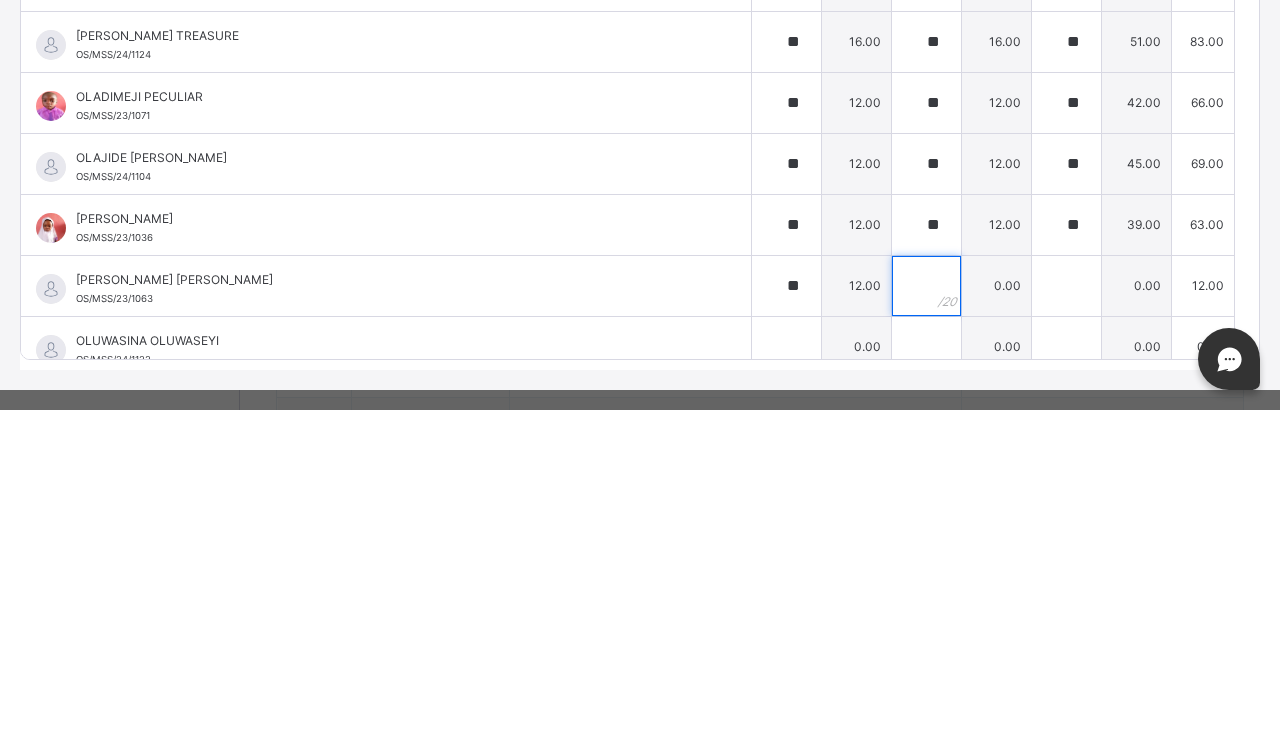 click at bounding box center [926, 606] 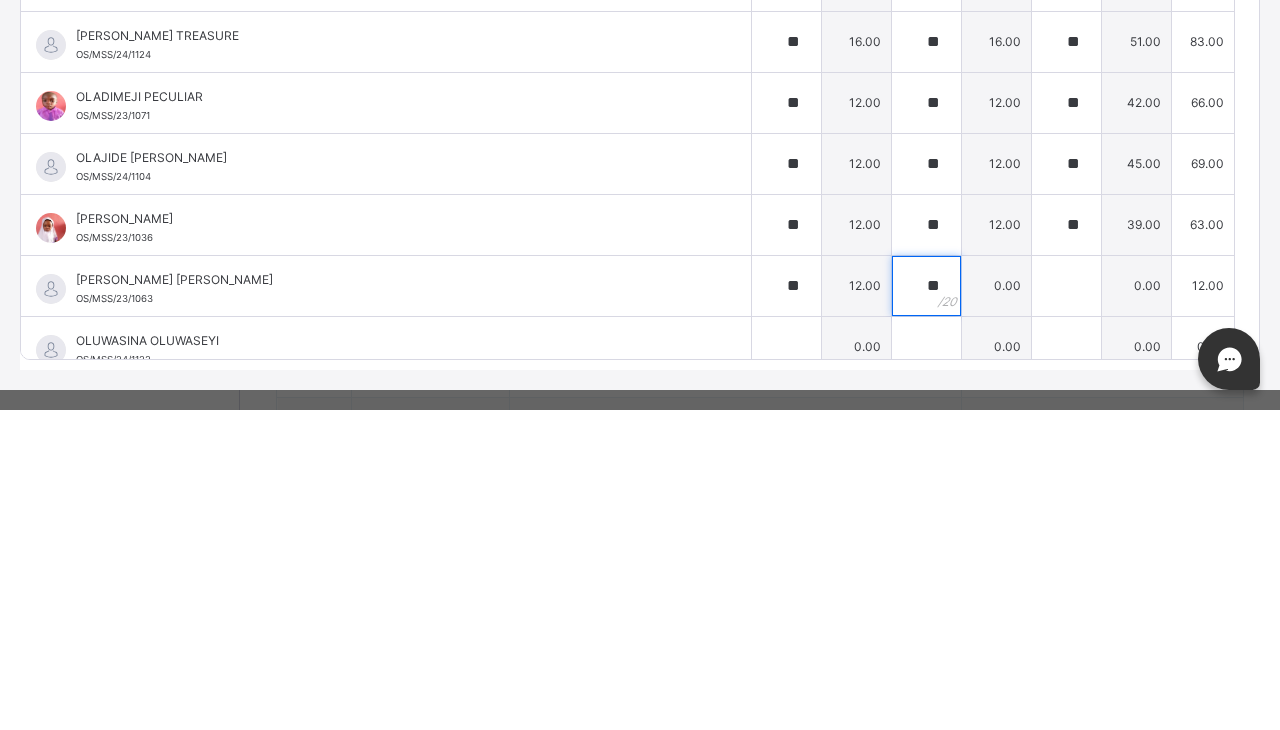 type on "**" 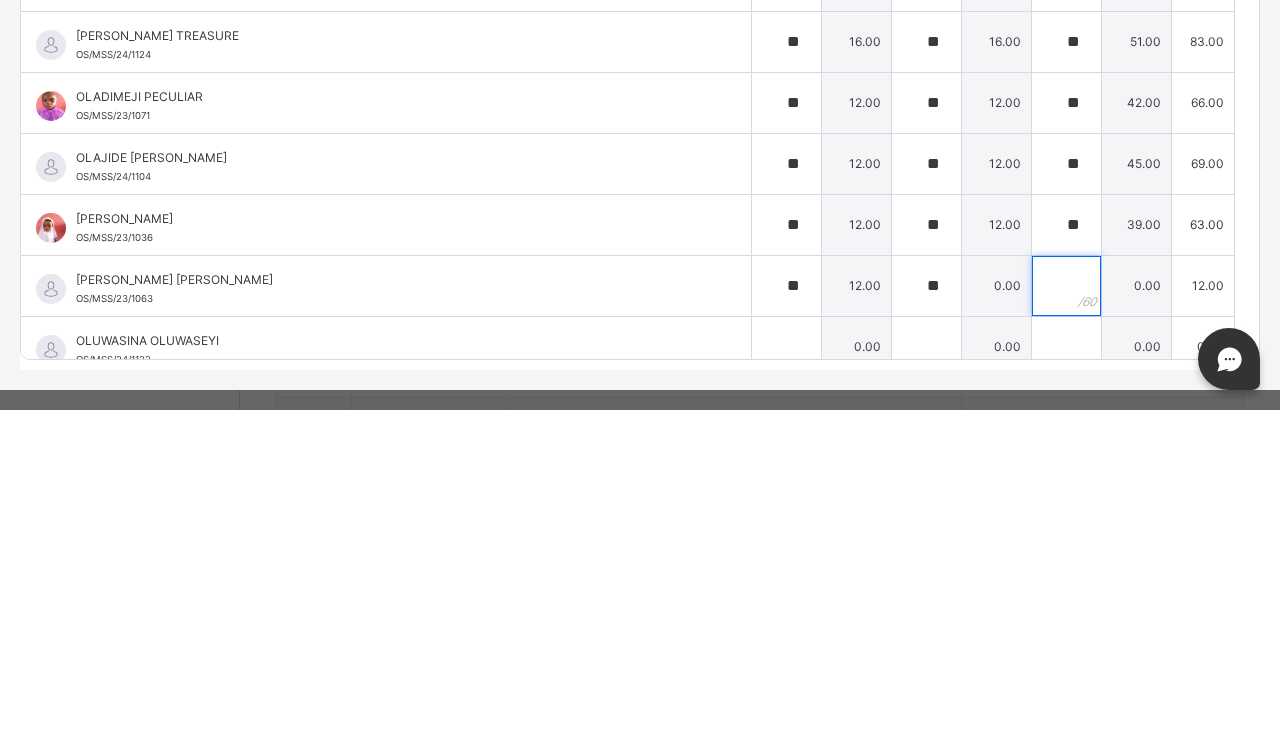 click at bounding box center (1066, 606) 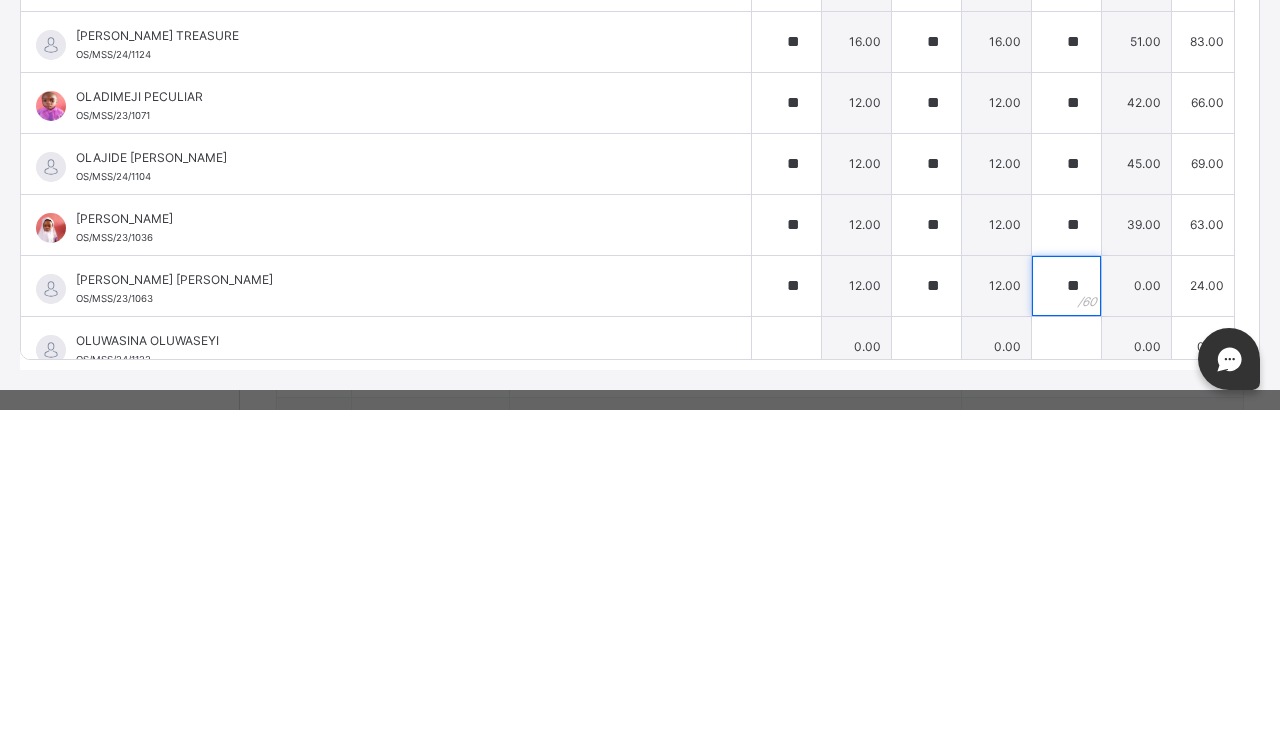 type on "**" 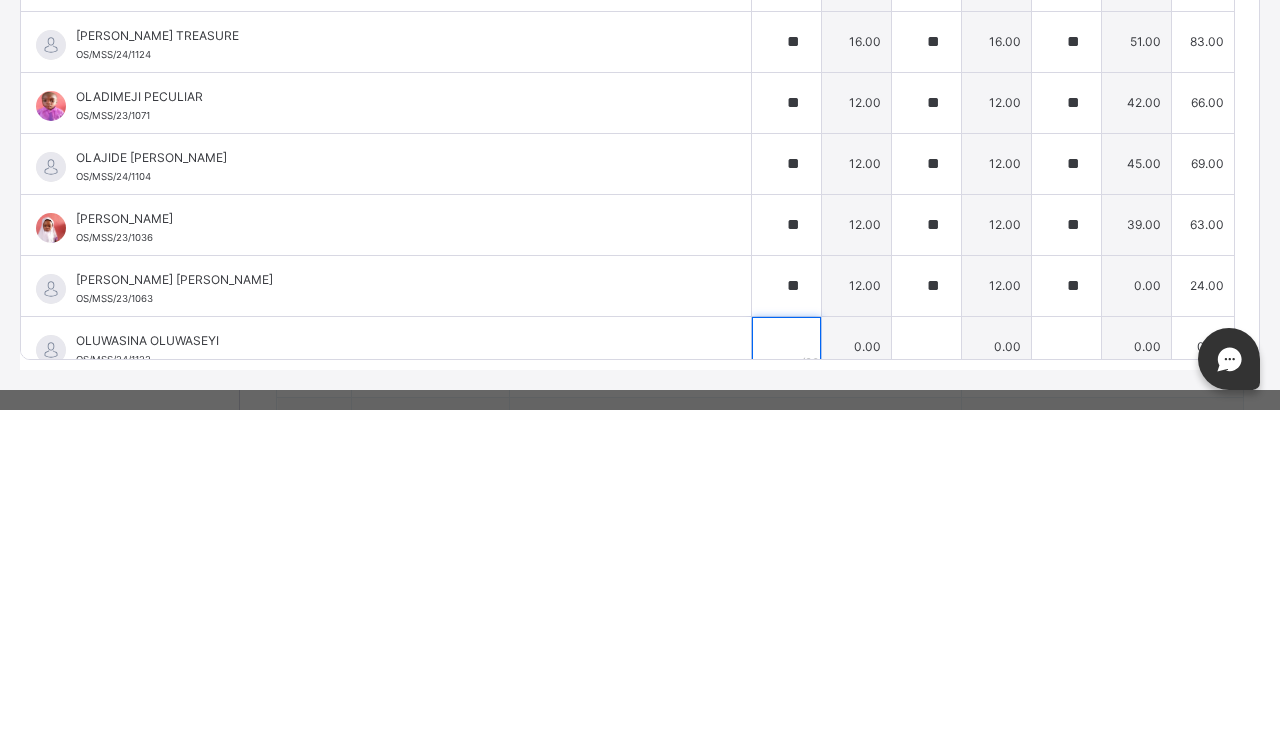 click at bounding box center [786, 667] 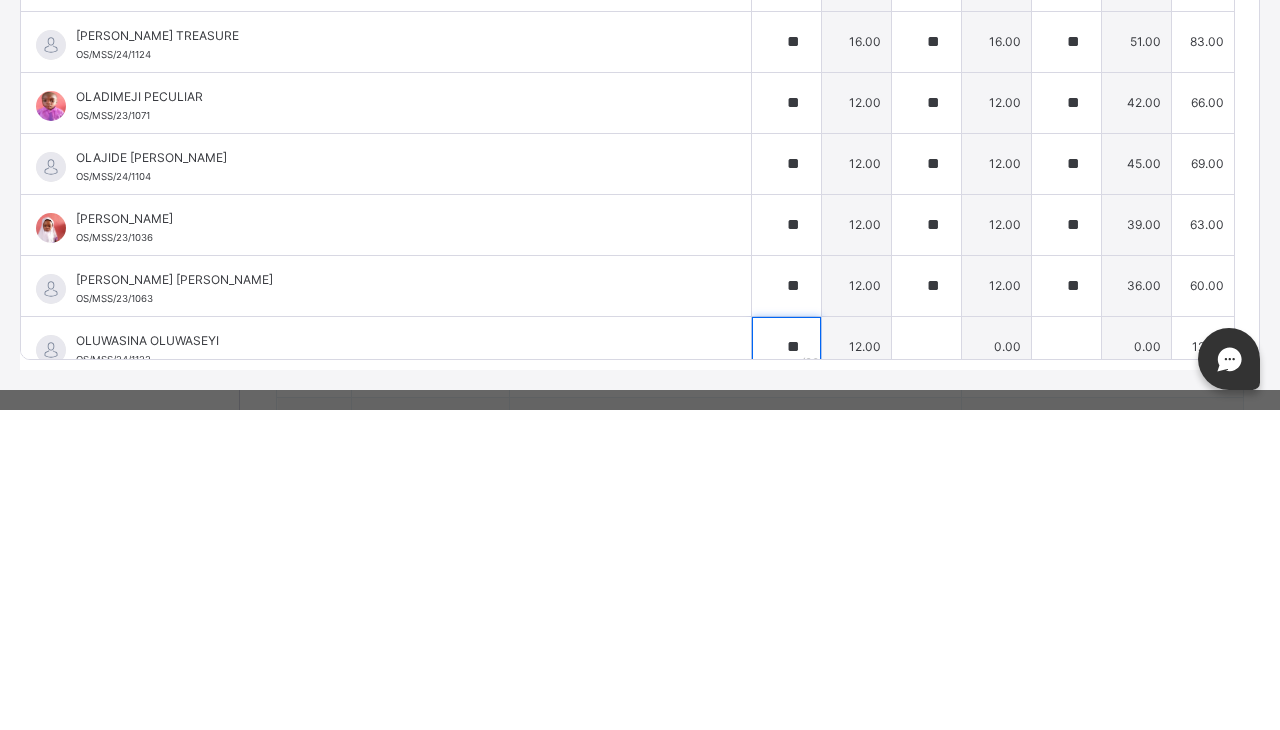 type on "**" 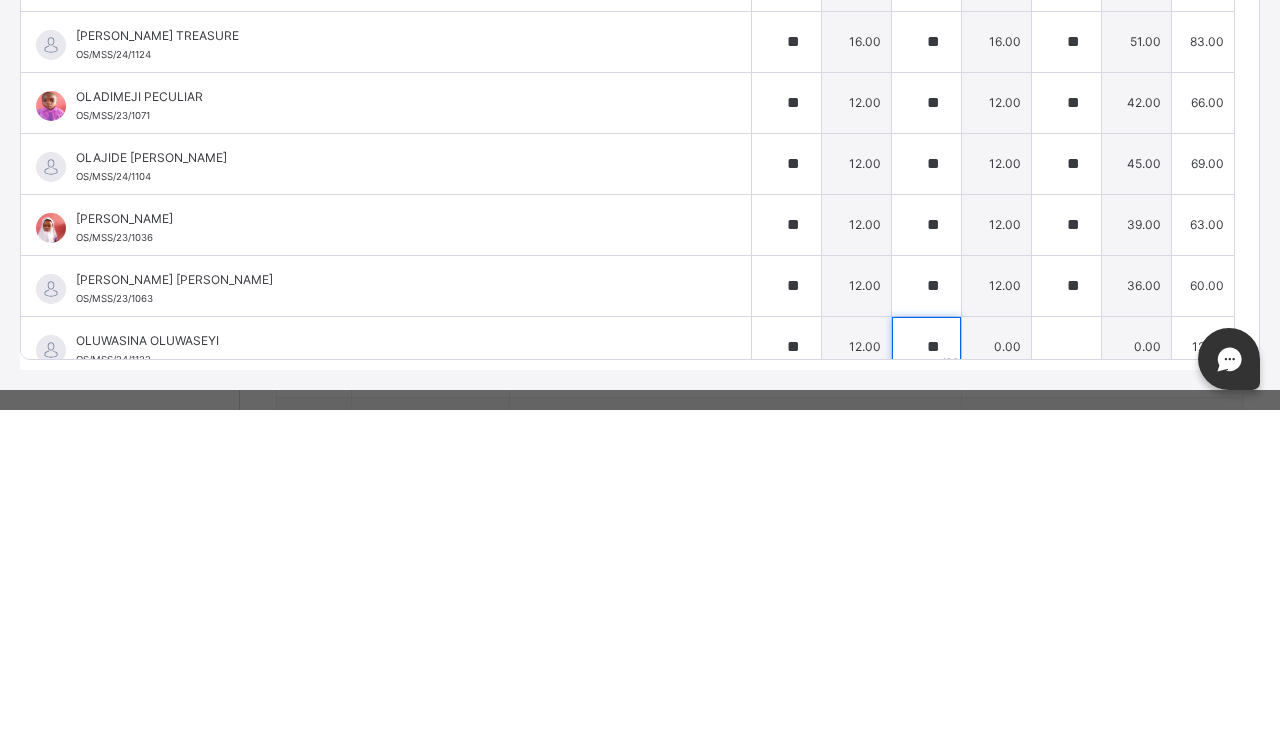 type on "**" 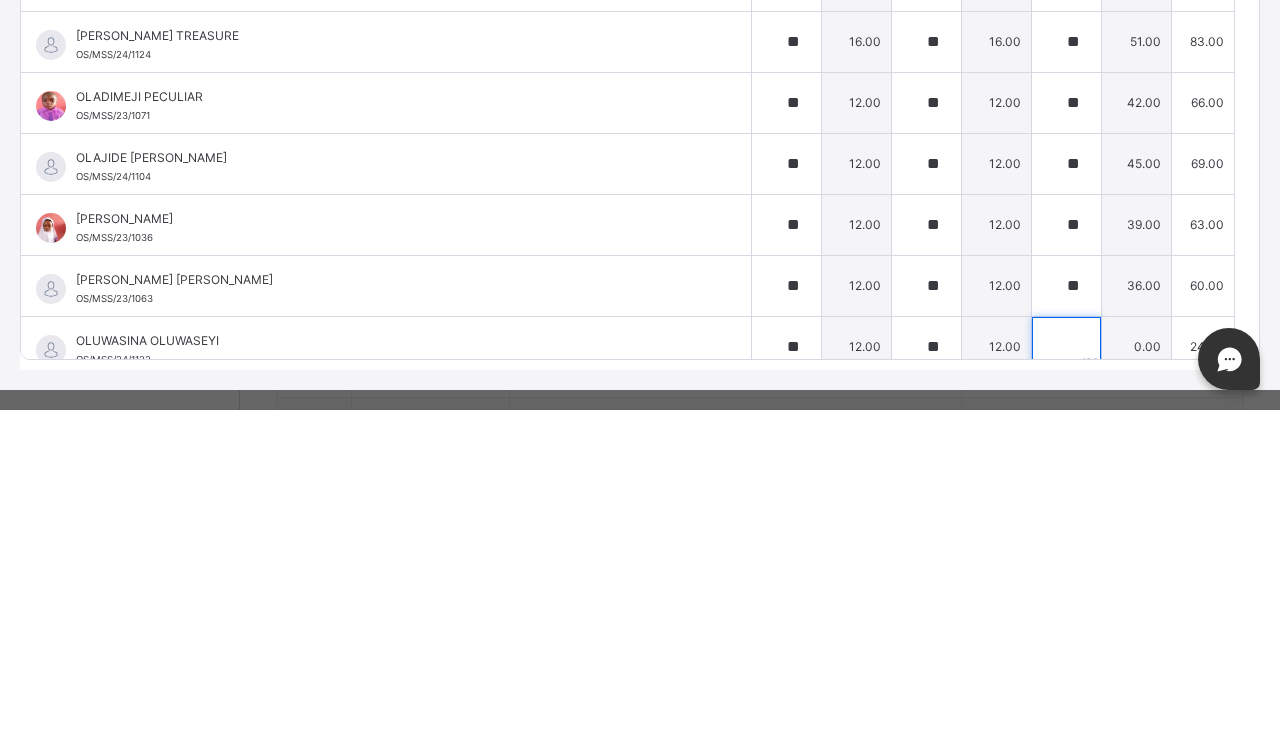 scroll, scrollTop: 1836, scrollLeft: 0, axis: vertical 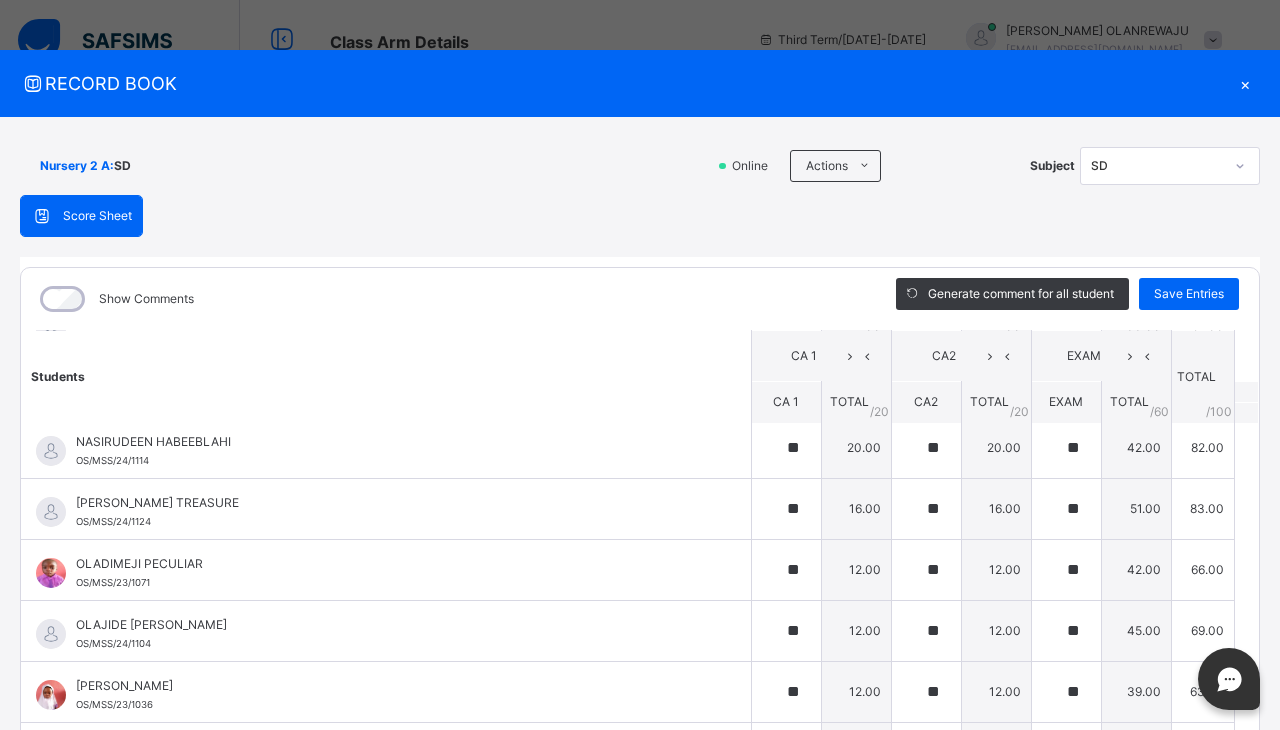type on "**" 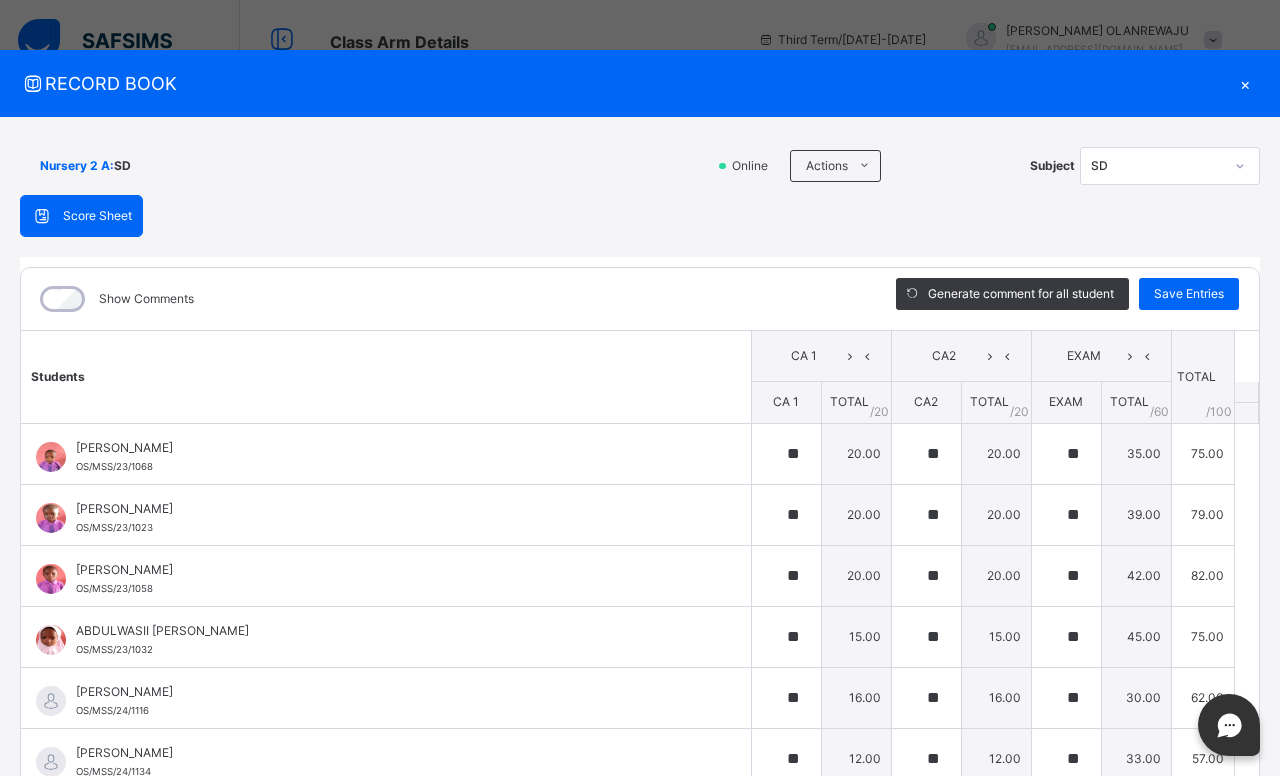 type on "**" 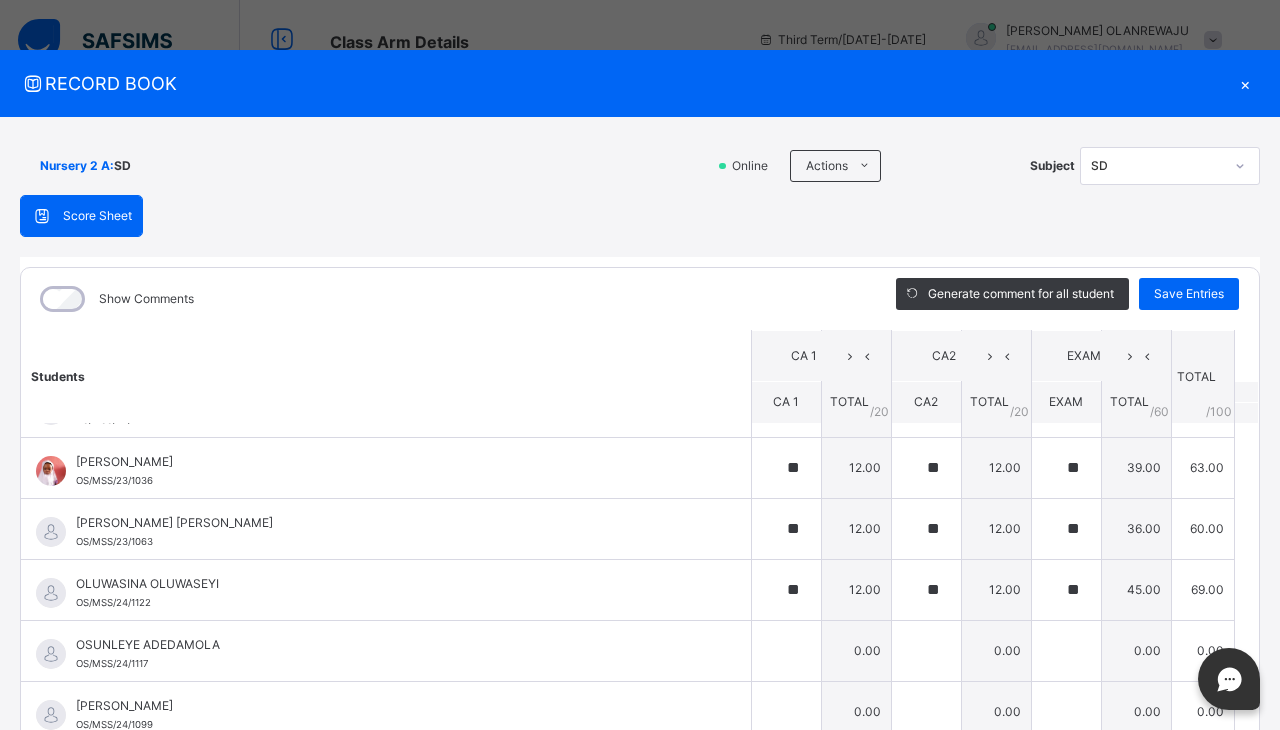 scroll, scrollTop: 2140, scrollLeft: 0, axis: vertical 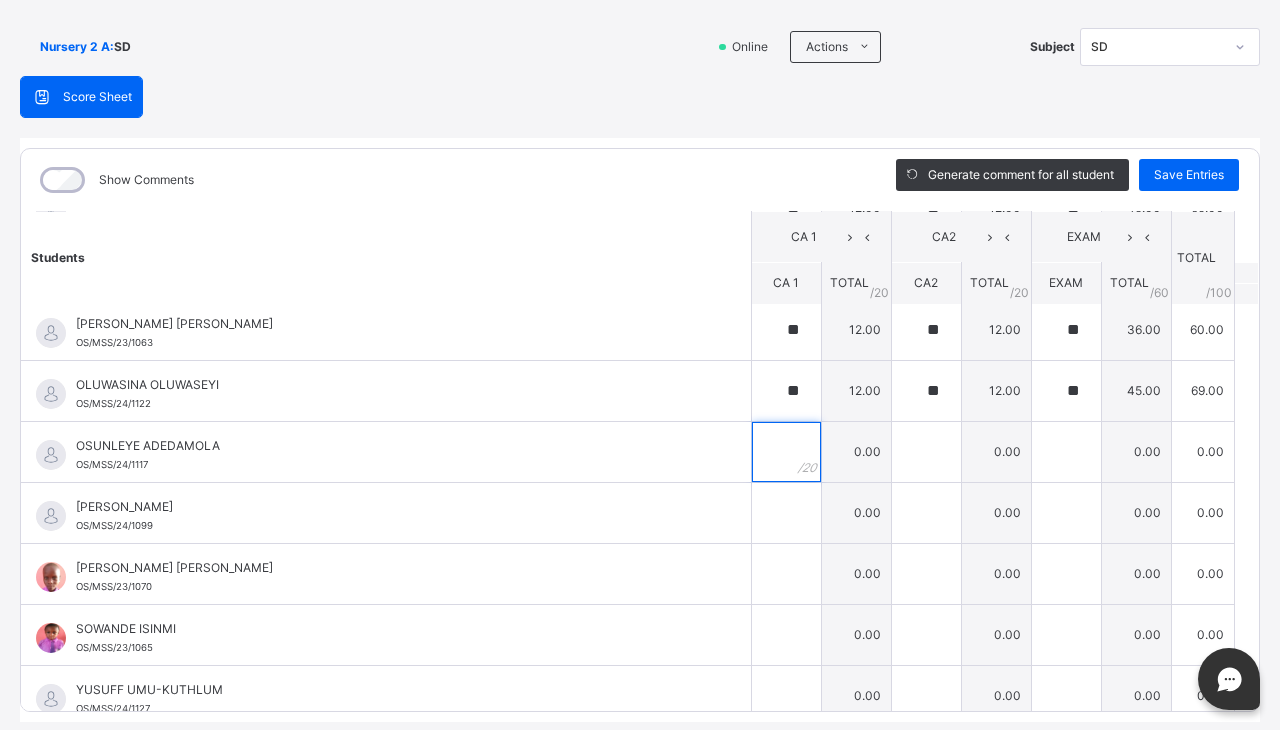 click at bounding box center [786, 452] 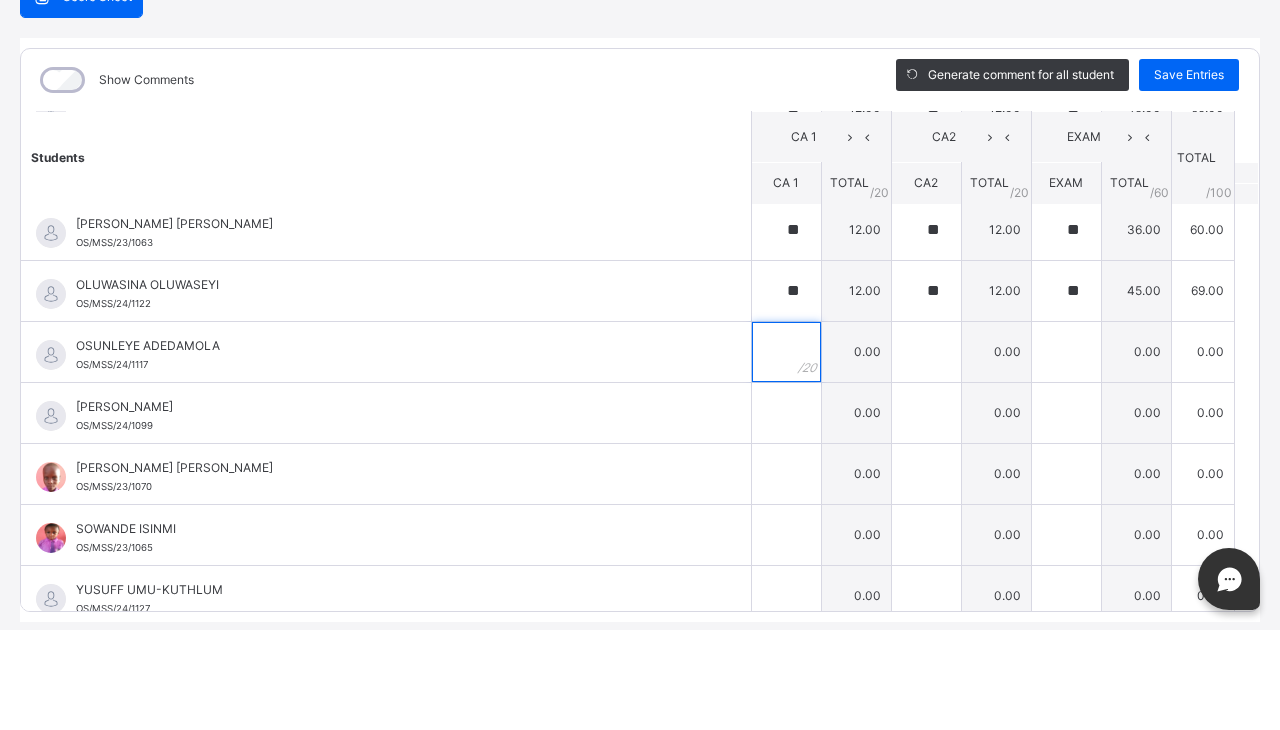scroll, scrollTop: 180, scrollLeft: 0, axis: vertical 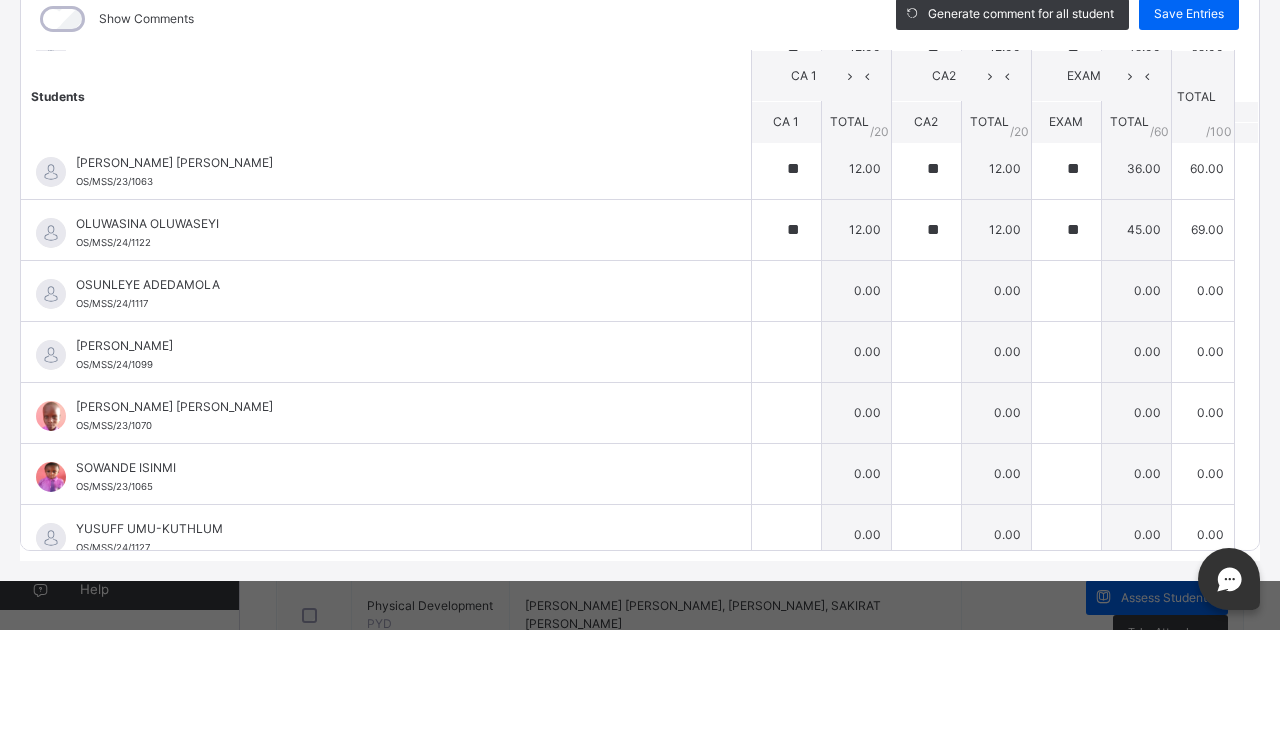 click at bounding box center [786, 391] 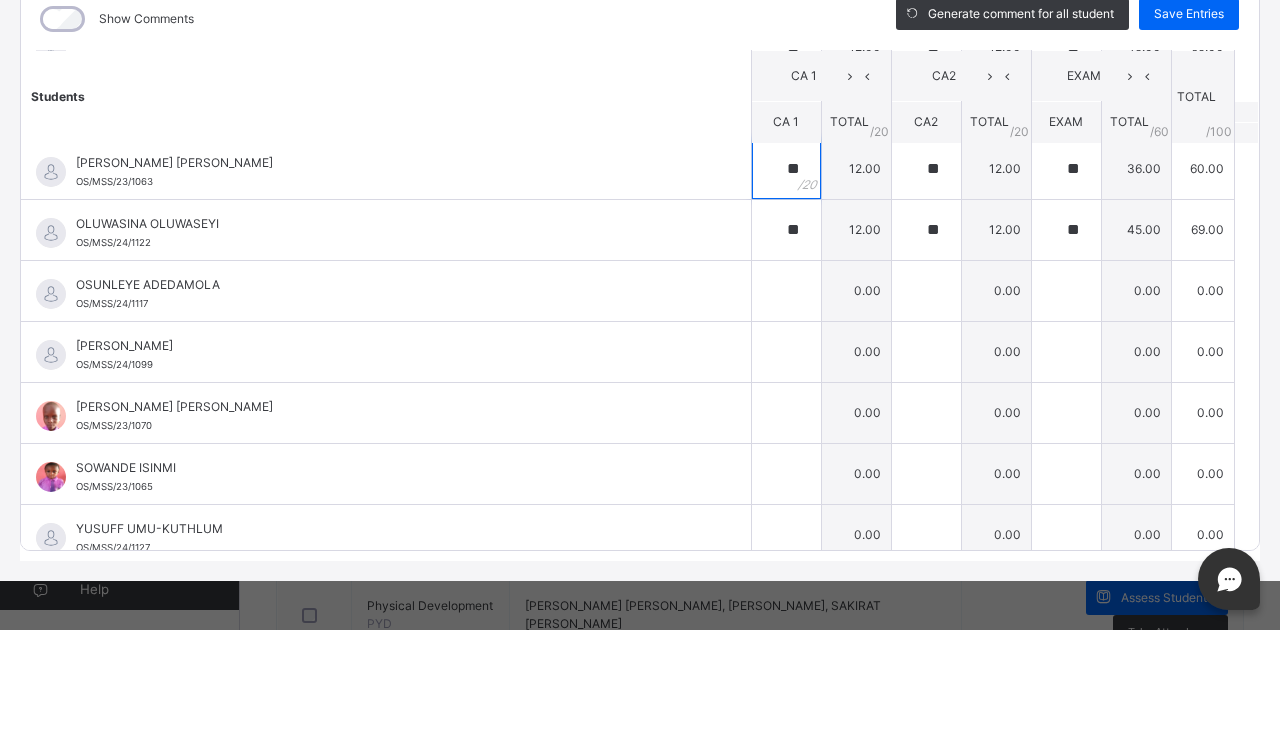 click on "**" at bounding box center (786, 269) 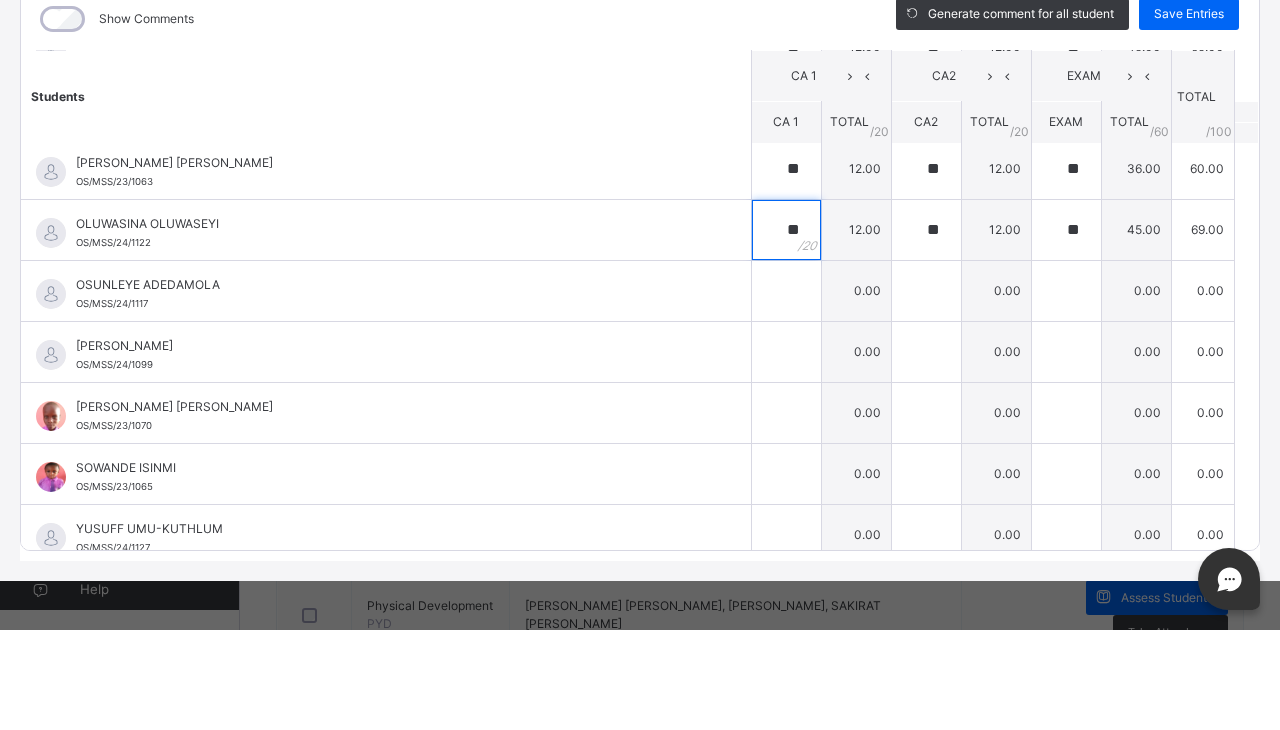 click on "**" at bounding box center (786, 330) 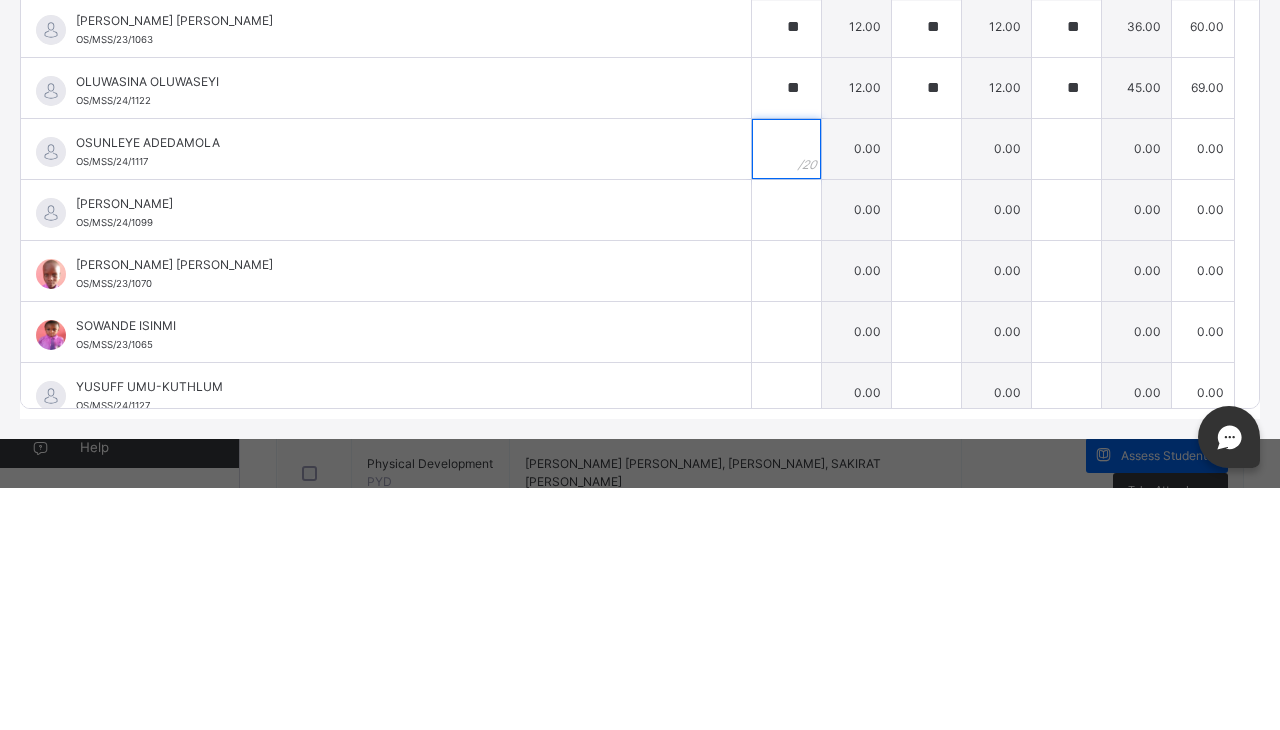 click at bounding box center (786, 391) 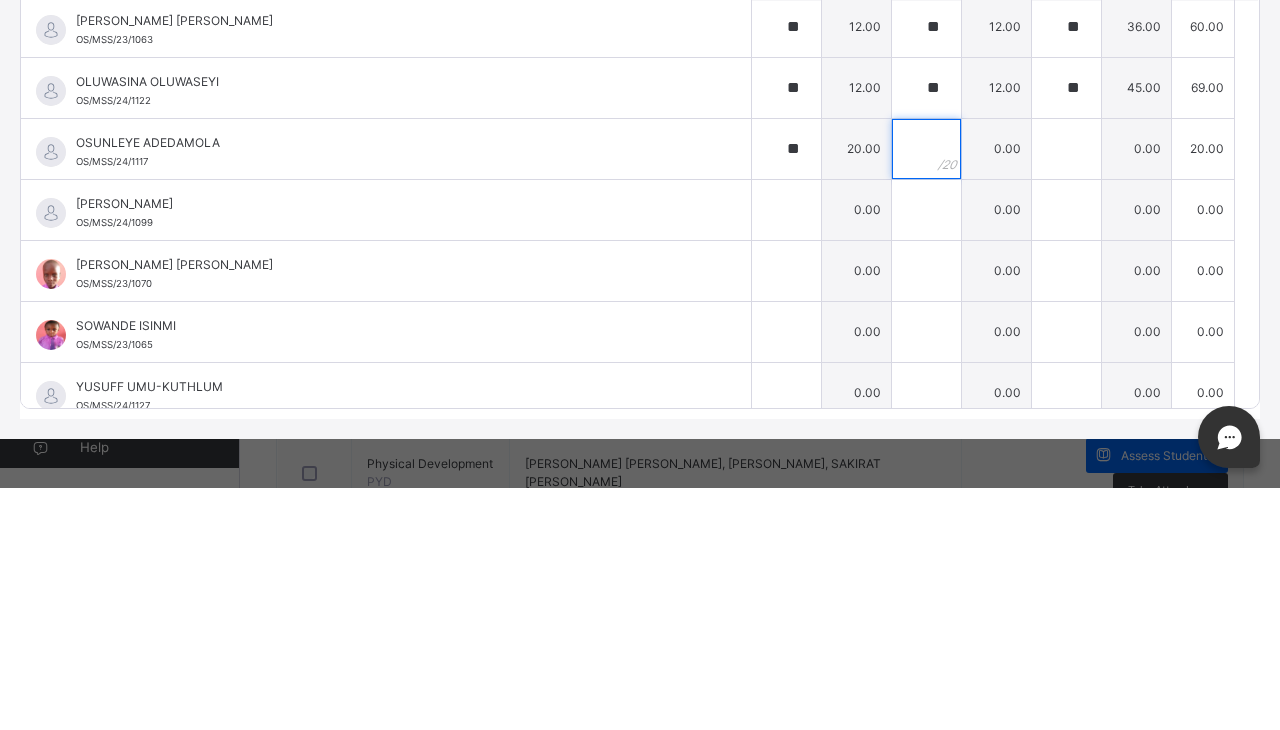 click at bounding box center (926, 391) 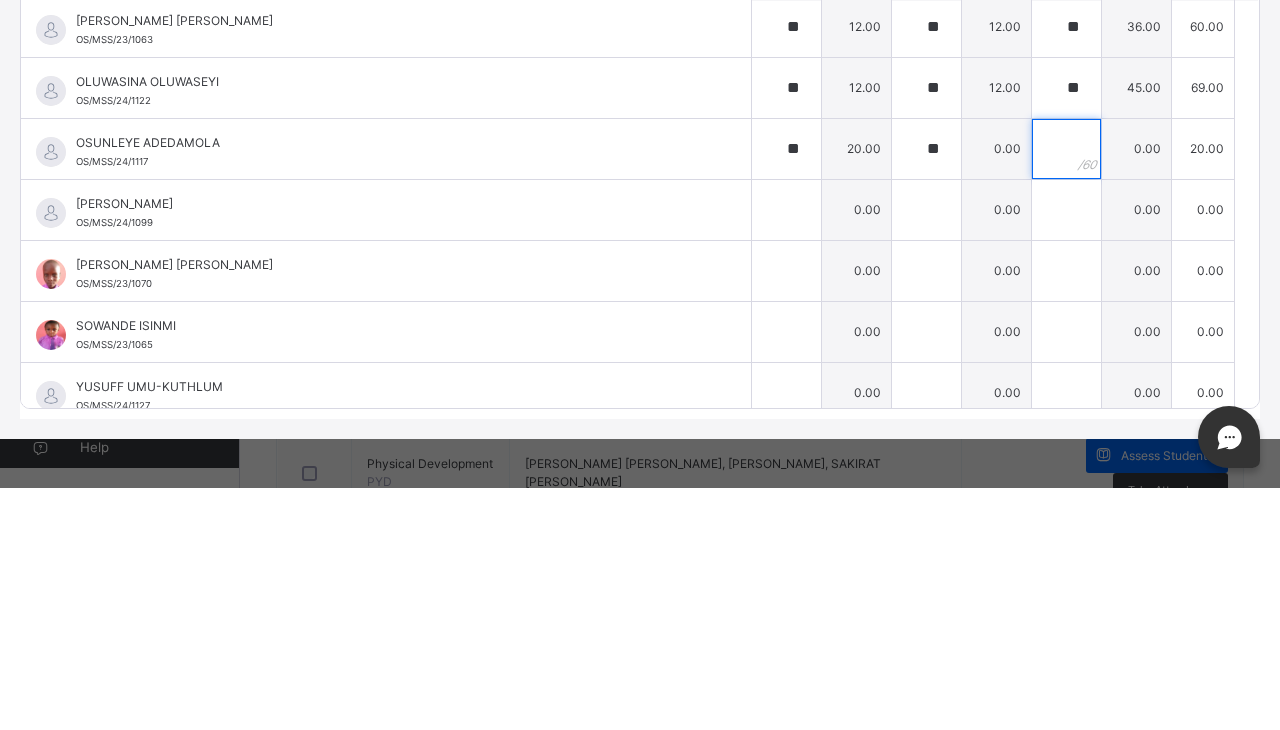 click at bounding box center (1066, 391) 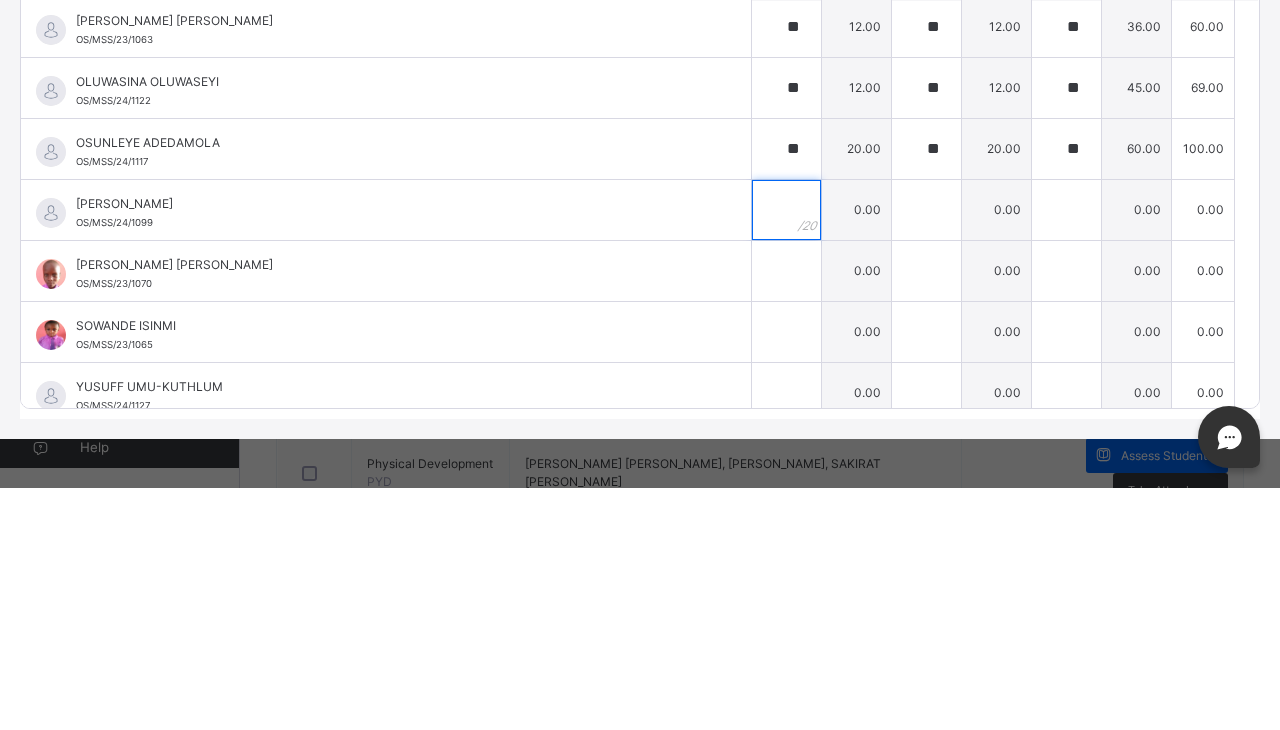 click at bounding box center (786, 452) 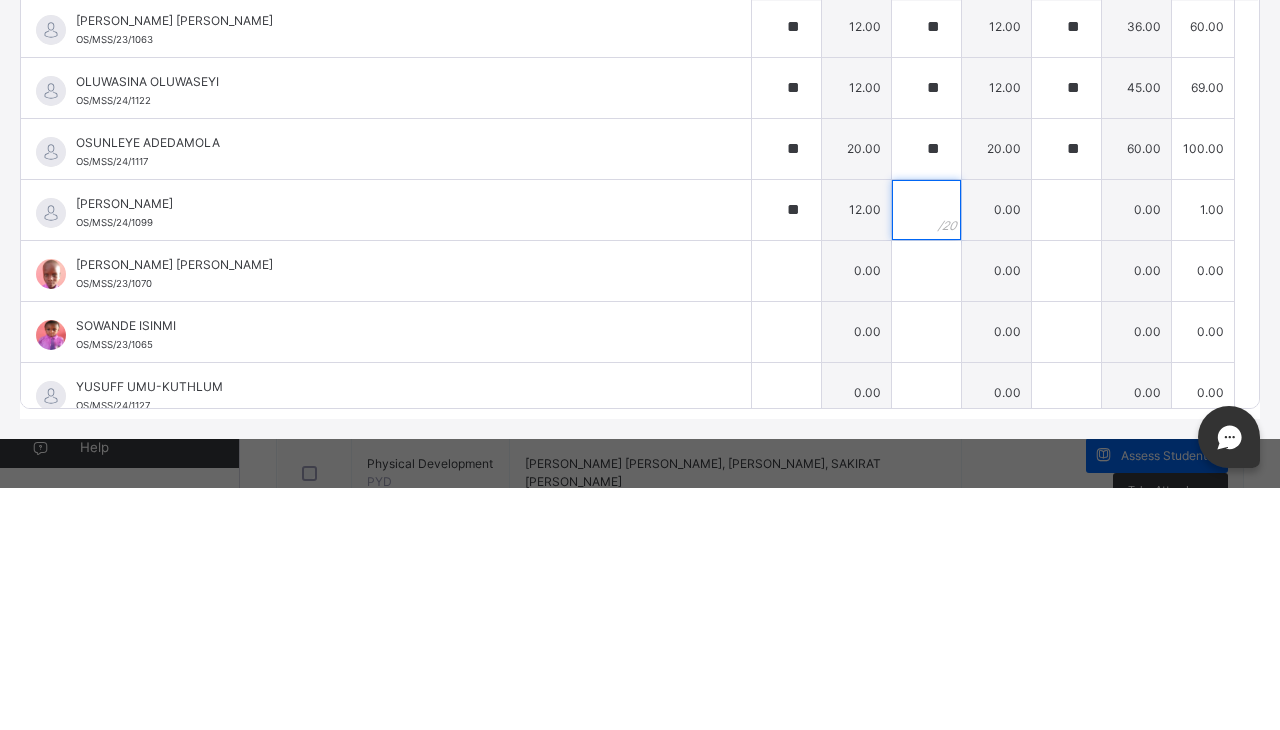 click at bounding box center (926, 452) 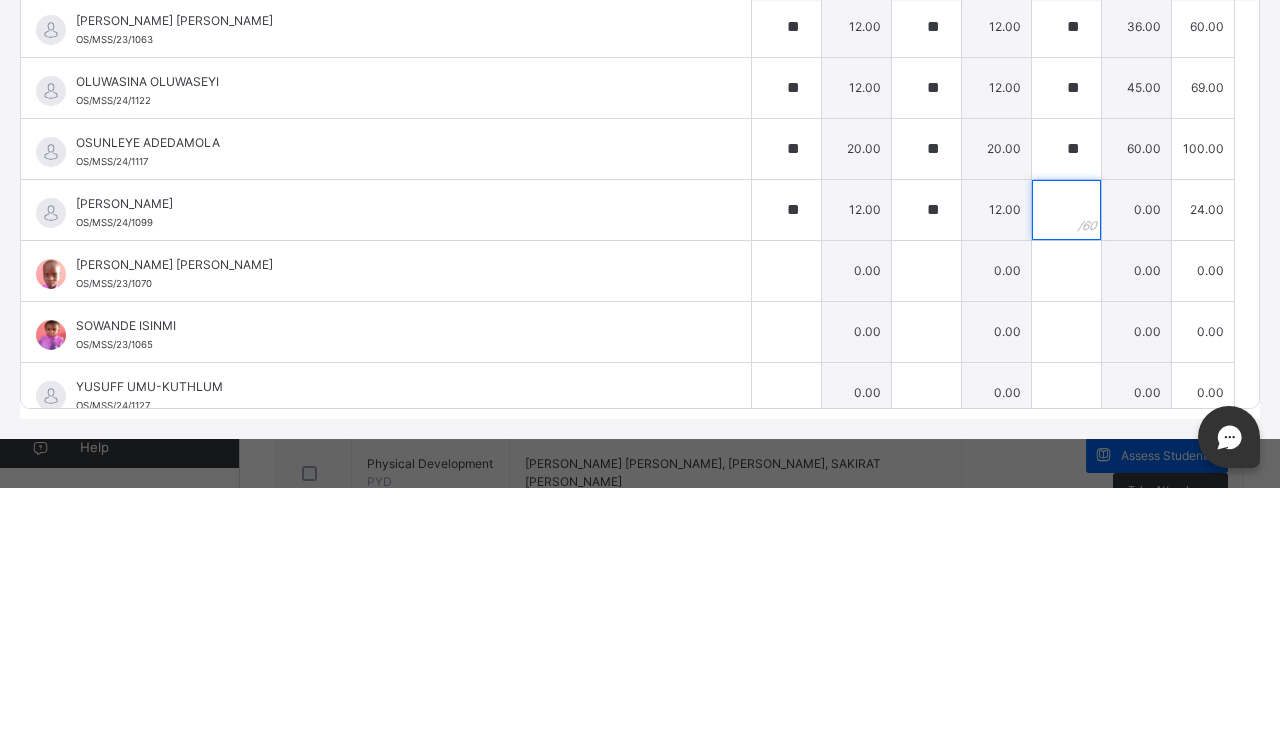 click at bounding box center [1066, 452] 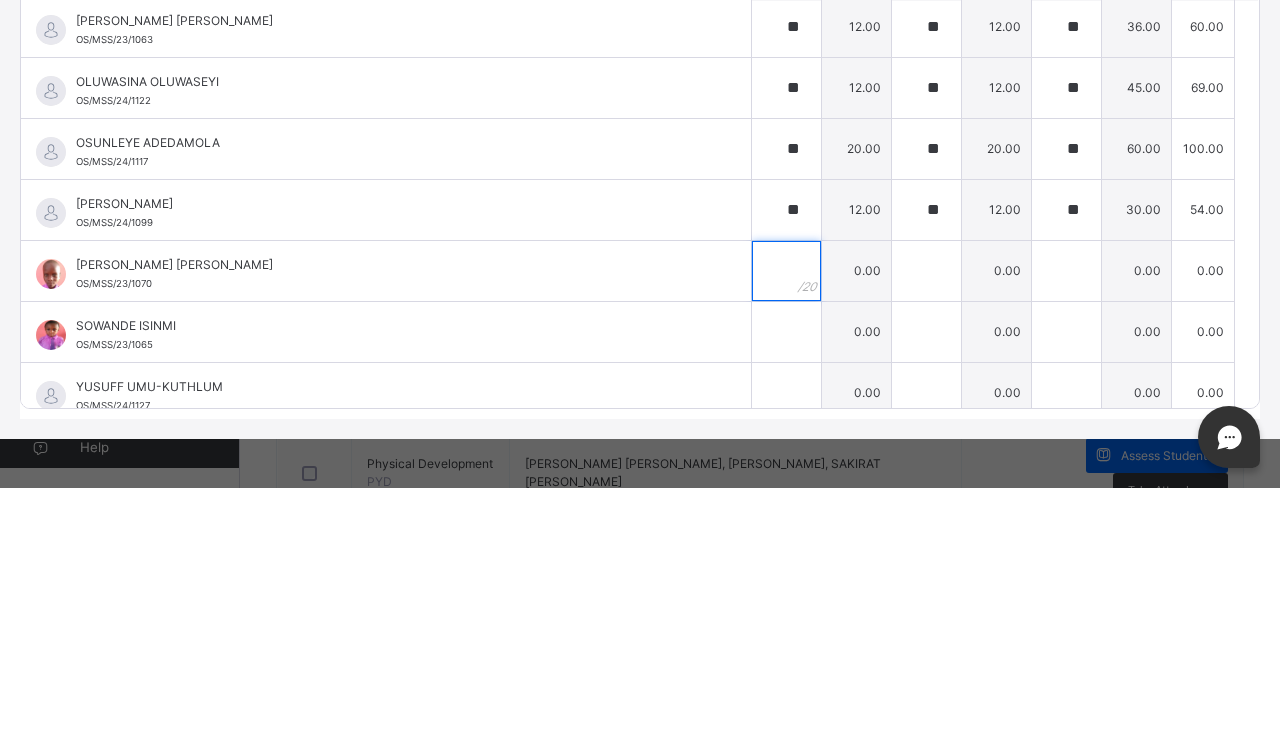 click at bounding box center [786, 513] 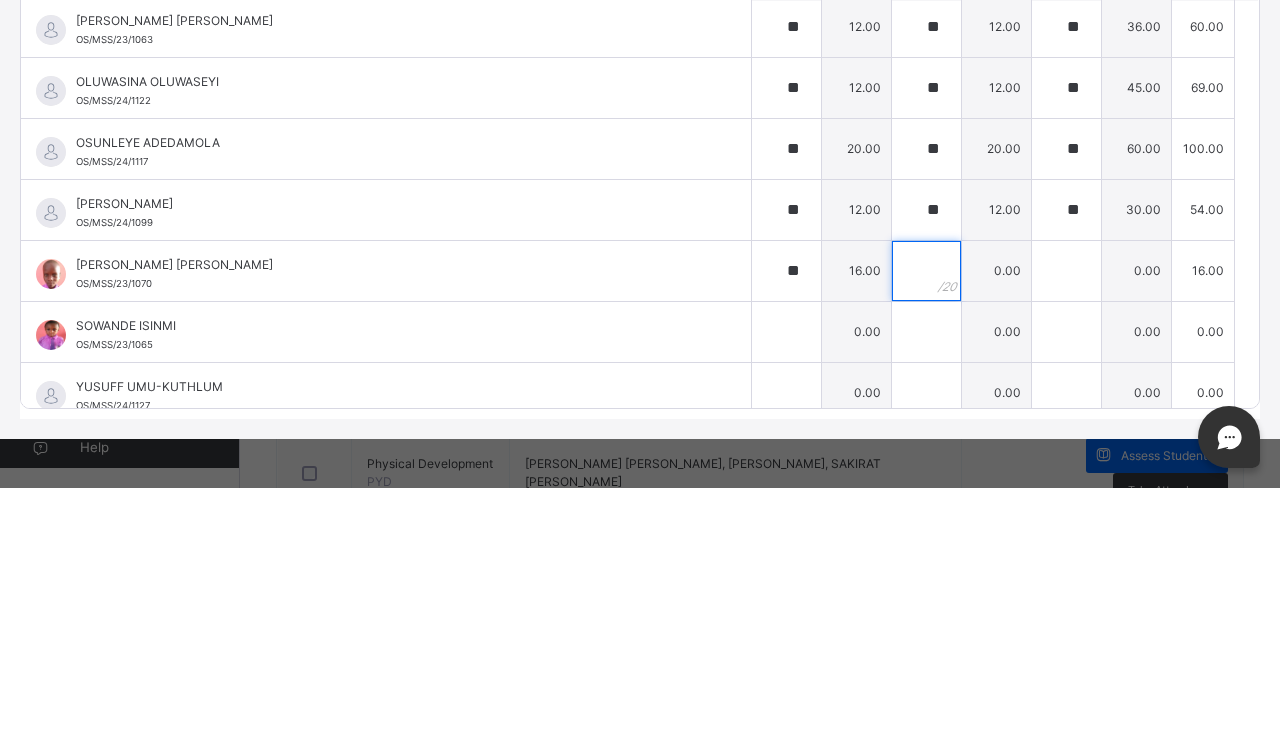 click at bounding box center [926, 513] 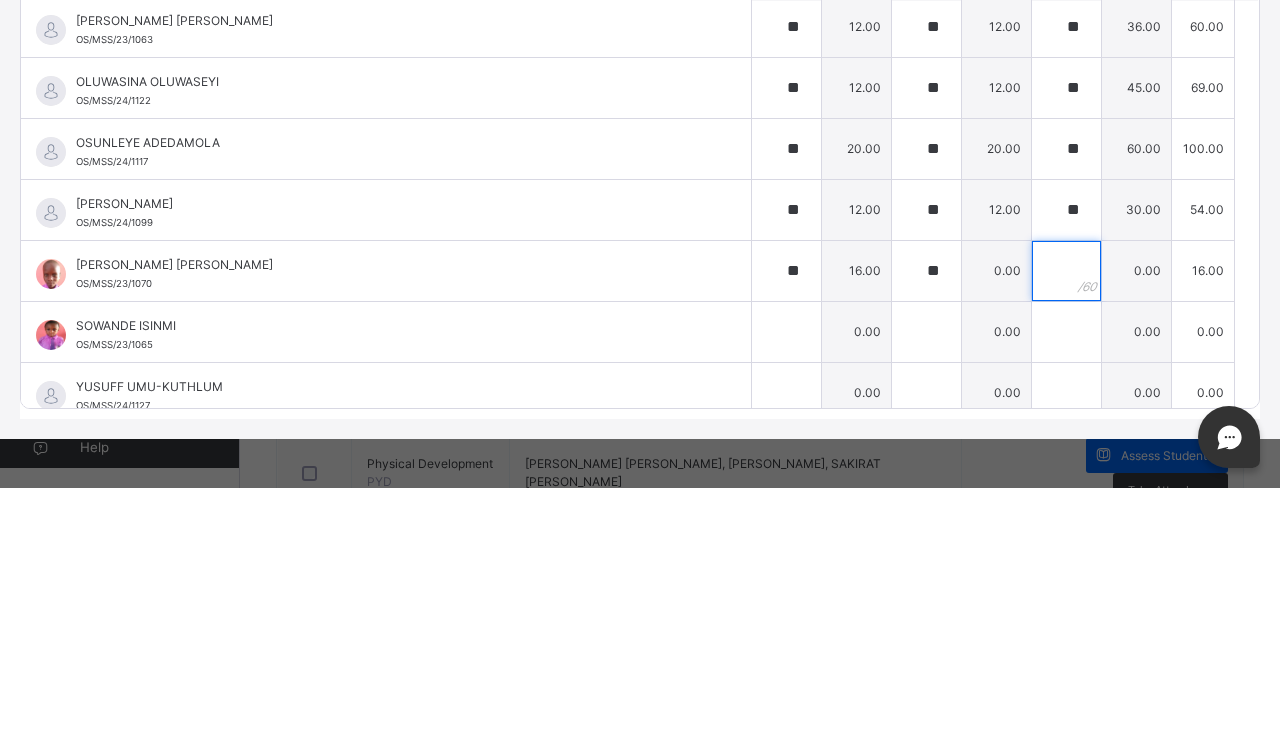 click at bounding box center [1066, 513] 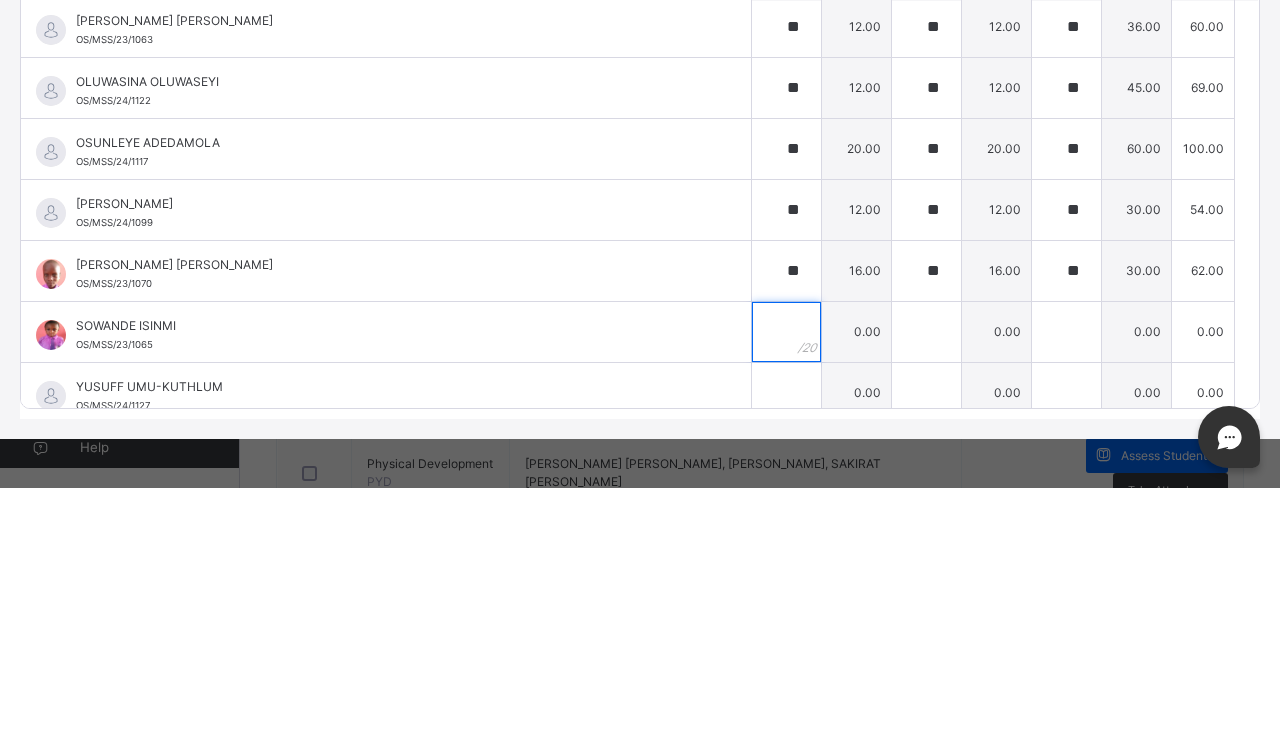 click at bounding box center (786, 574) 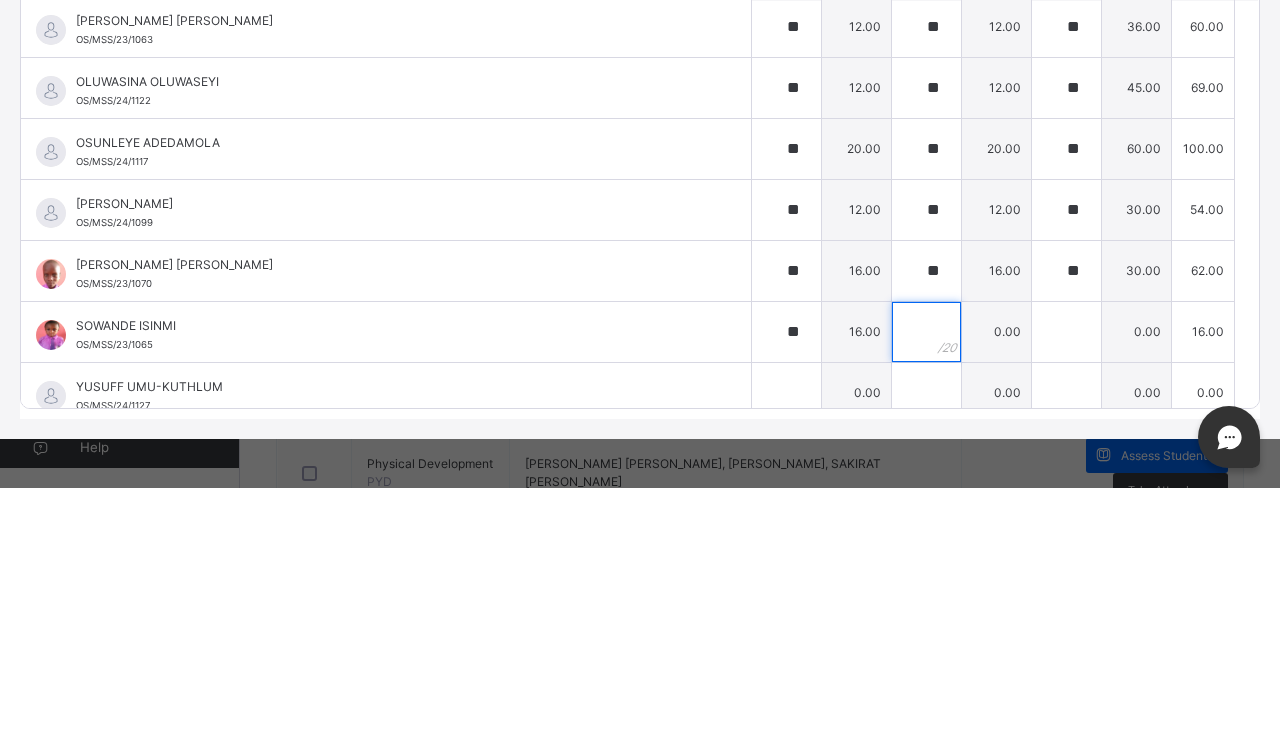 click at bounding box center [926, 574] 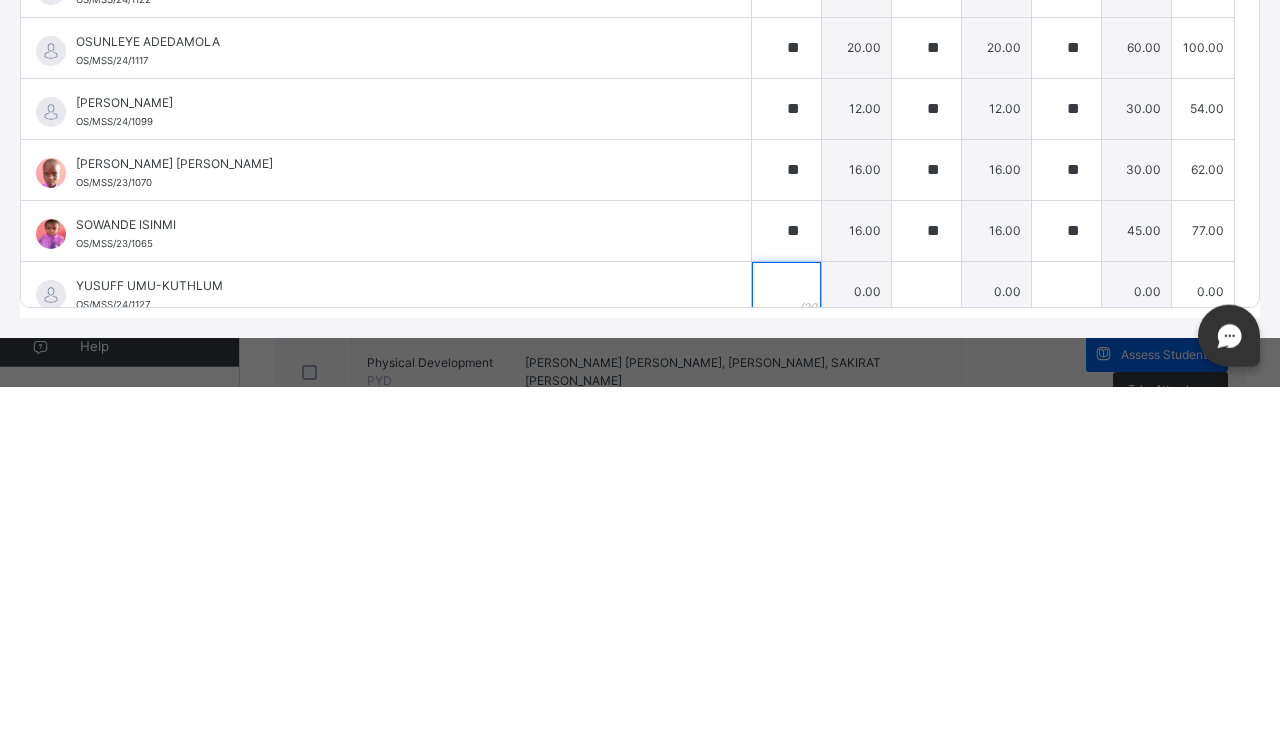 click at bounding box center [786, 635] 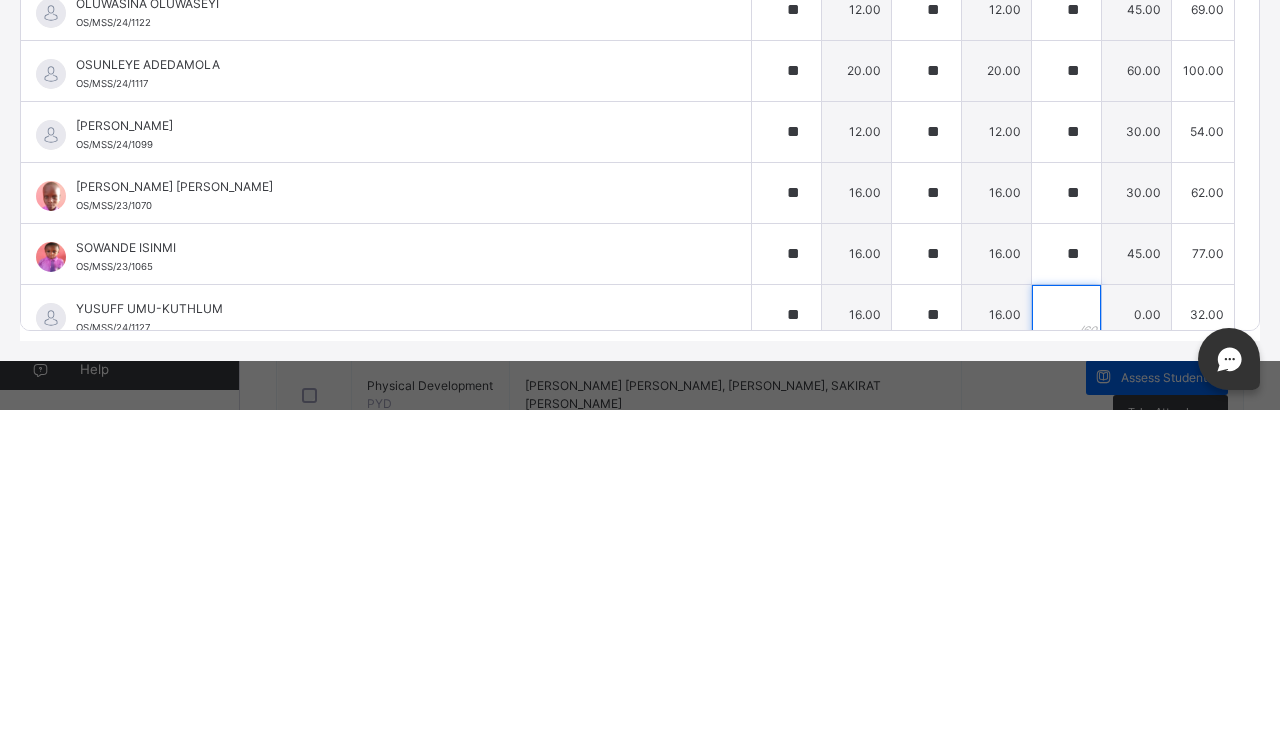 click at bounding box center [1066, 635] 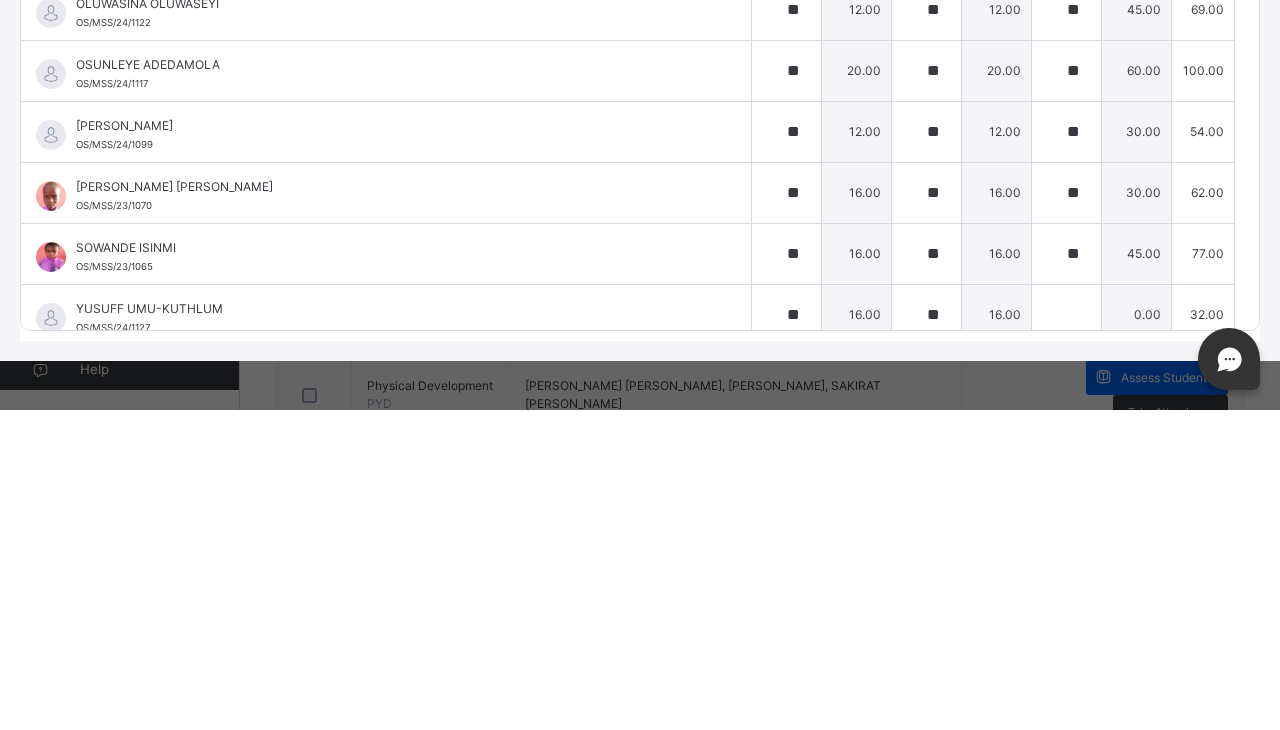 click on "Nursery 2   A :   SD Online Actions  Download Empty Score Sheet  Upload/map score sheet Subject  SD UBEC MODEL SMART SCHOOL,BESIDE WAEC OFFICE, ALEKUWODO,OSOGBO Date: [DATE] 5:50:04 pm Score Sheet Score Sheet Show Comments   Generate comment for all student   Save Entries Class Level:  Nursery 2   A Subject:  SD Session:  2024/2025 Session Session:  Third Term Students CA 1 CA2 EXAM TOTAL /100 Comment CA 1 TOTAL / 20 CA2 TOTAL / 20 EXAM TOTAL / 60  [PERSON_NAME]   OS/MSS/23/1068  [PERSON_NAME]   OS/MSS/23/1068 ** 20.00 ** 20.00 ** 35.00 75.00 Generate comment 0 / 250   ×   Subject Teacher’s Comment Generate and see in full the comment developed by the AI with an option to regenerate the comment [PERSON_NAME]     OS/MSS/23/1068   Total 75.00  / 100.00 [PERSON_NAME] Bot   Regenerate     Use this comment    [PERSON_NAME] OLUWADAMILARE OS/MSS/23/1023  [PERSON_NAME] OLUWADAMILARE OS/MSS/23/1023 ** 20.00 ** 20.00 ** 39.00 79.00 Generate comment 0 / 250   ×   JS     Total  /" at bounding box center (640, 309) 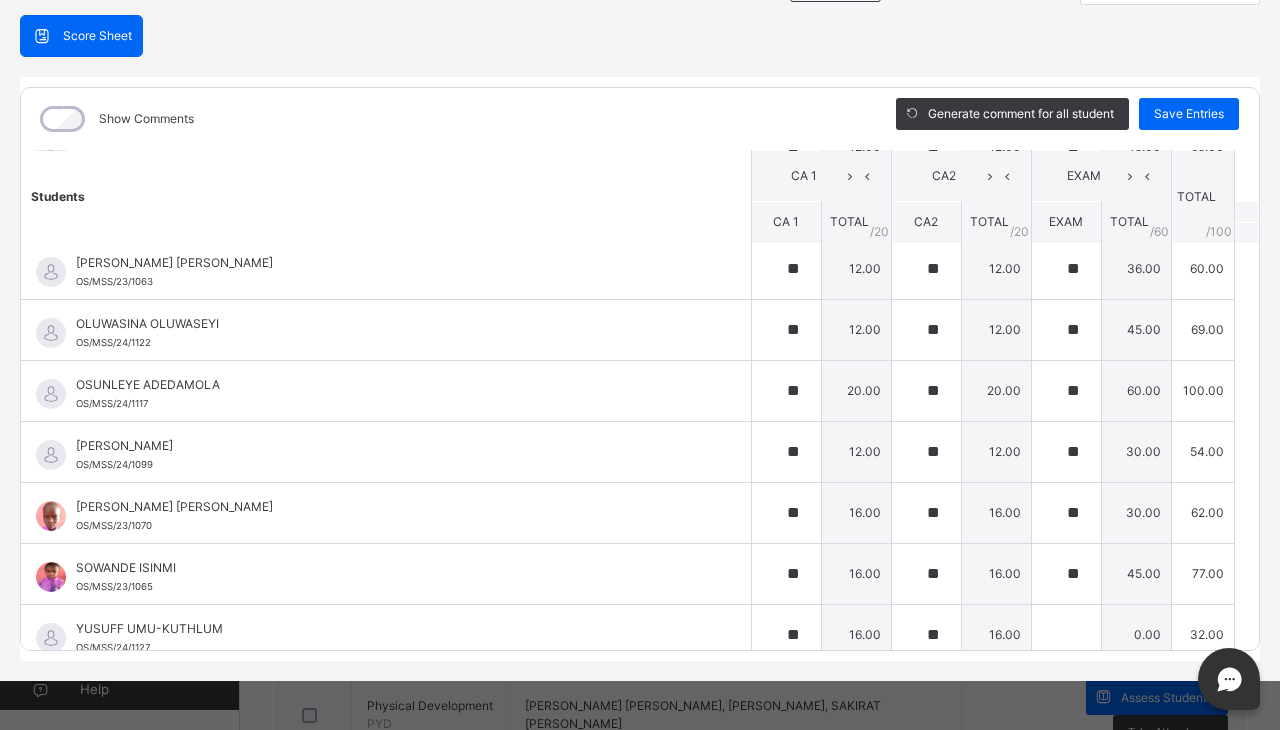 scroll, scrollTop: 180, scrollLeft: 0, axis: vertical 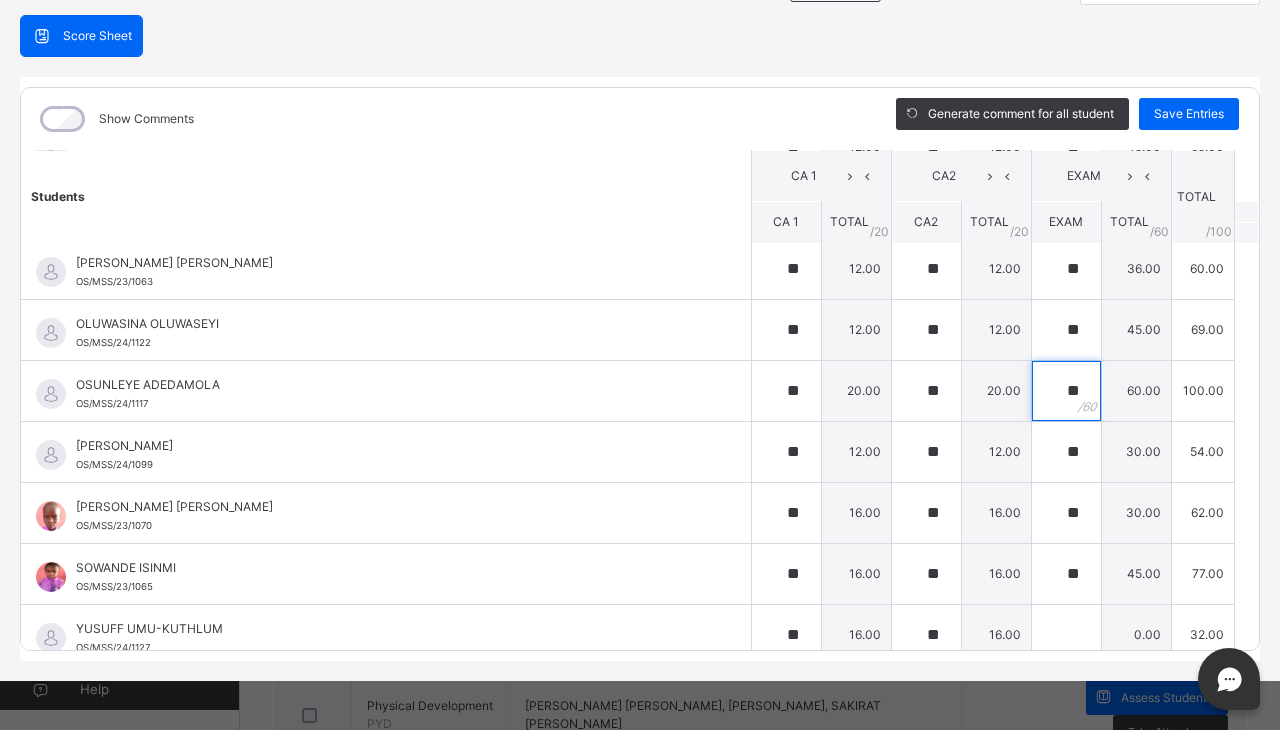 click on "**" at bounding box center (1066, 391) 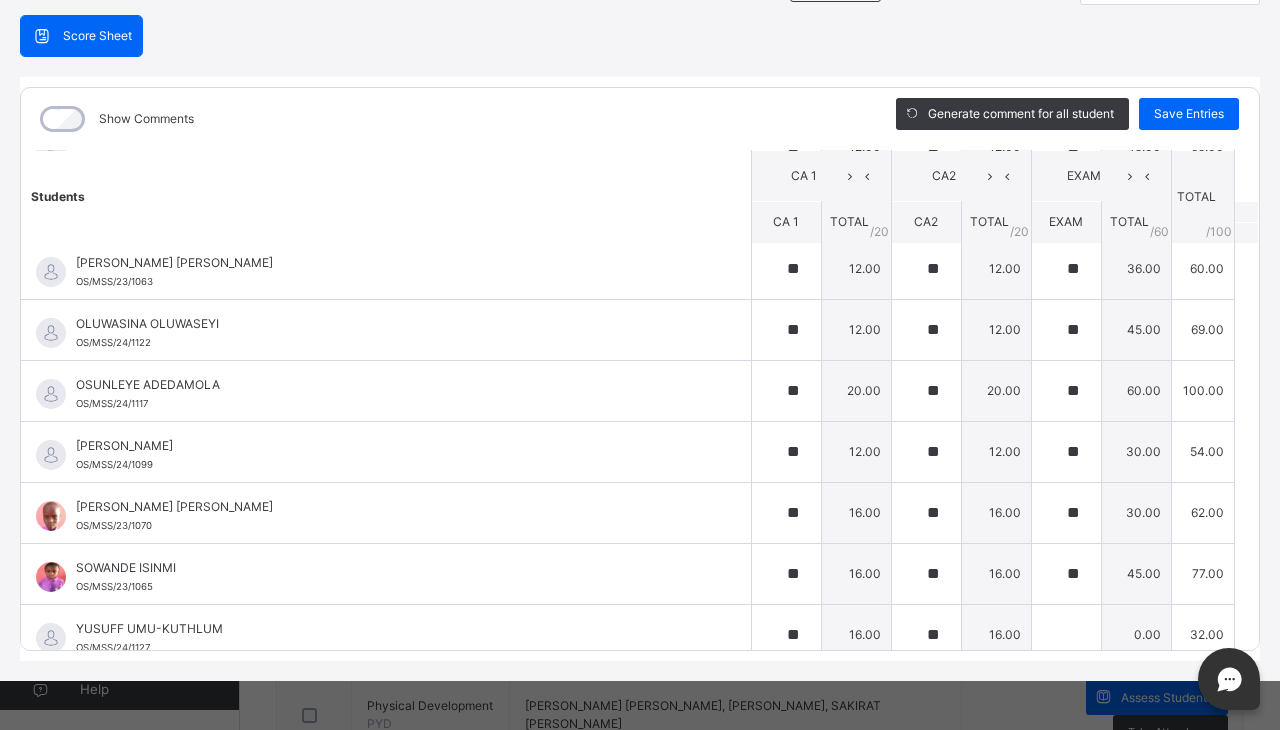 click on "Show Comments" at bounding box center [443, 119] 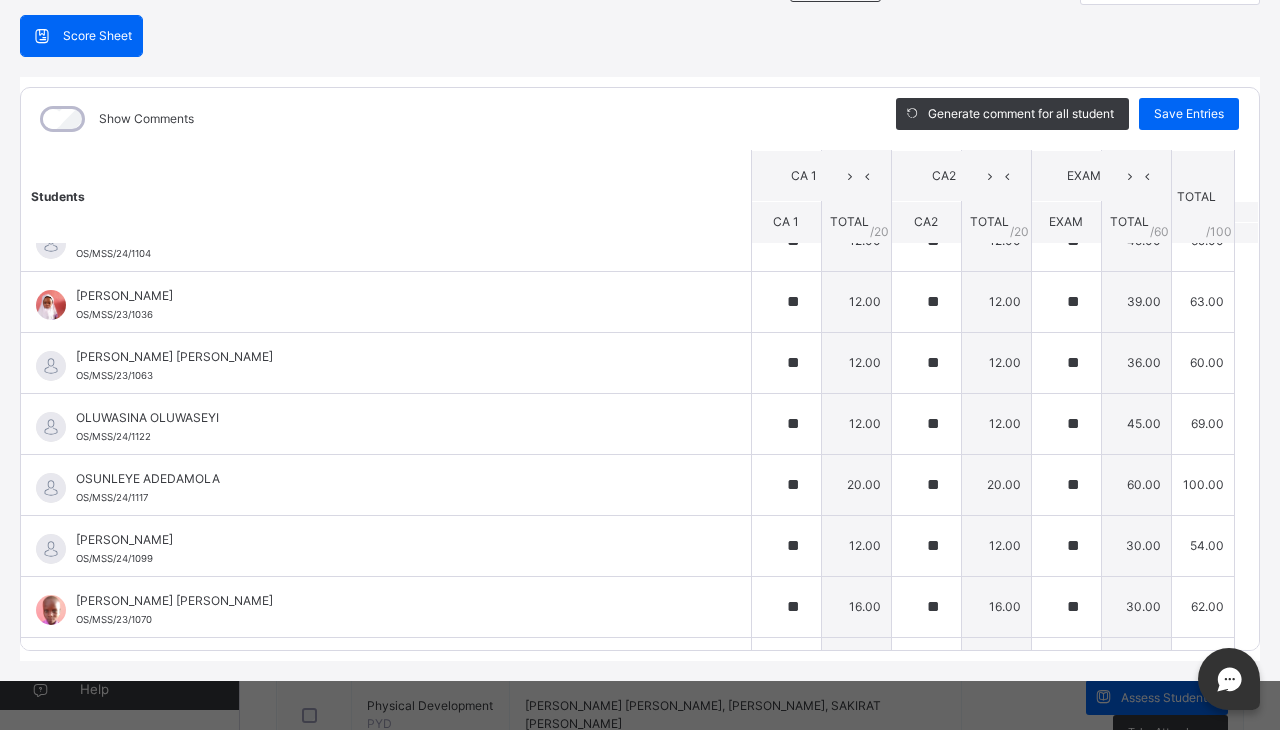 scroll, scrollTop: 2026, scrollLeft: 0, axis: vertical 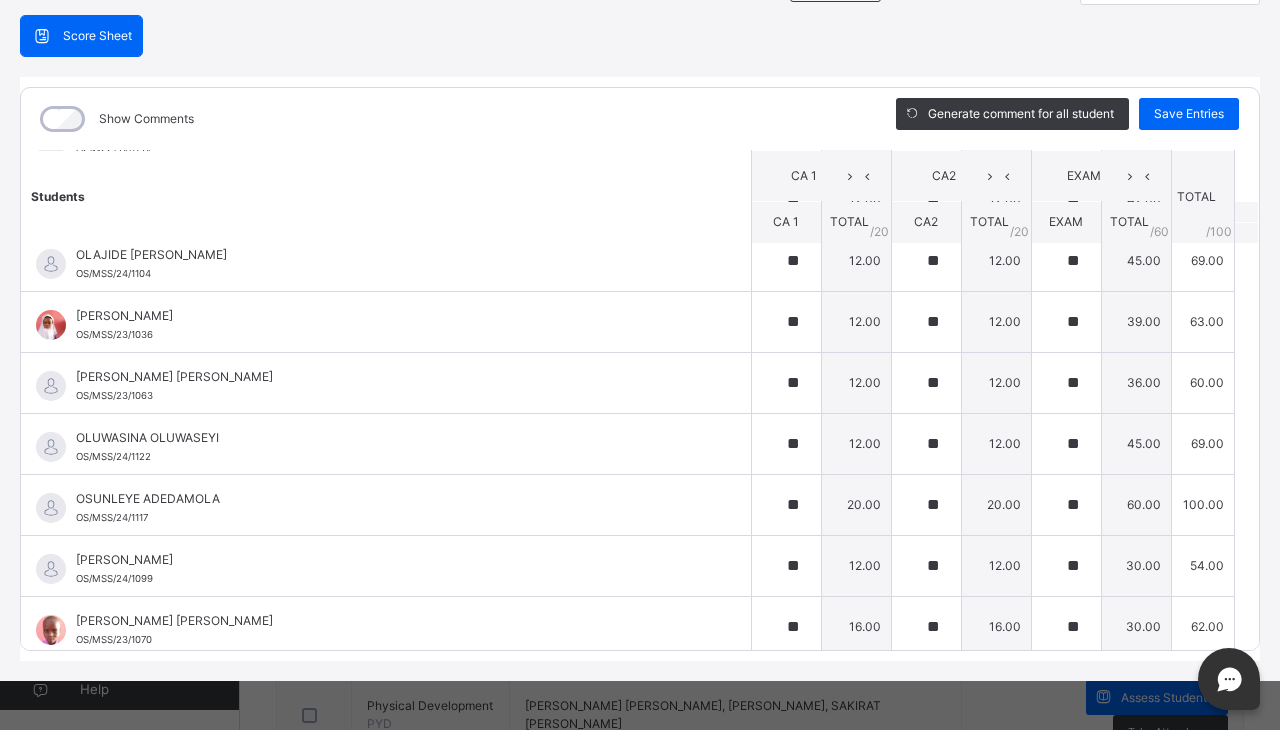 click on "[PERSON_NAME] [PERSON_NAME]" at bounding box center (391, 377) 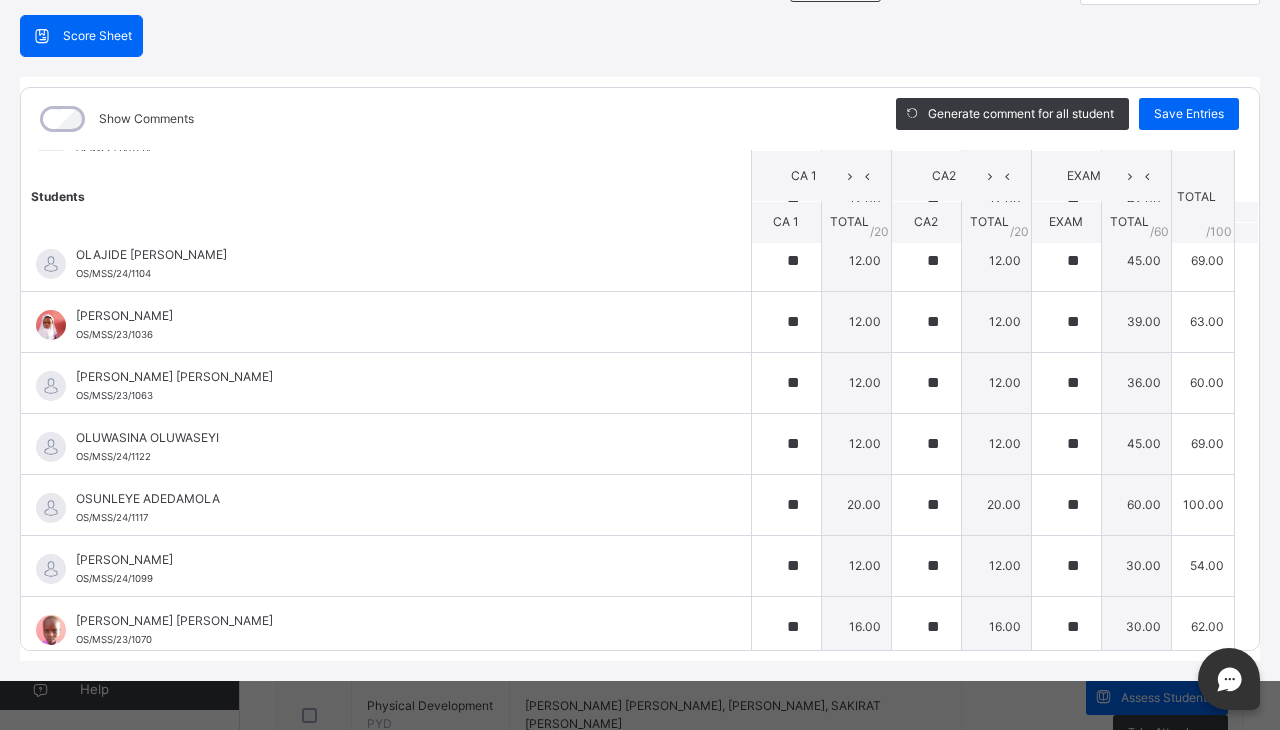 click on "[PERSON_NAME] AYOMIDE OS/MSS/23/1036" at bounding box center (386, 322) 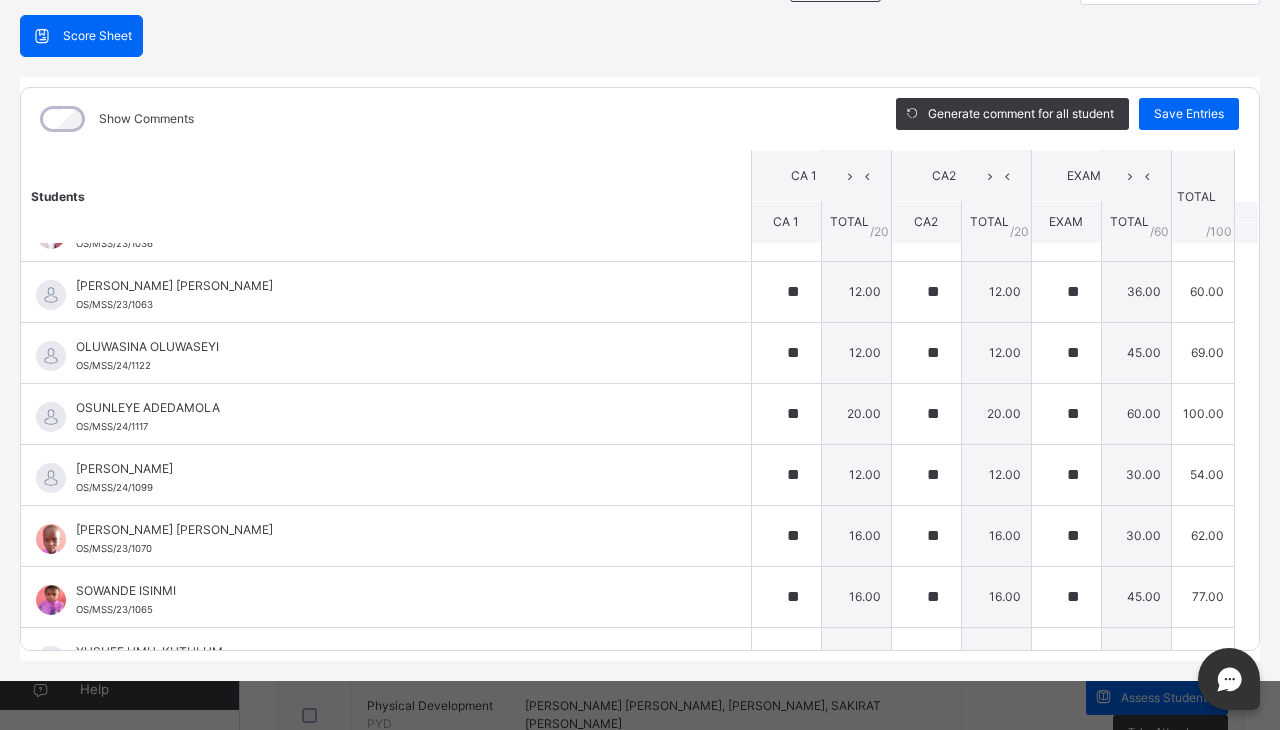 scroll, scrollTop: 2140, scrollLeft: 0, axis: vertical 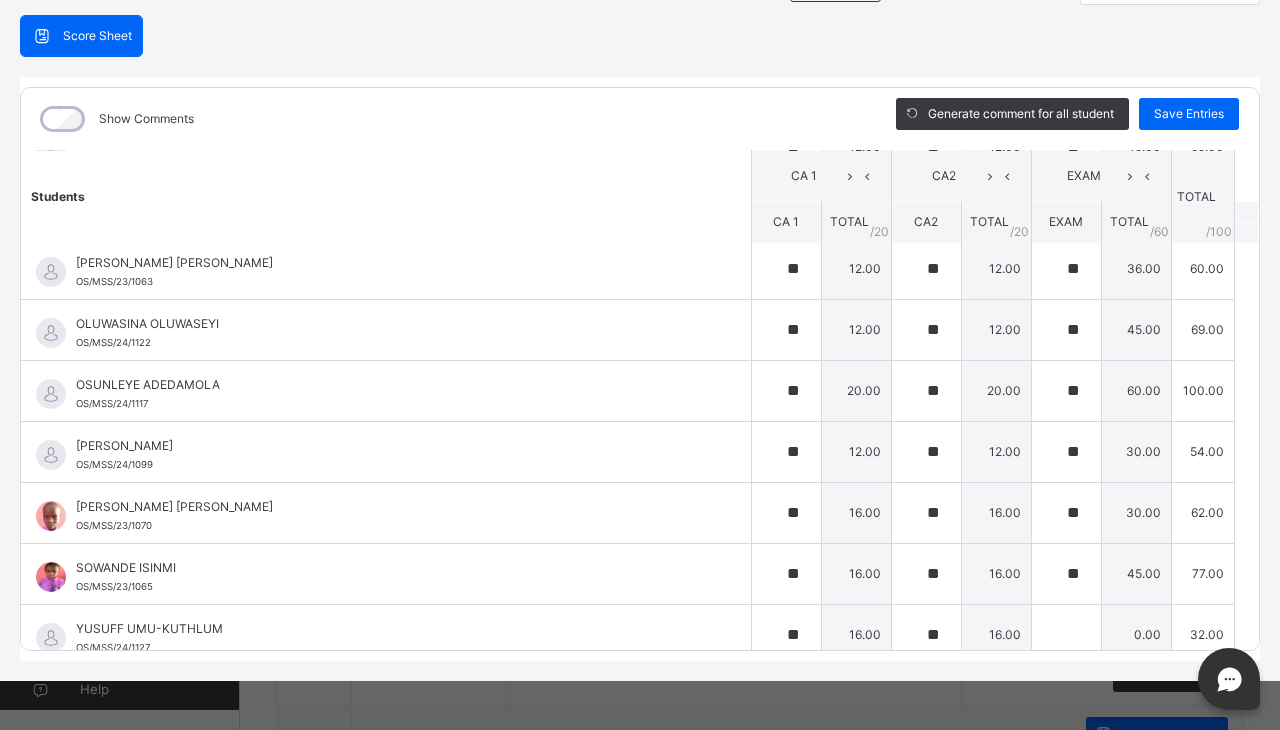 click on "RECORD BOOK × Nursery 2   A :   SD Online Actions  Download Empty Score Sheet  Upload/map score sheet Subject  SD UBEC MODEL SMART SCHOOL,BESIDE WAEC OFFICE, ALEKUWODO,OSOGBO Date: [DATE] 5:53:49 pm Score Sheet Score Sheet Show Comments   Generate comment for all student   Save Entries Class Level:  Nursery 2   A Subject:  SD Session:  2024/2025 Session Session:  Third Term Students CA 1 CA2 EXAM TOTAL /100 Comment CA 1 TOTAL / 20 CA2 TOTAL / 20 EXAM TOTAL / 60  [PERSON_NAME]   OS/MSS/23/1068  [PERSON_NAME]   OS/MSS/23/1068 ** 20.00 ** 20.00 ** 35.00 75.00 Generate comment 0 / 250   ×   Subject Teacher’s Comment Generate and see in full the comment developed by the AI with an option to regenerate the comment [PERSON_NAME] ABDULHAMID     OS/MSS/23/1068   Total 75.00  / 100.00 [PERSON_NAME] Bot   Regenerate     Use this comment    [PERSON_NAME] OLUWADAMILARE OS/MSS/23/1023  [PERSON_NAME] OS/MSS/23/1023 ** 20.00 ** 20.00 ** 39.00 79.00 Generate comment 0 / 250   ×" at bounding box center [640, 365] 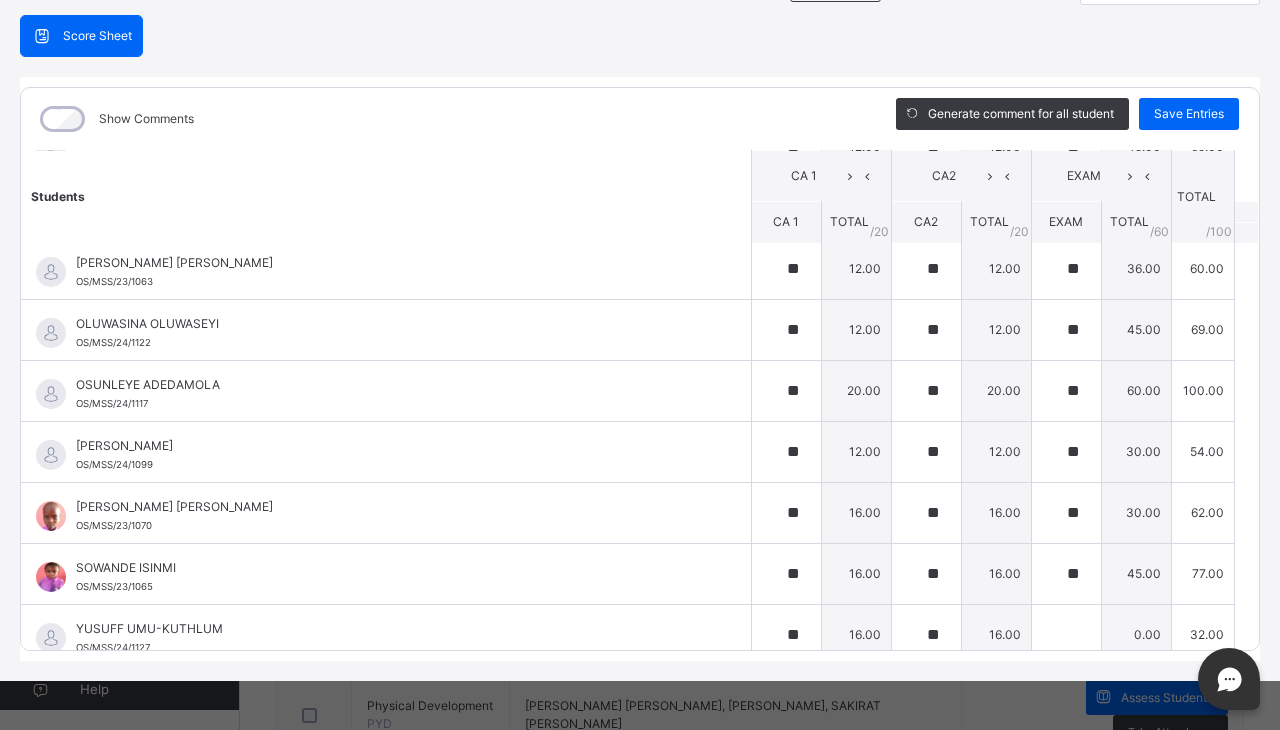 scroll, scrollTop: 0, scrollLeft: 0, axis: both 